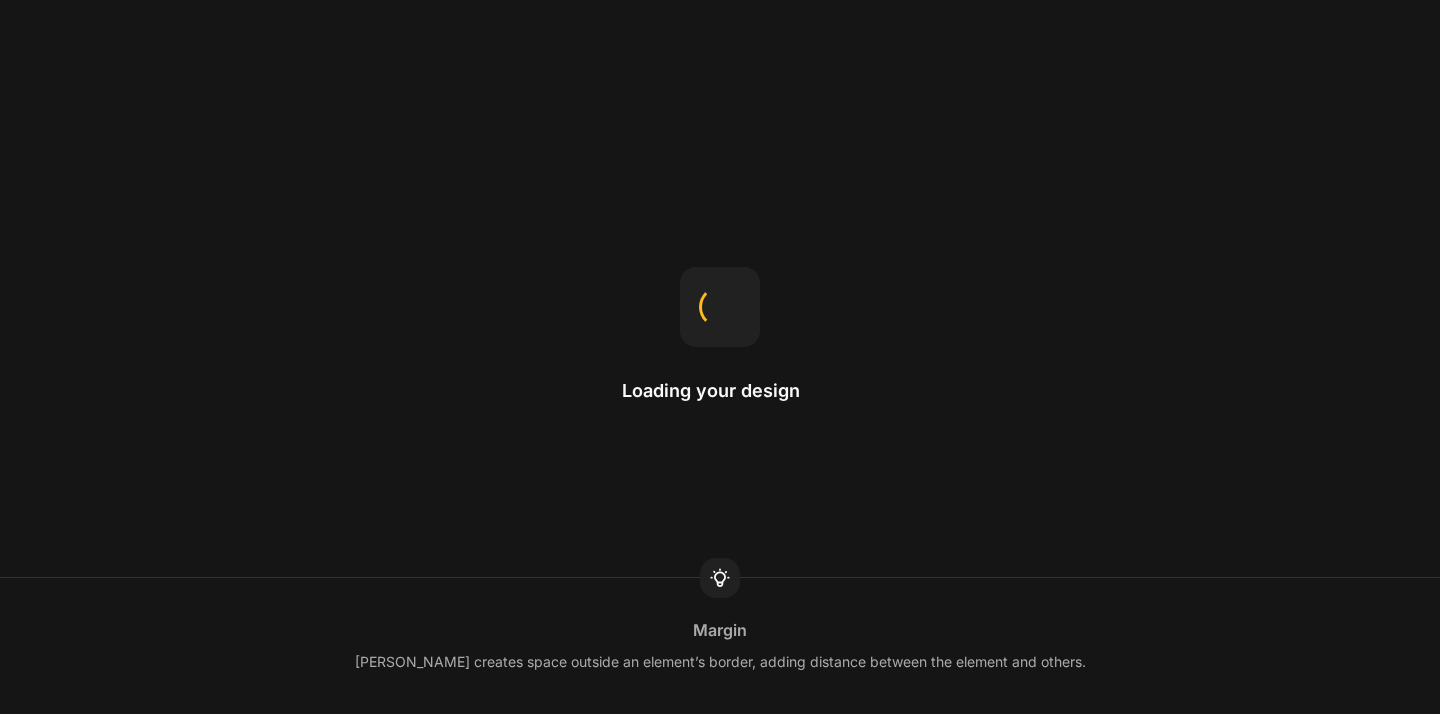 scroll, scrollTop: 0, scrollLeft: 0, axis: both 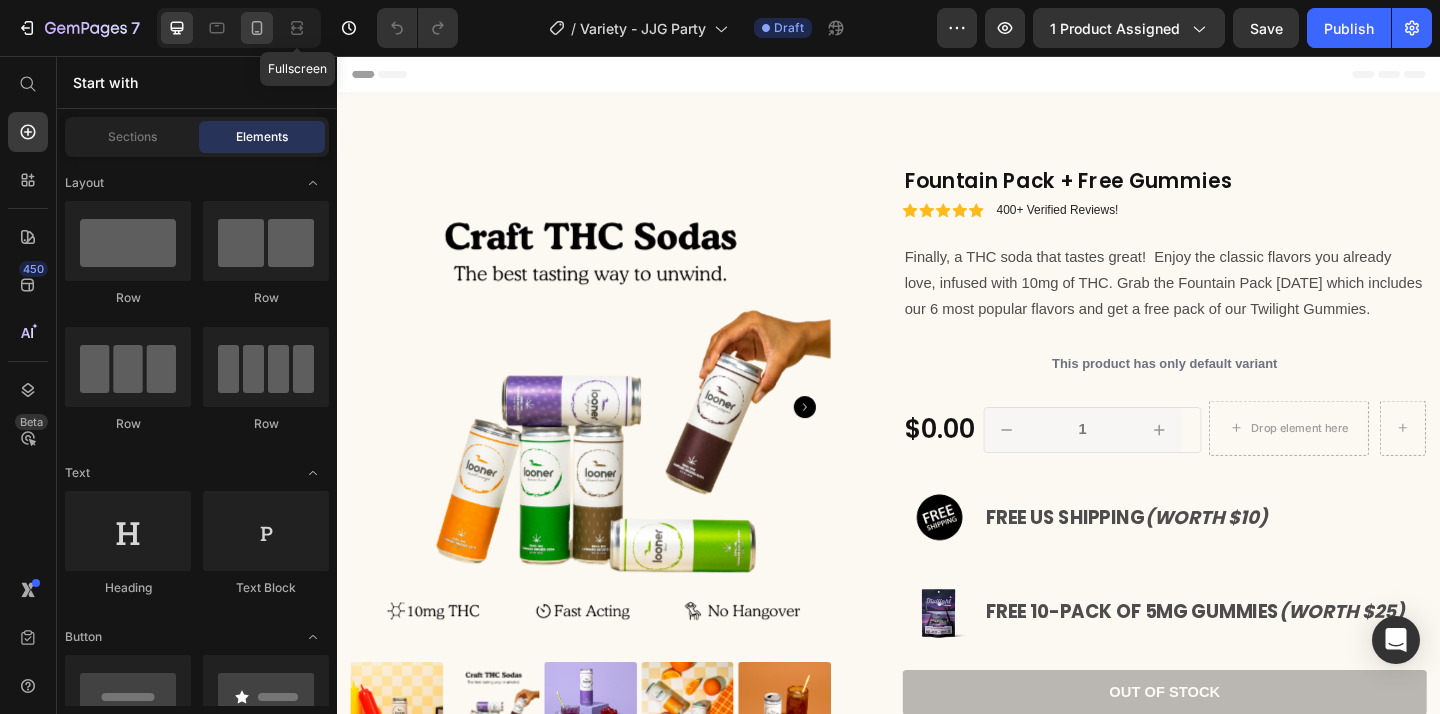 click 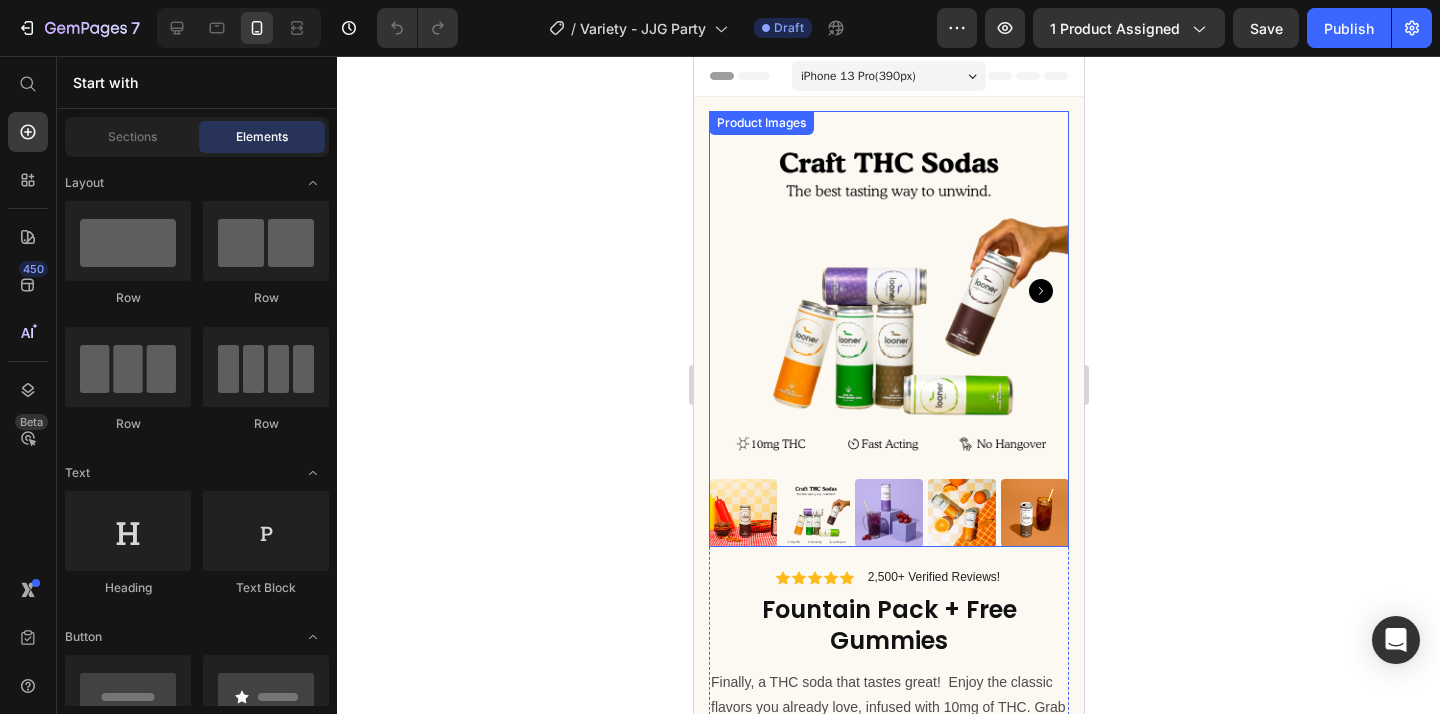 click at bounding box center [815, 513] 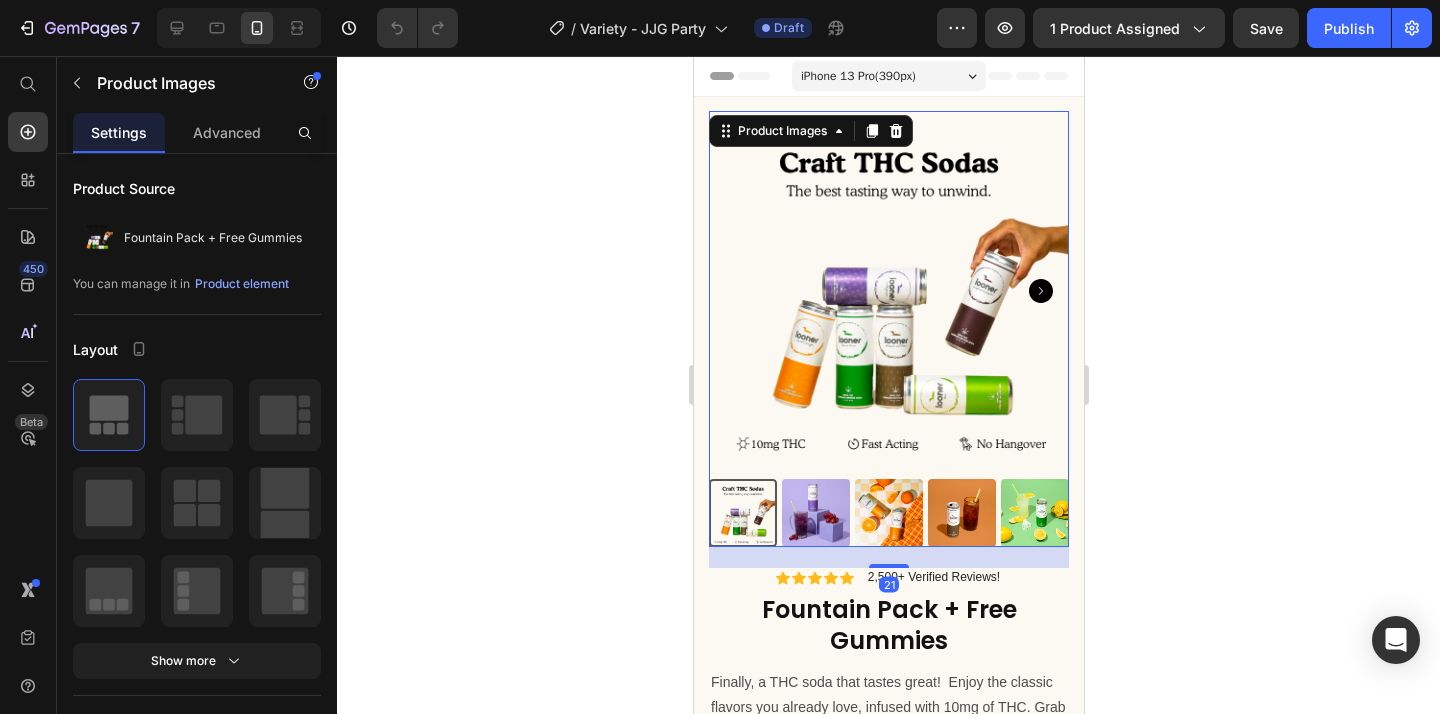 click at bounding box center (1034, 513) 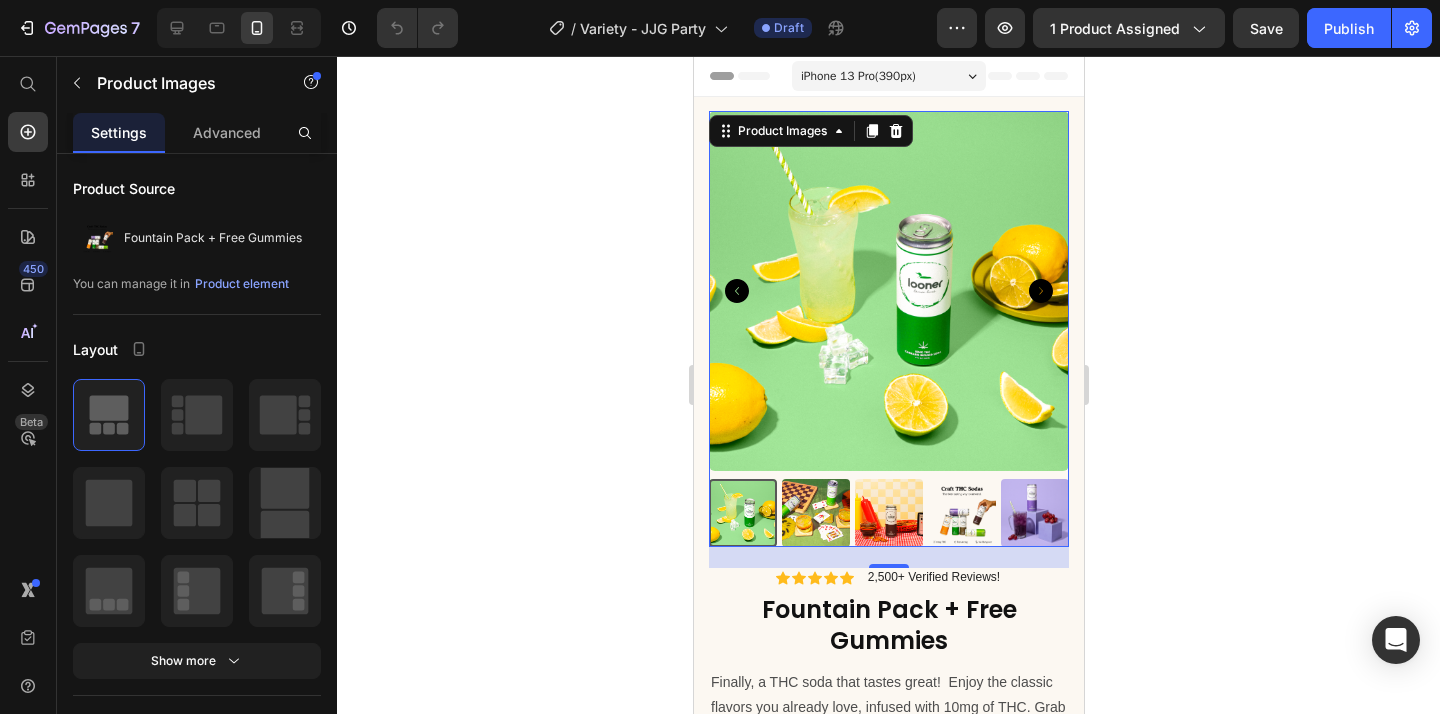 click at bounding box center [815, 513] 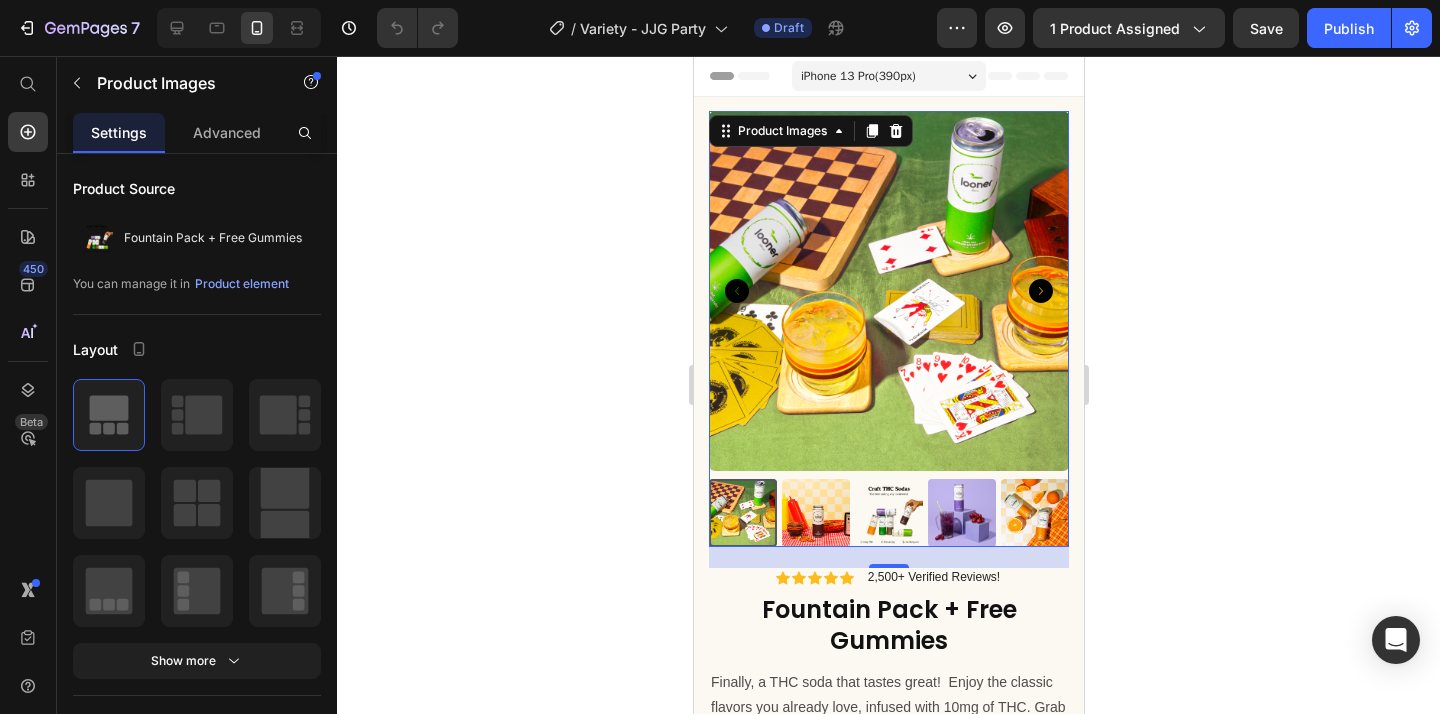 click at bounding box center (815, 513) 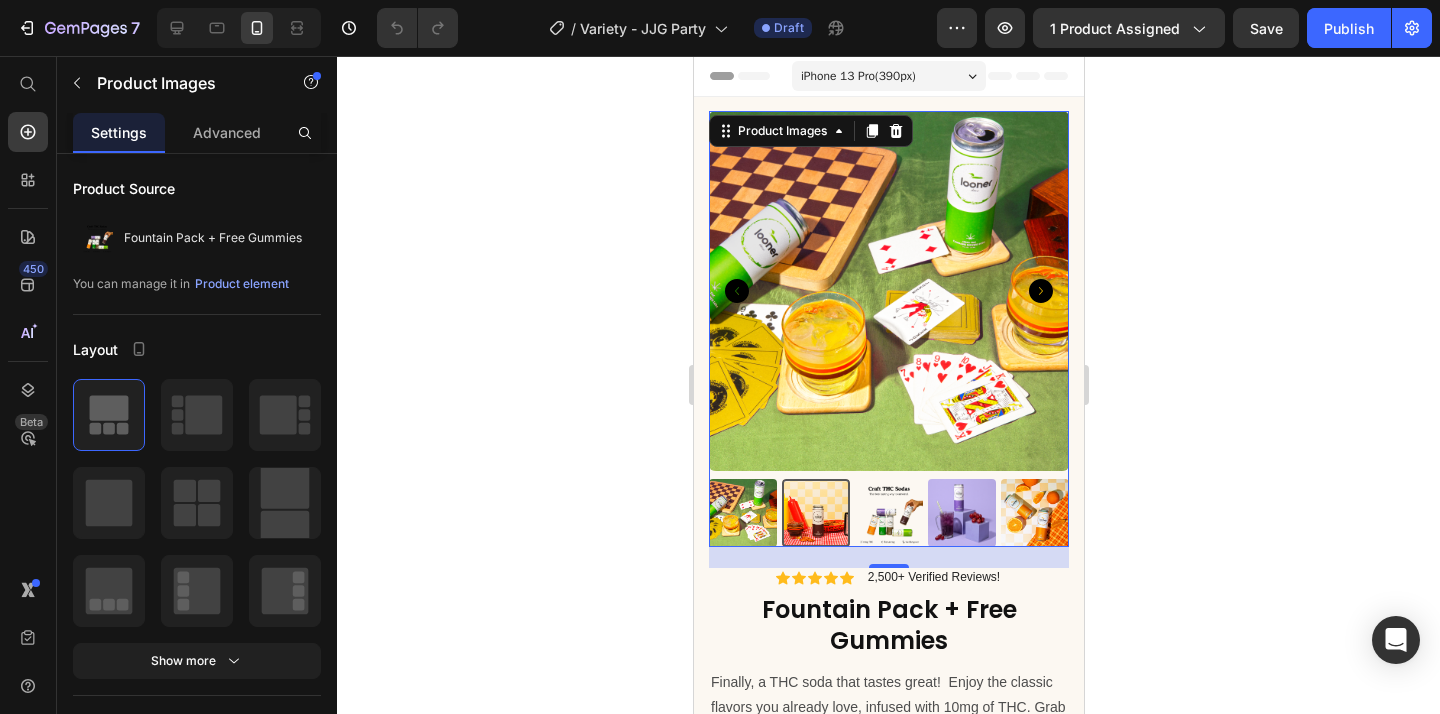click at bounding box center [888, 513] 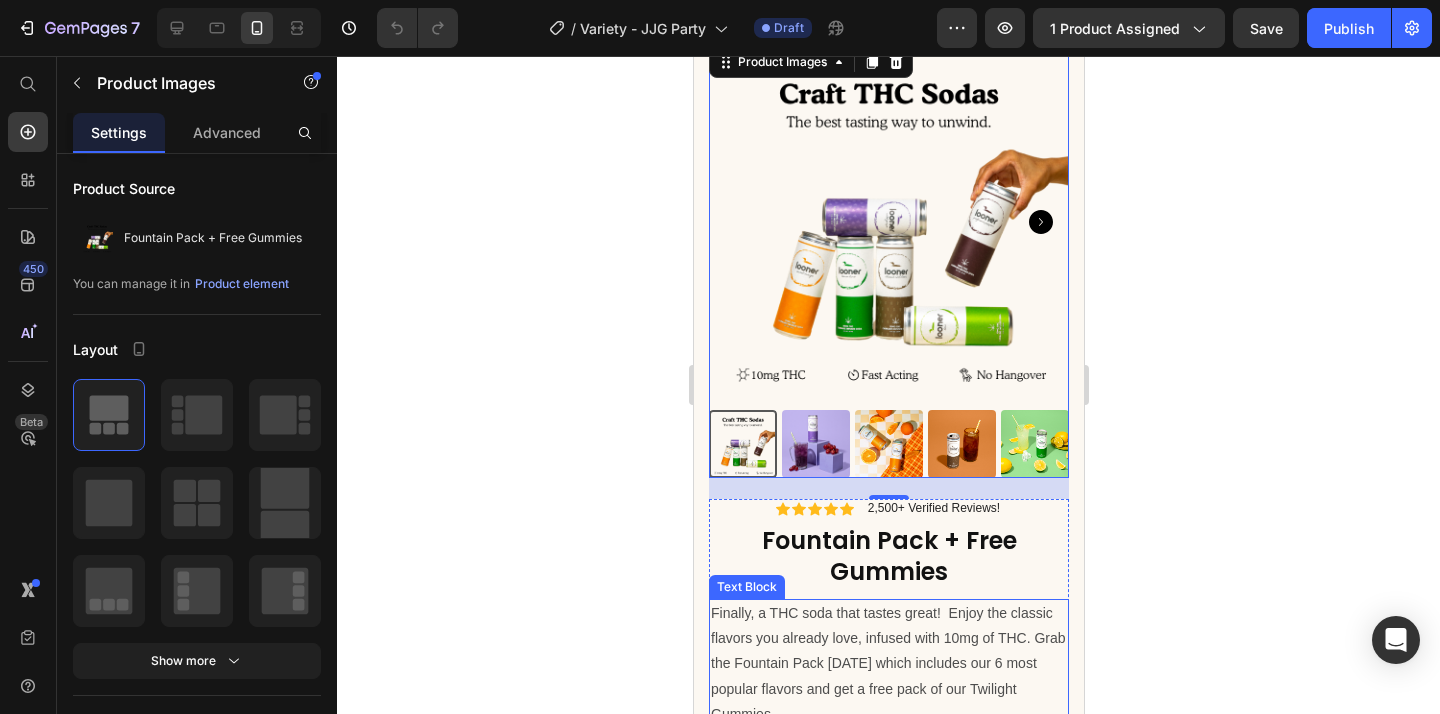 scroll, scrollTop: 0, scrollLeft: 0, axis: both 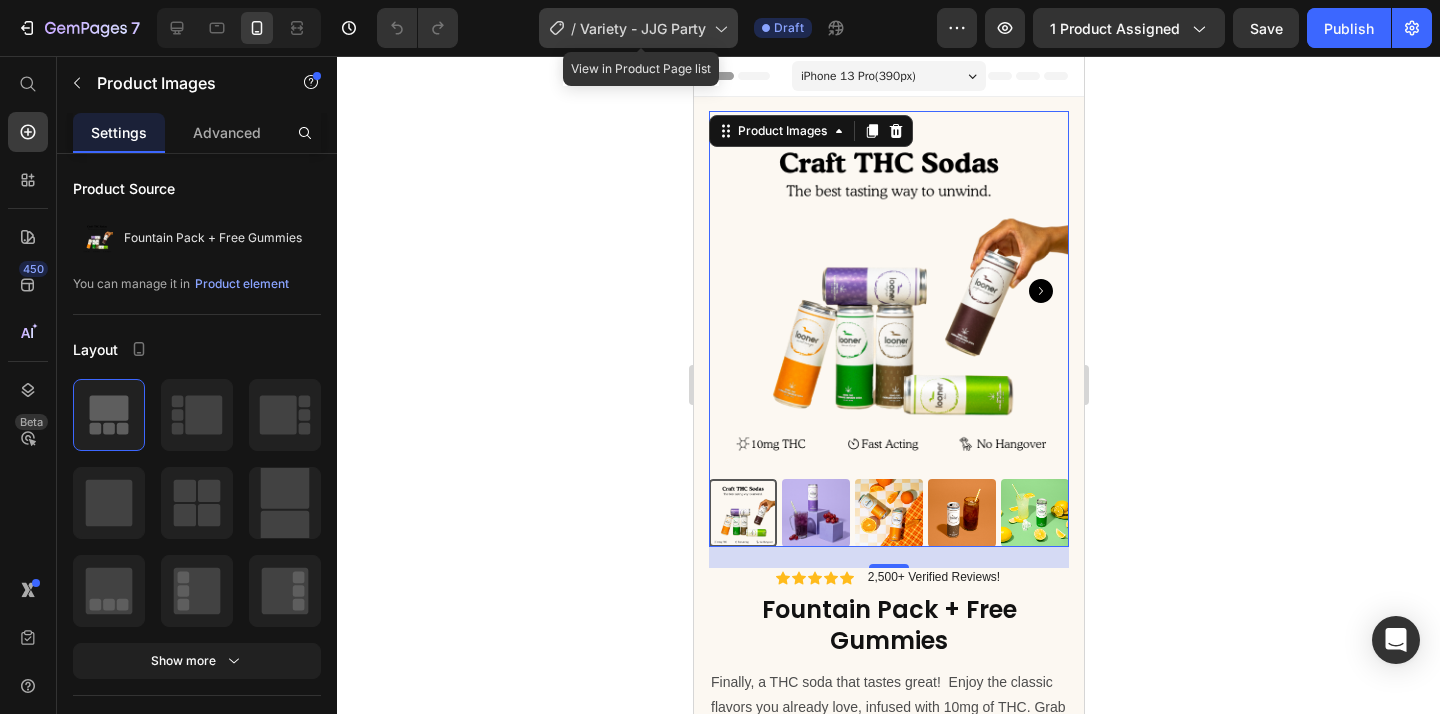 click on "/  Variety - JJG Party" 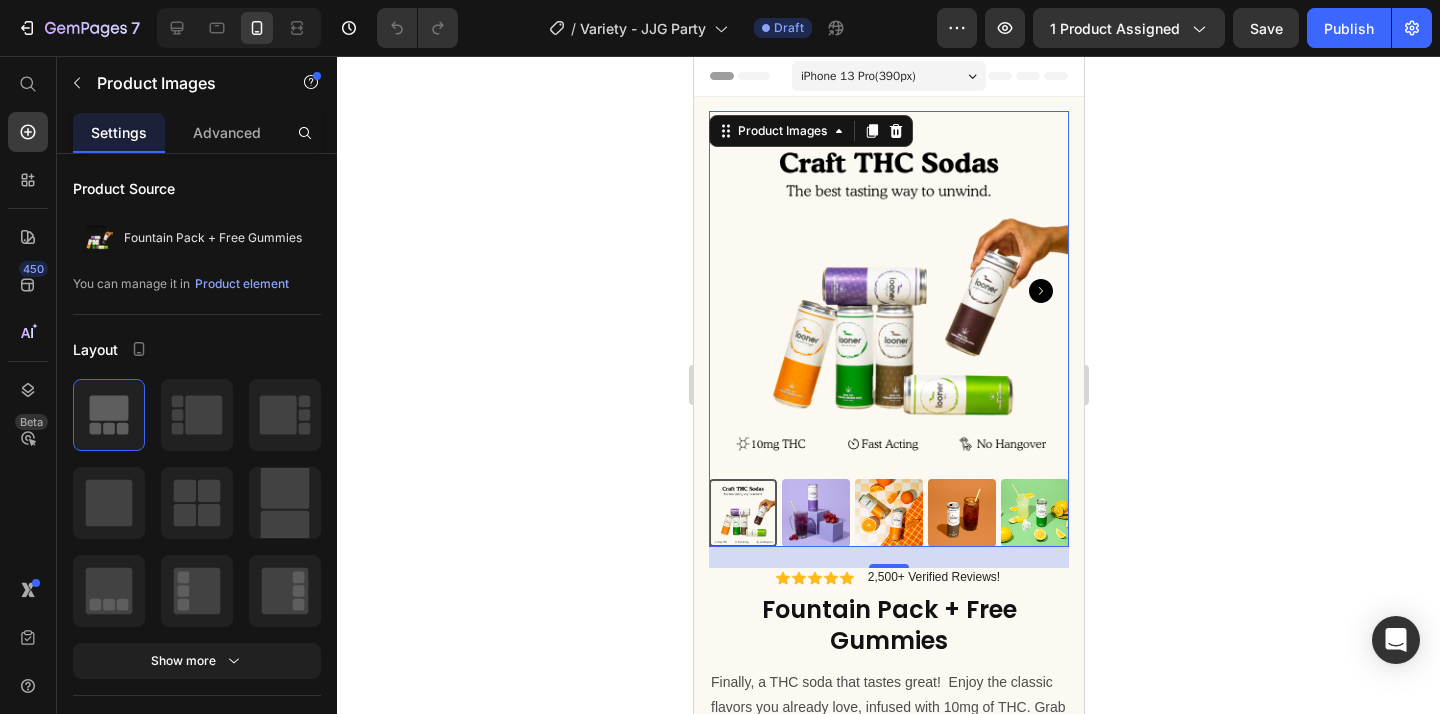 click 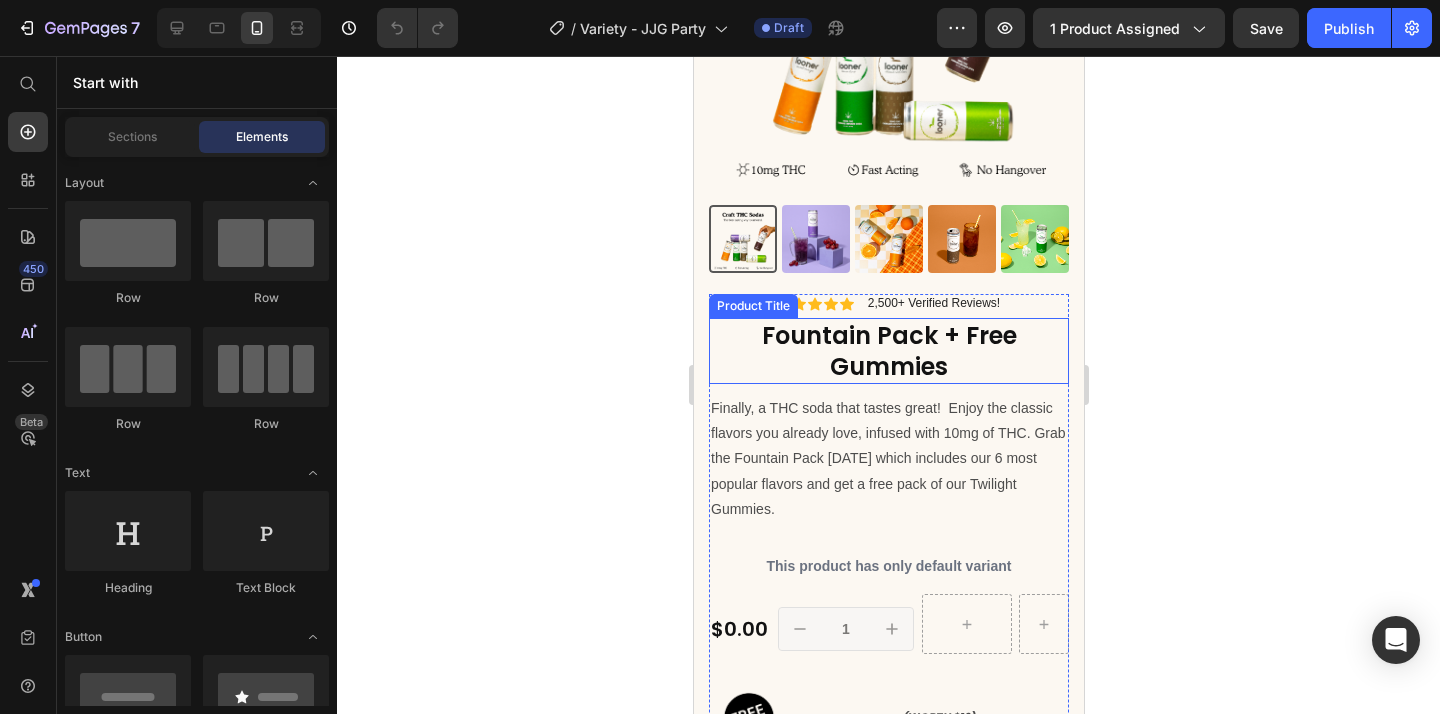 scroll, scrollTop: 0, scrollLeft: 0, axis: both 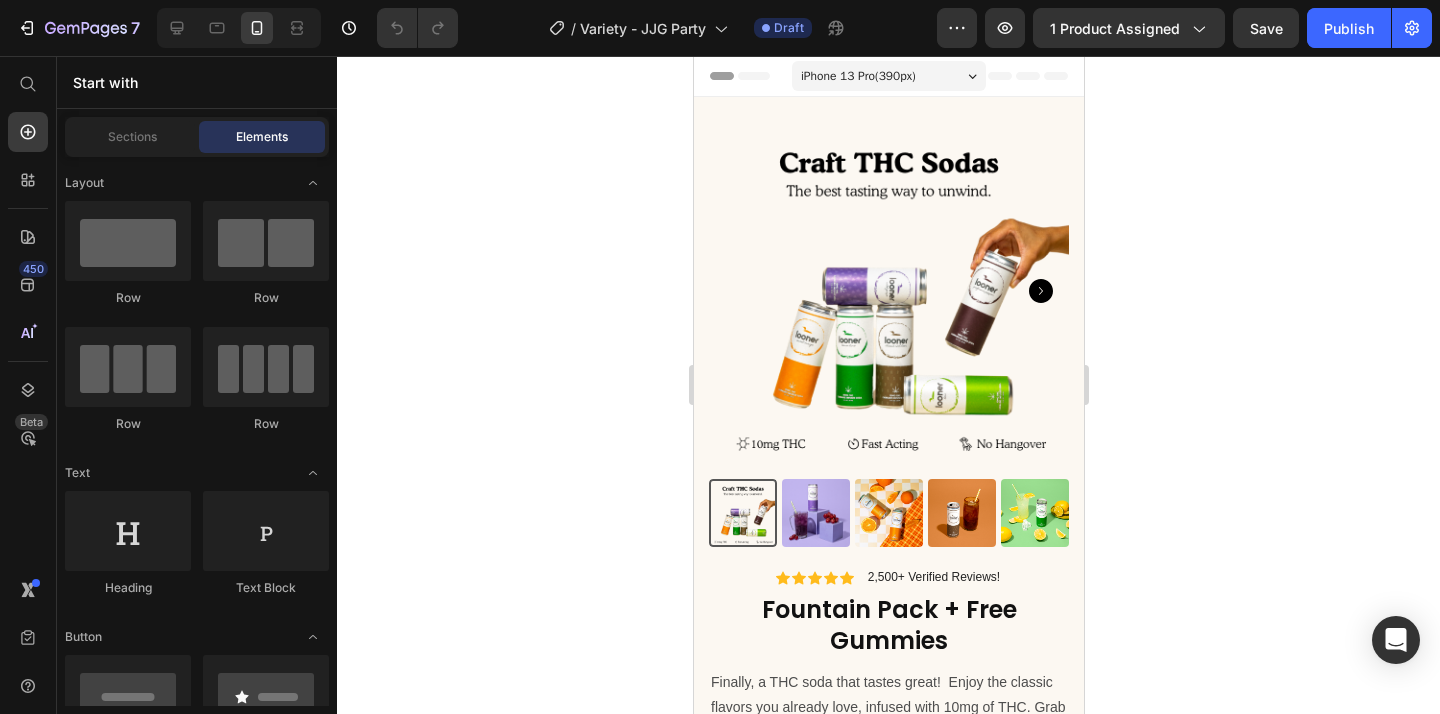 click on "iPhone 13 Pro  ( 390 px)" at bounding box center (857, 76) 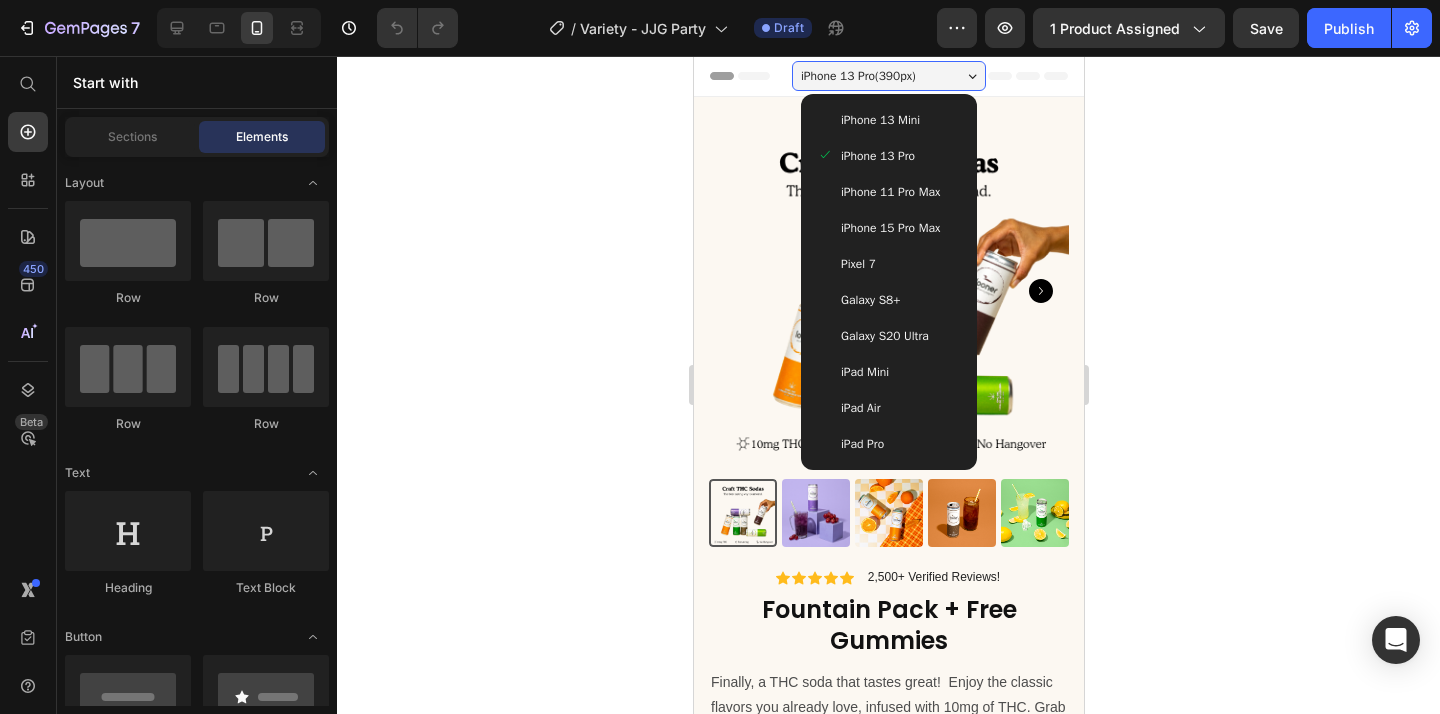 click 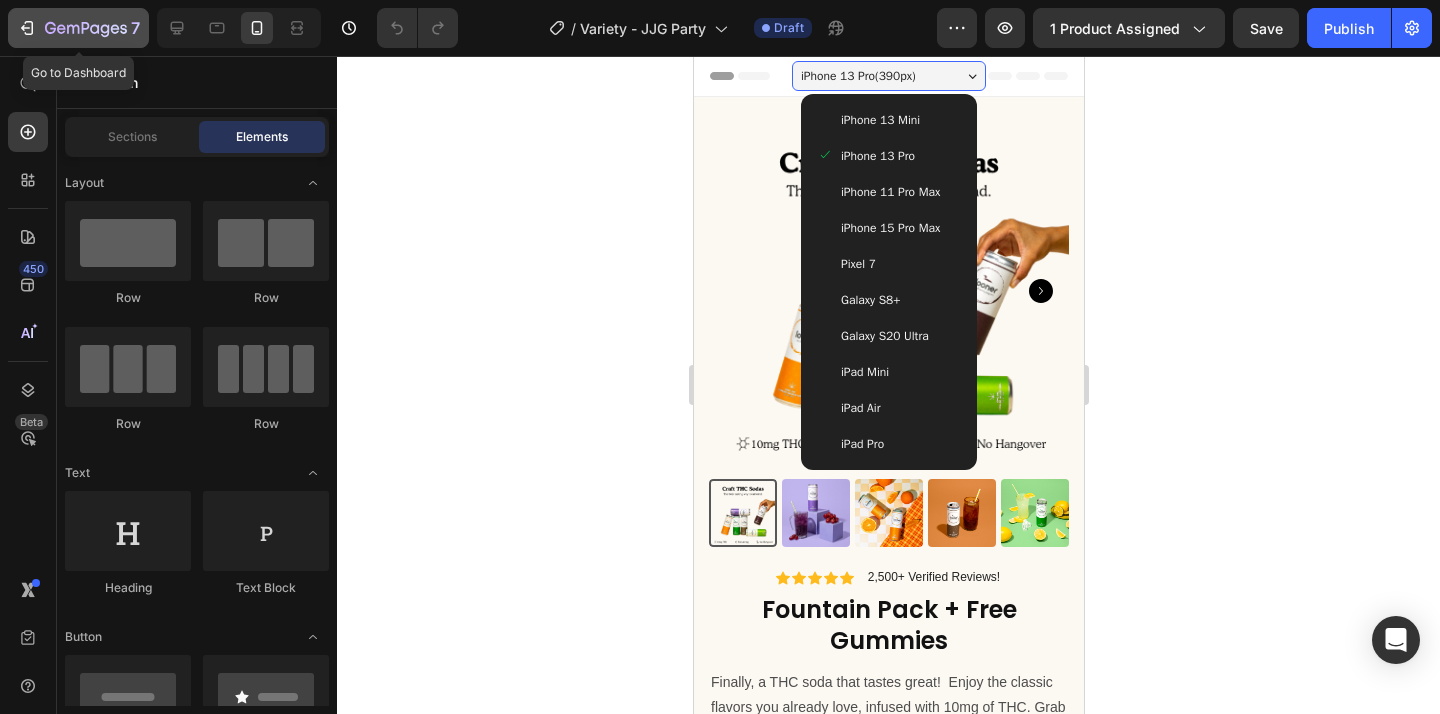 click 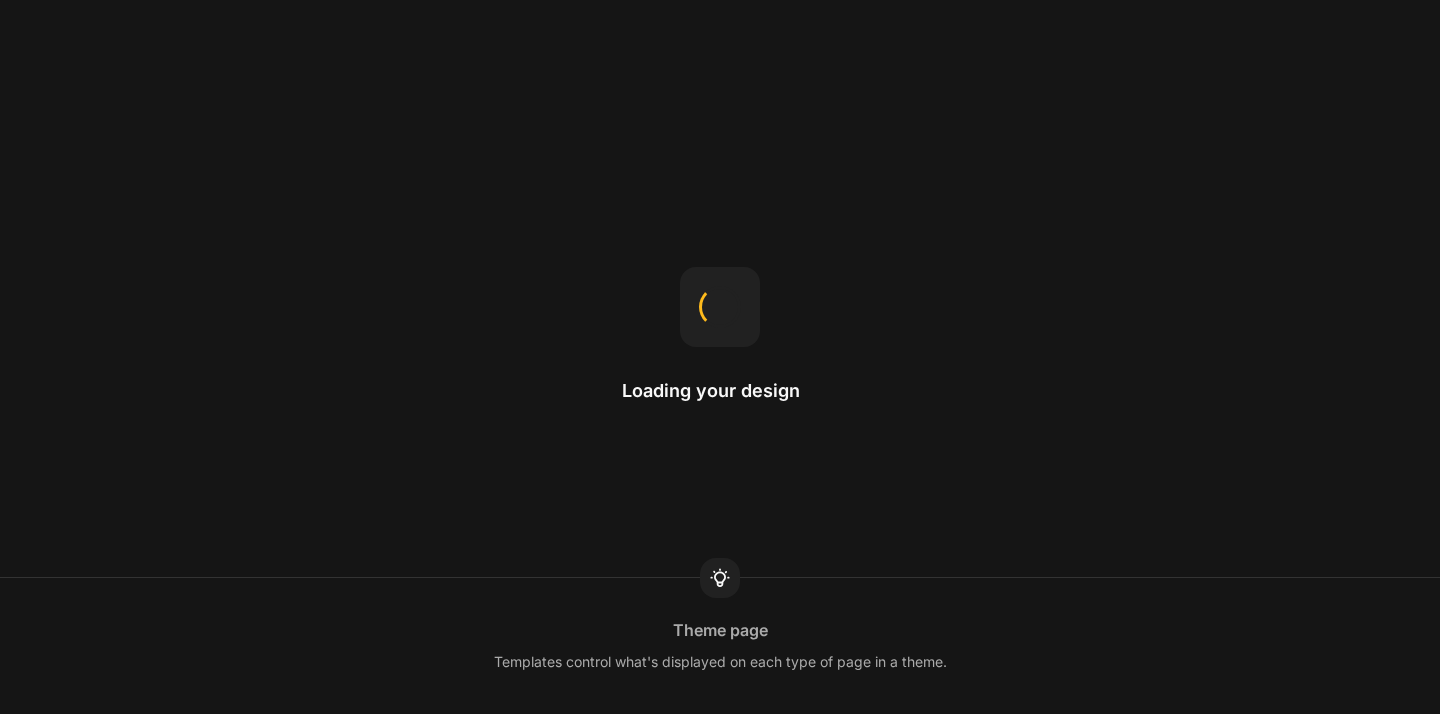 scroll, scrollTop: 0, scrollLeft: 0, axis: both 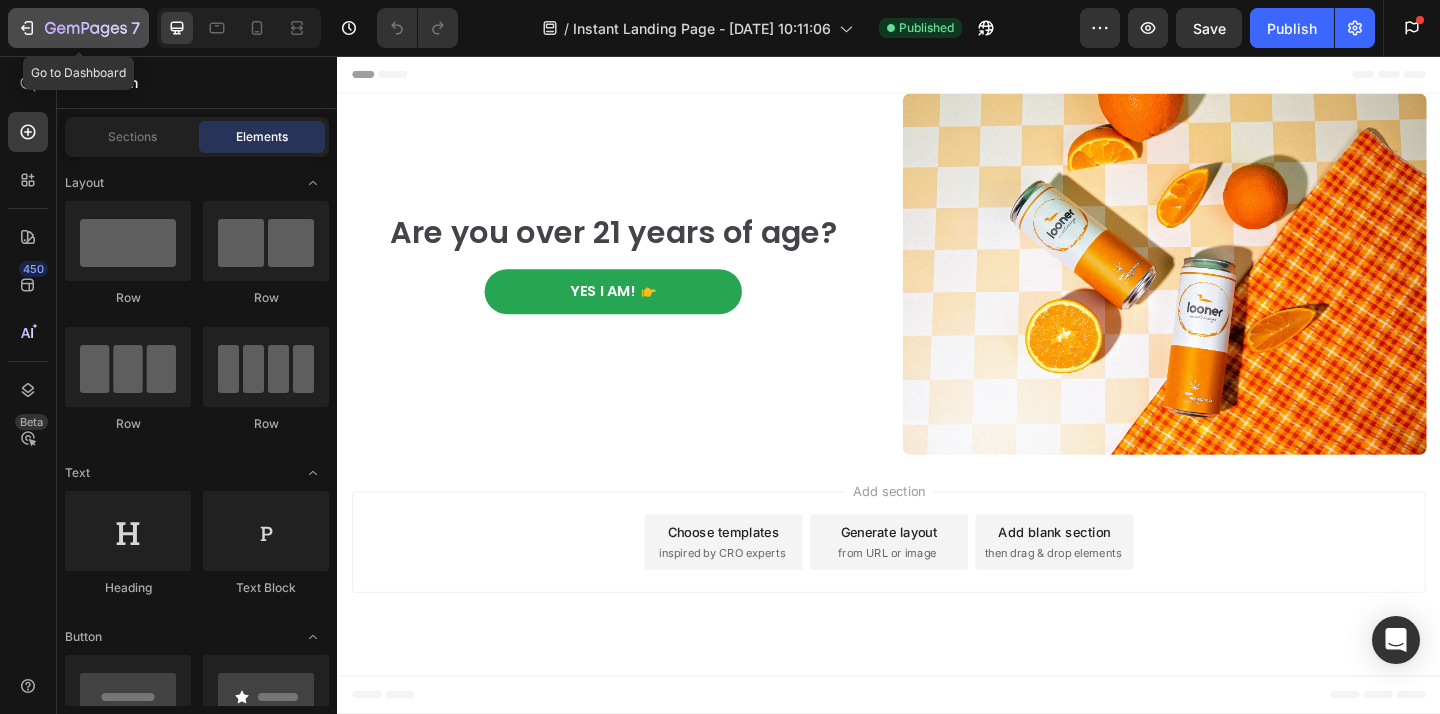 click 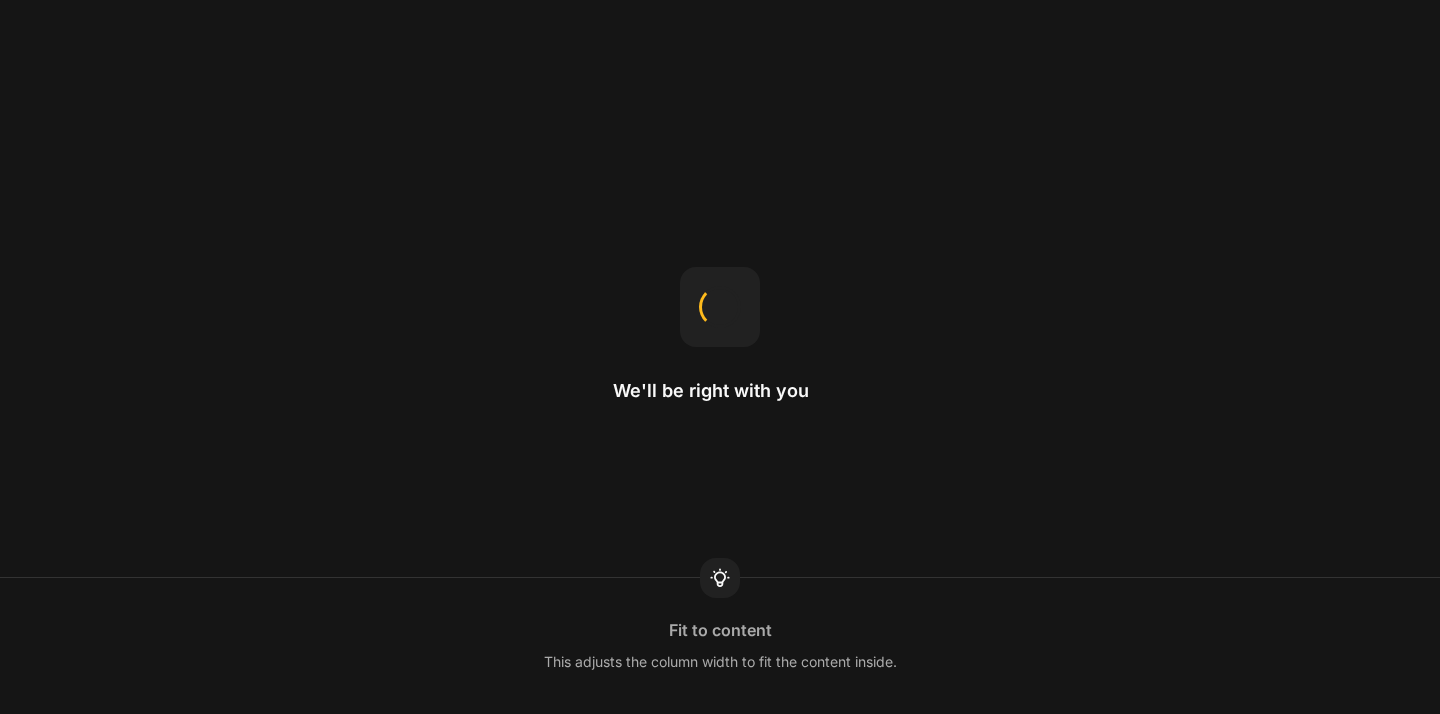 scroll, scrollTop: 0, scrollLeft: 0, axis: both 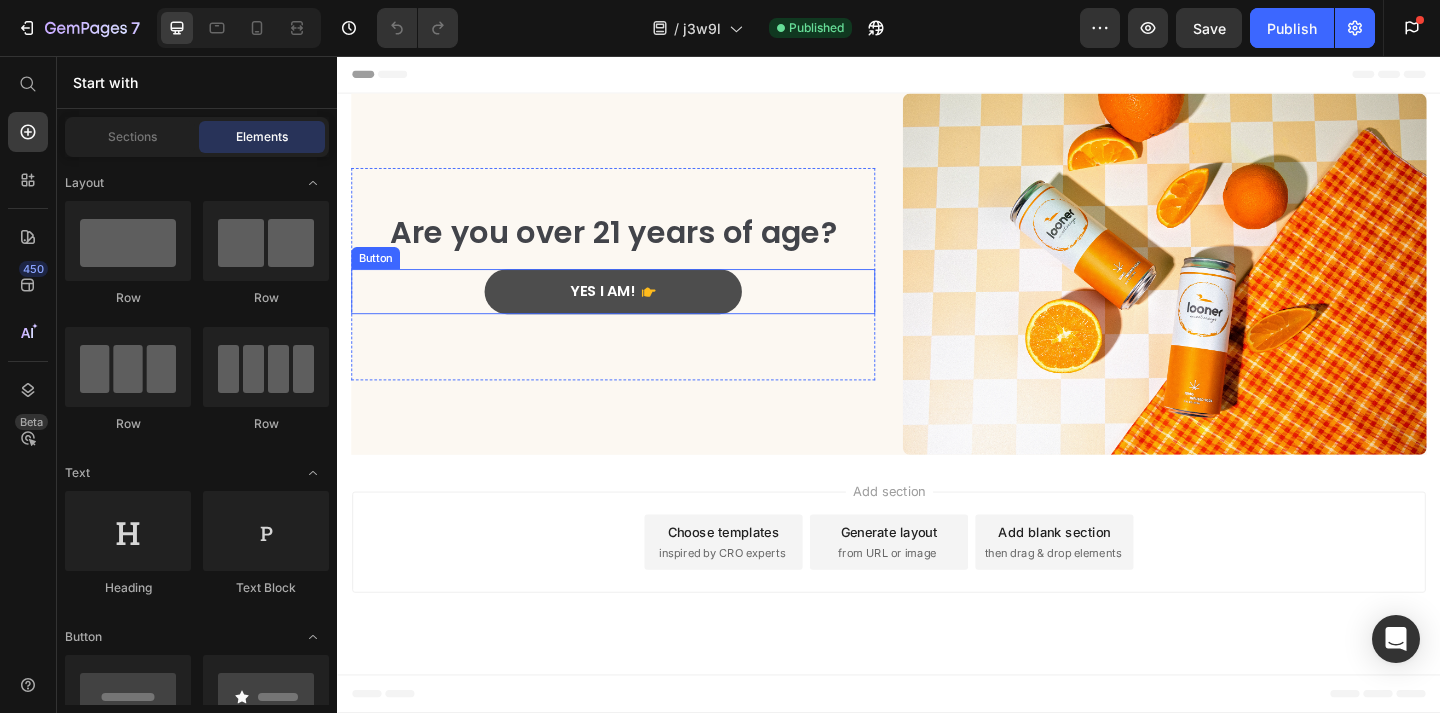 click on "Yes i am!" at bounding box center (637, 312) 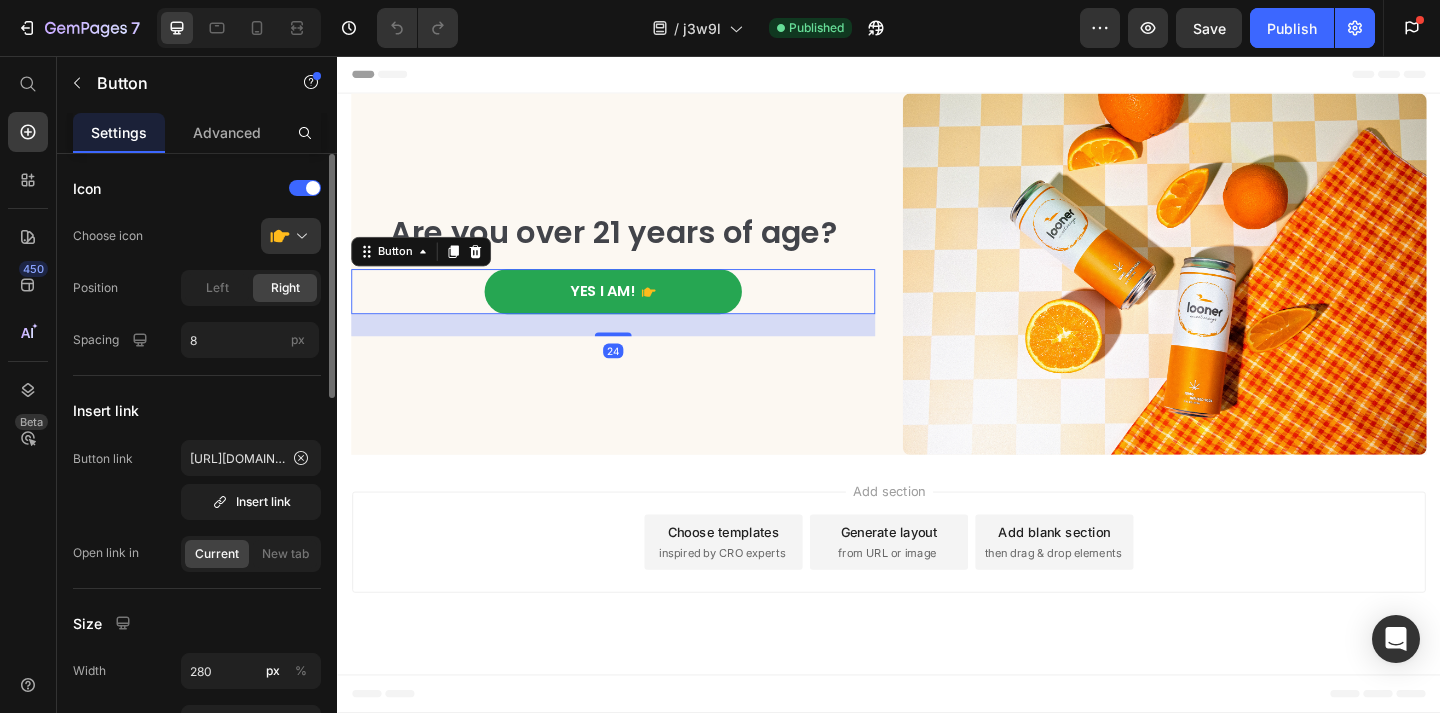 scroll, scrollTop: 35, scrollLeft: 0, axis: vertical 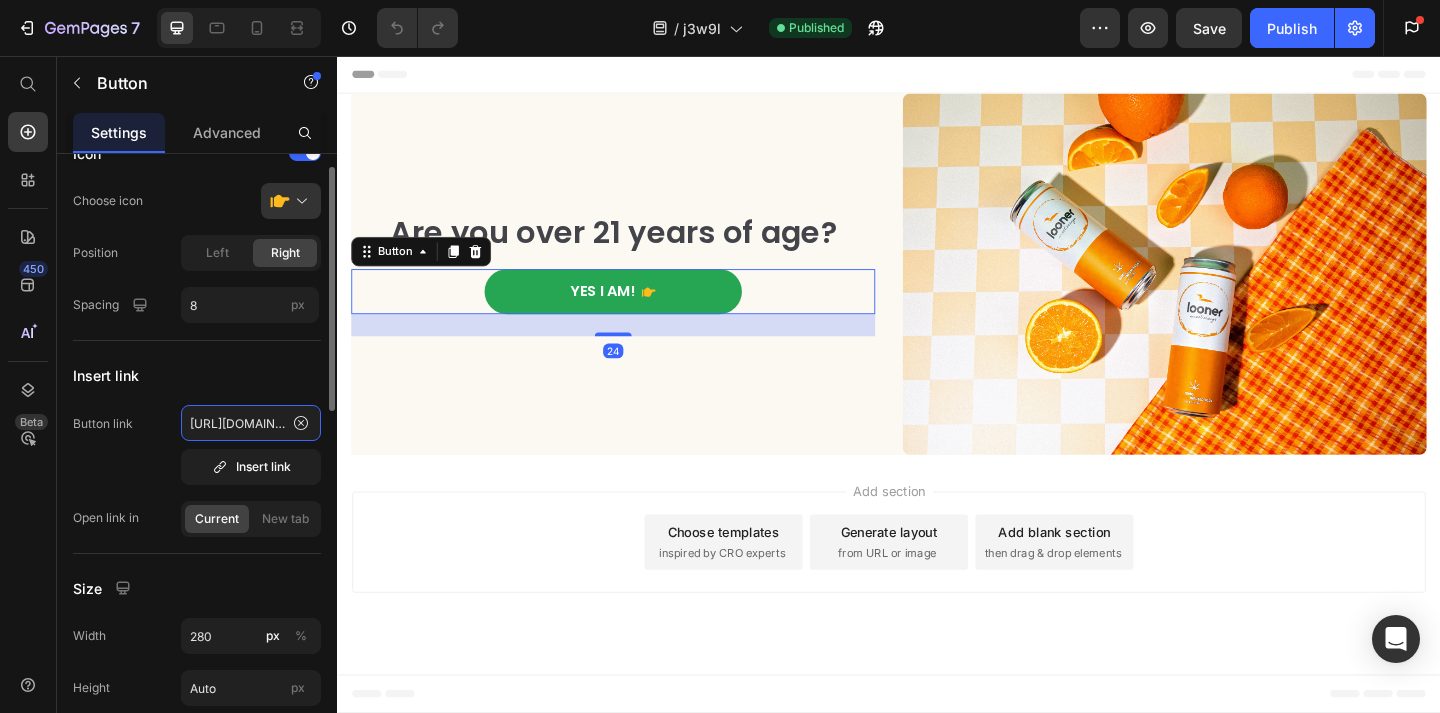 click on "[URL][DOMAIN_NAME]" 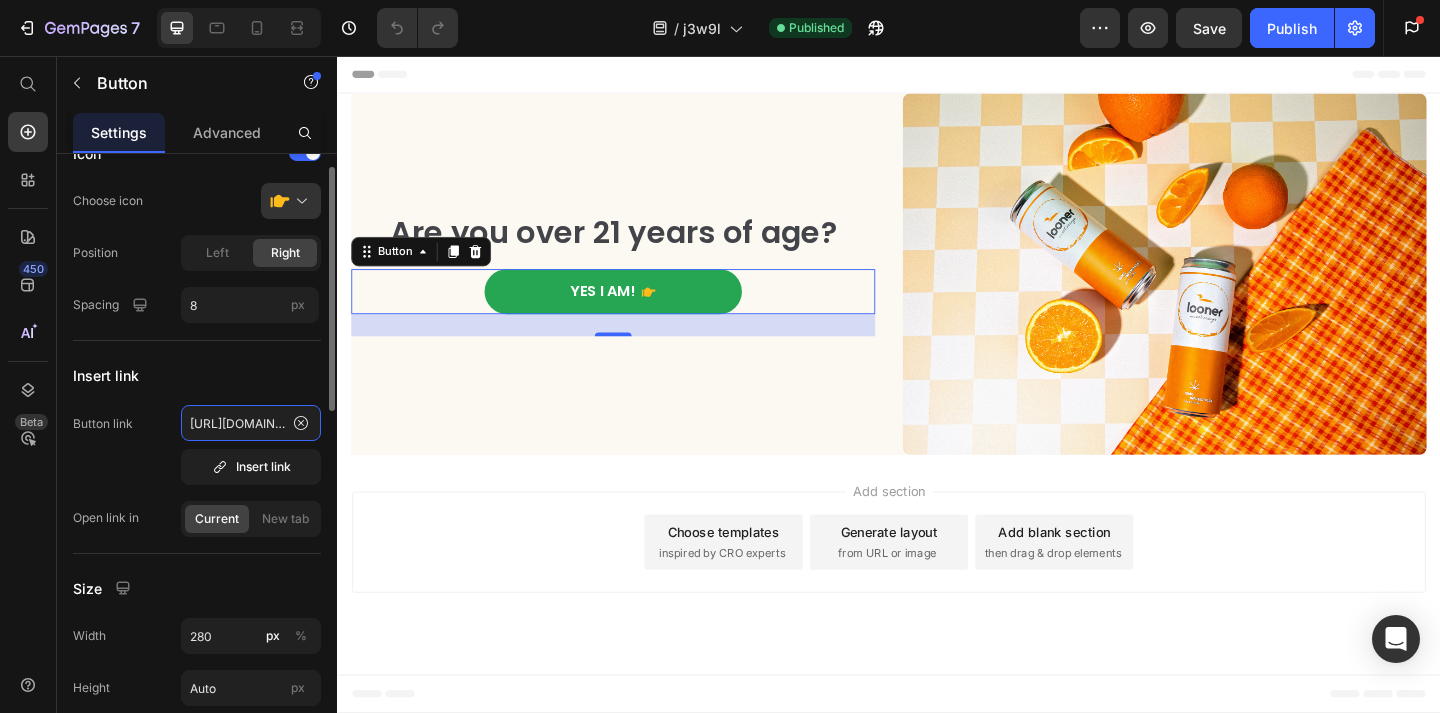 scroll, scrollTop: 0, scrollLeft: 345, axis: horizontal 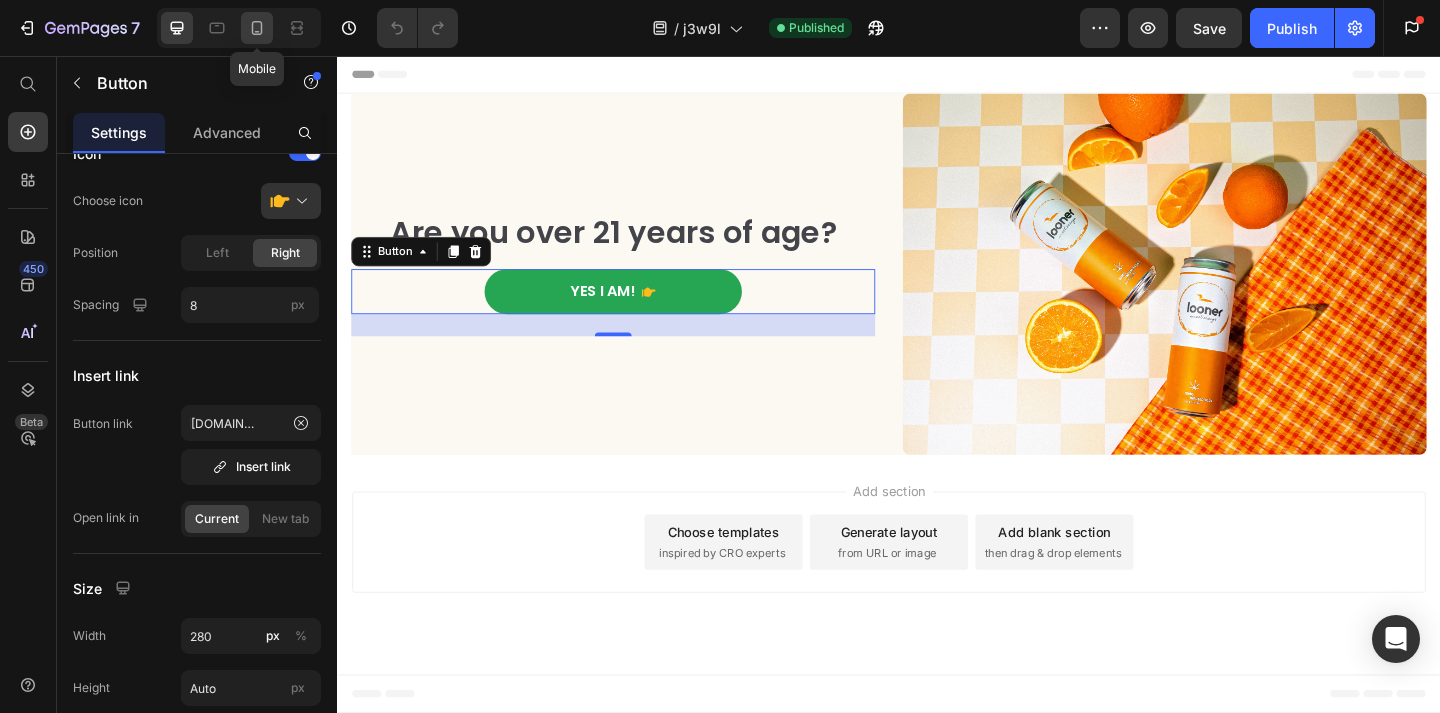 click 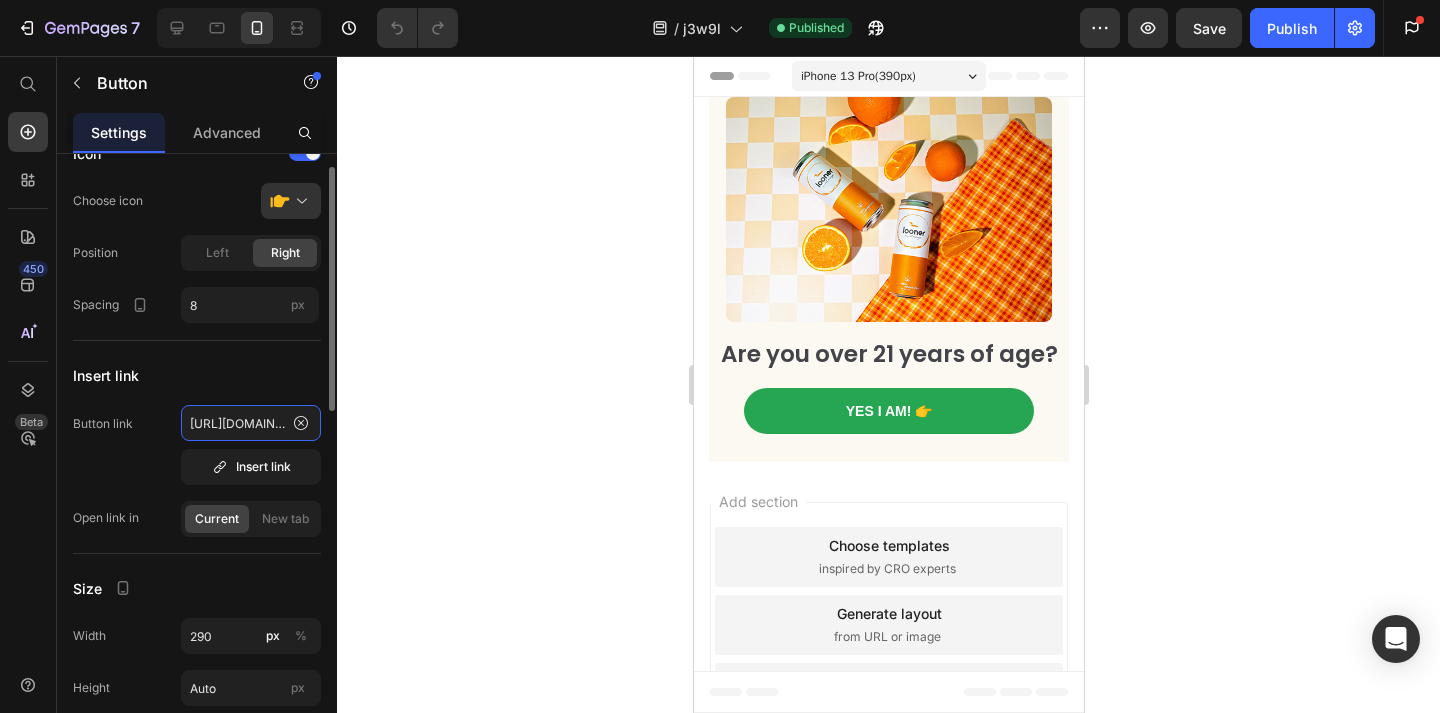 click on "[URL][DOMAIN_NAME]" 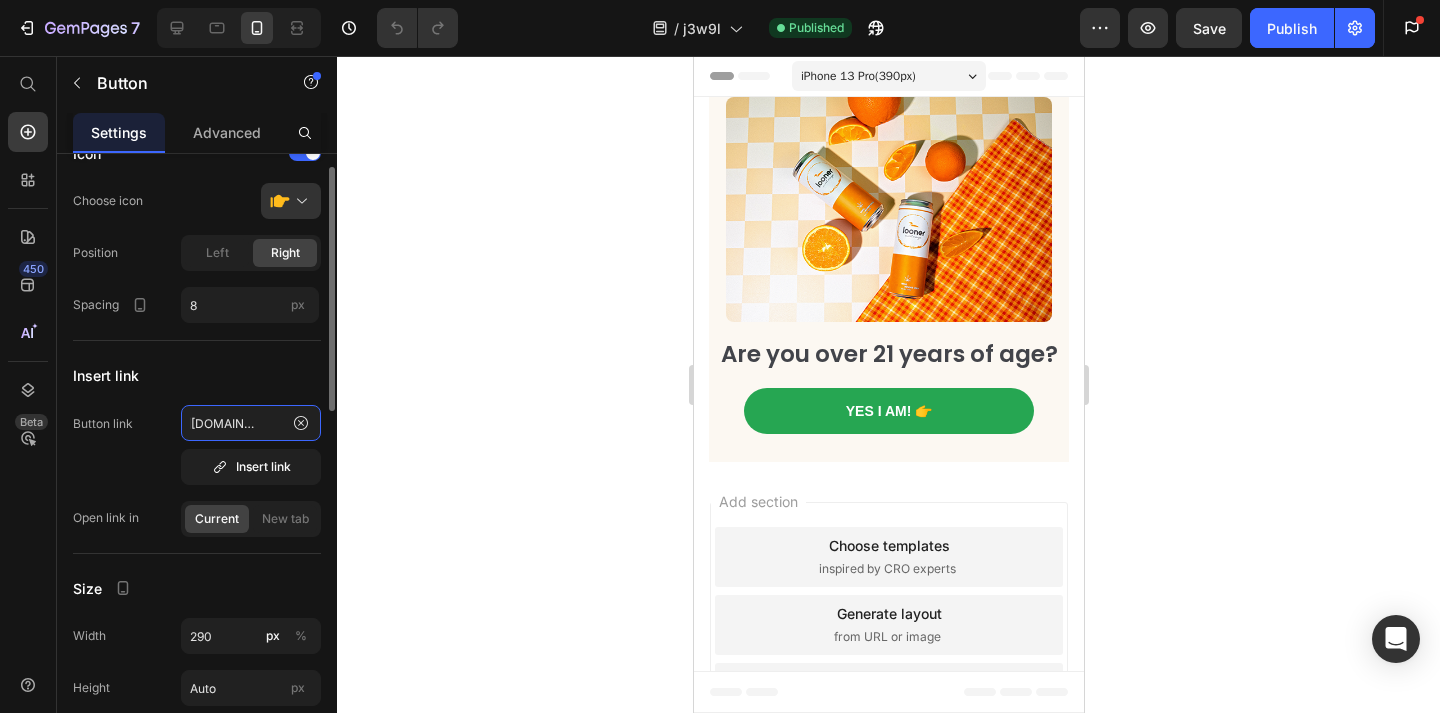 scroll, scrollTop: 0, scrollLeft: 144, axis: horizontal 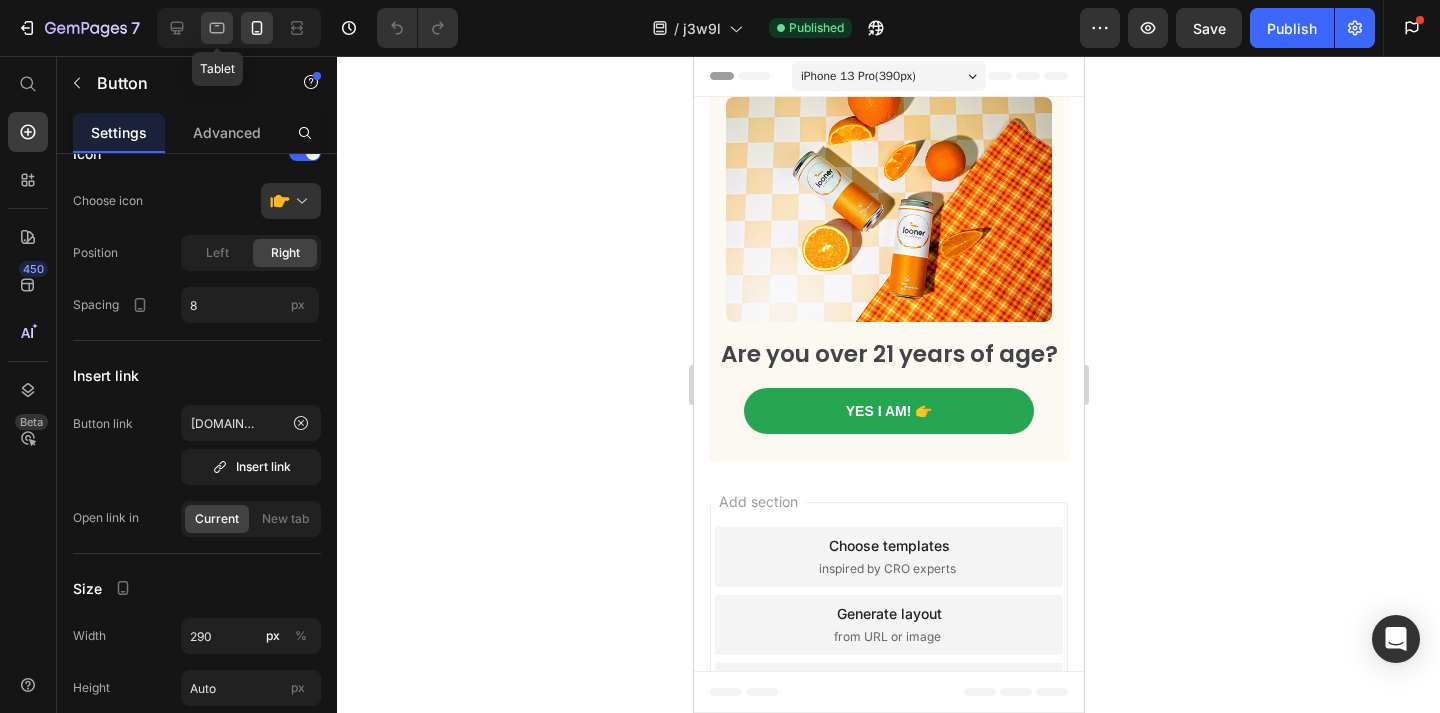 click 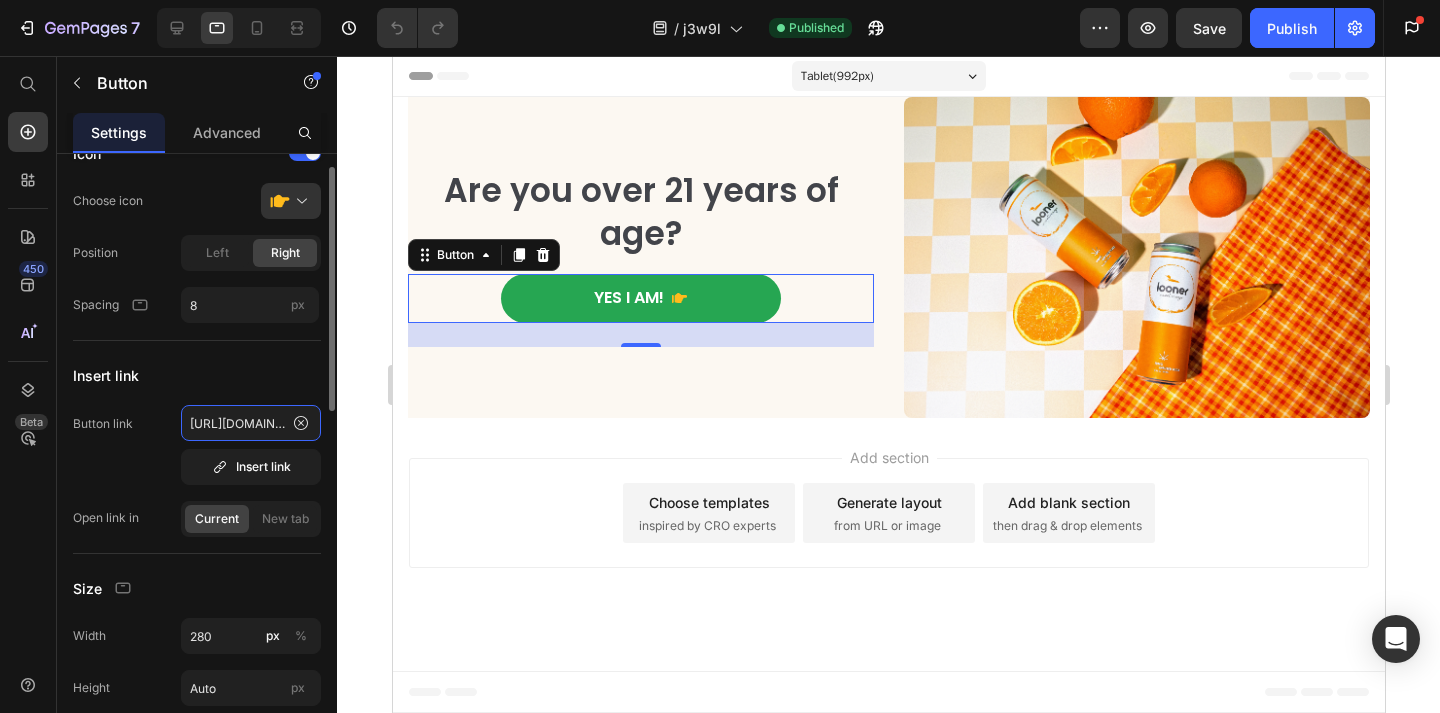 click on "[URL][DOMAIN_NAME]" 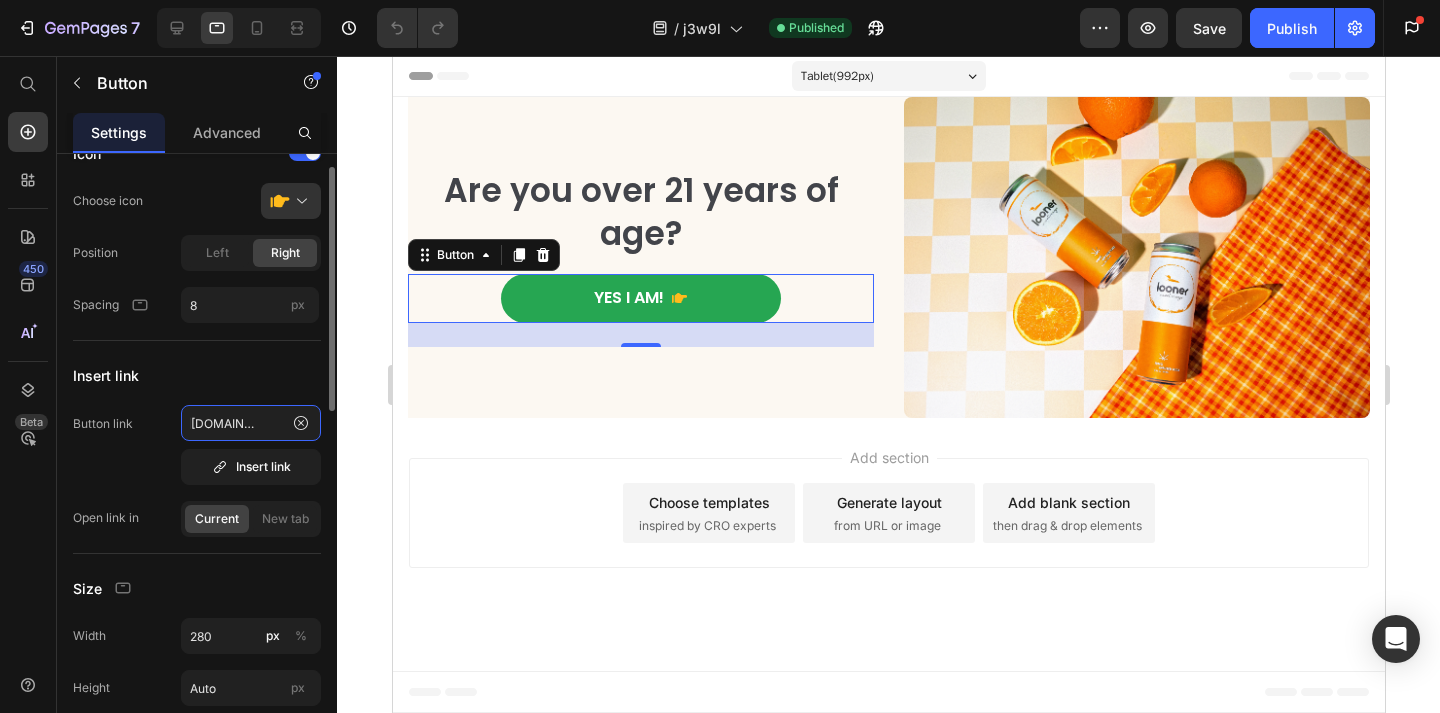 scroll, scrollTop: 0, scrollLeft: 194, axis: horizontal 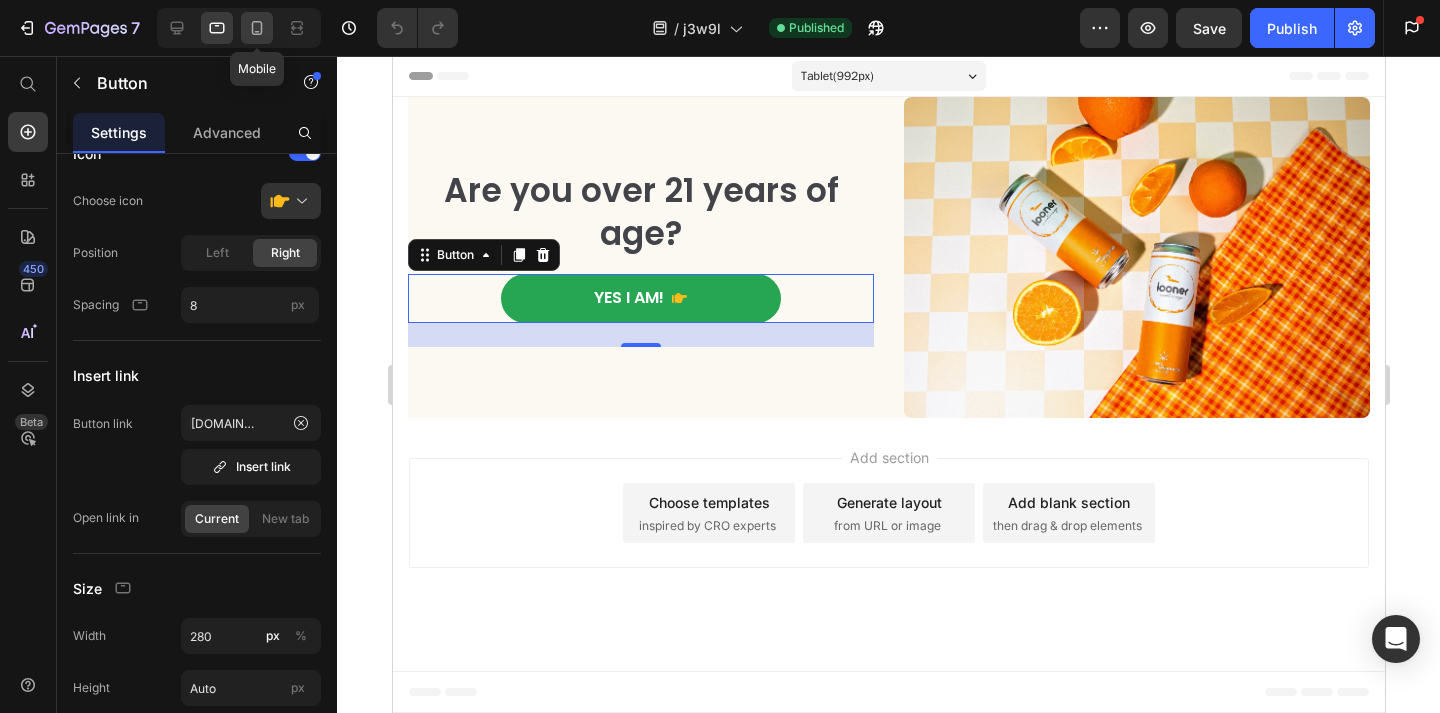 click 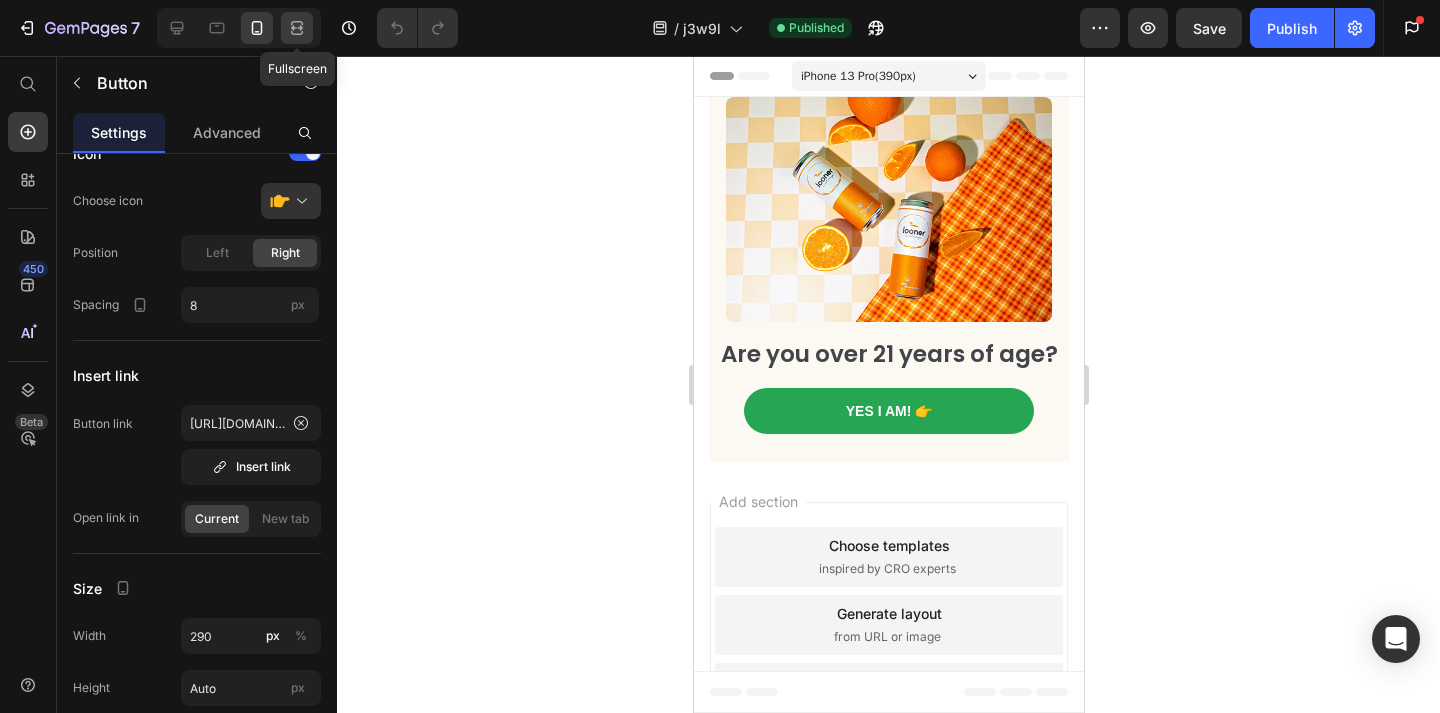 click 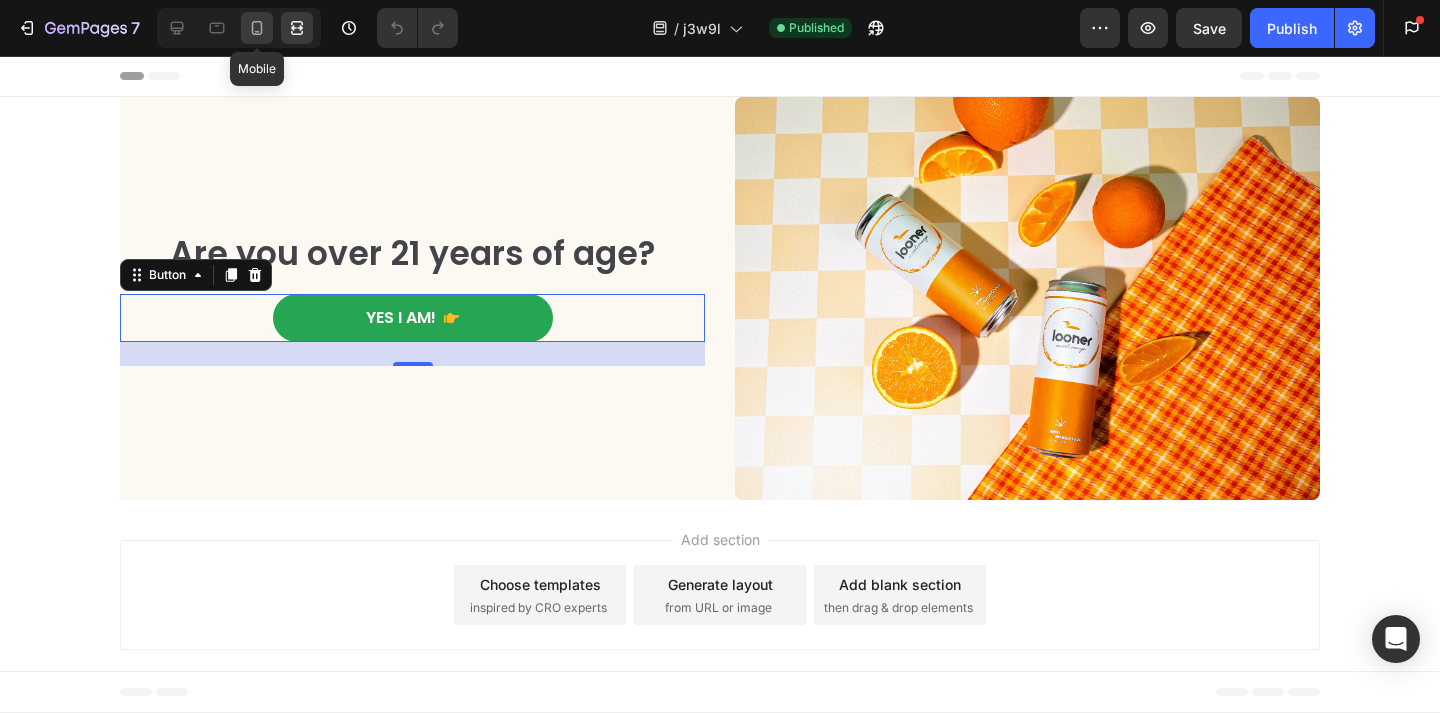 click 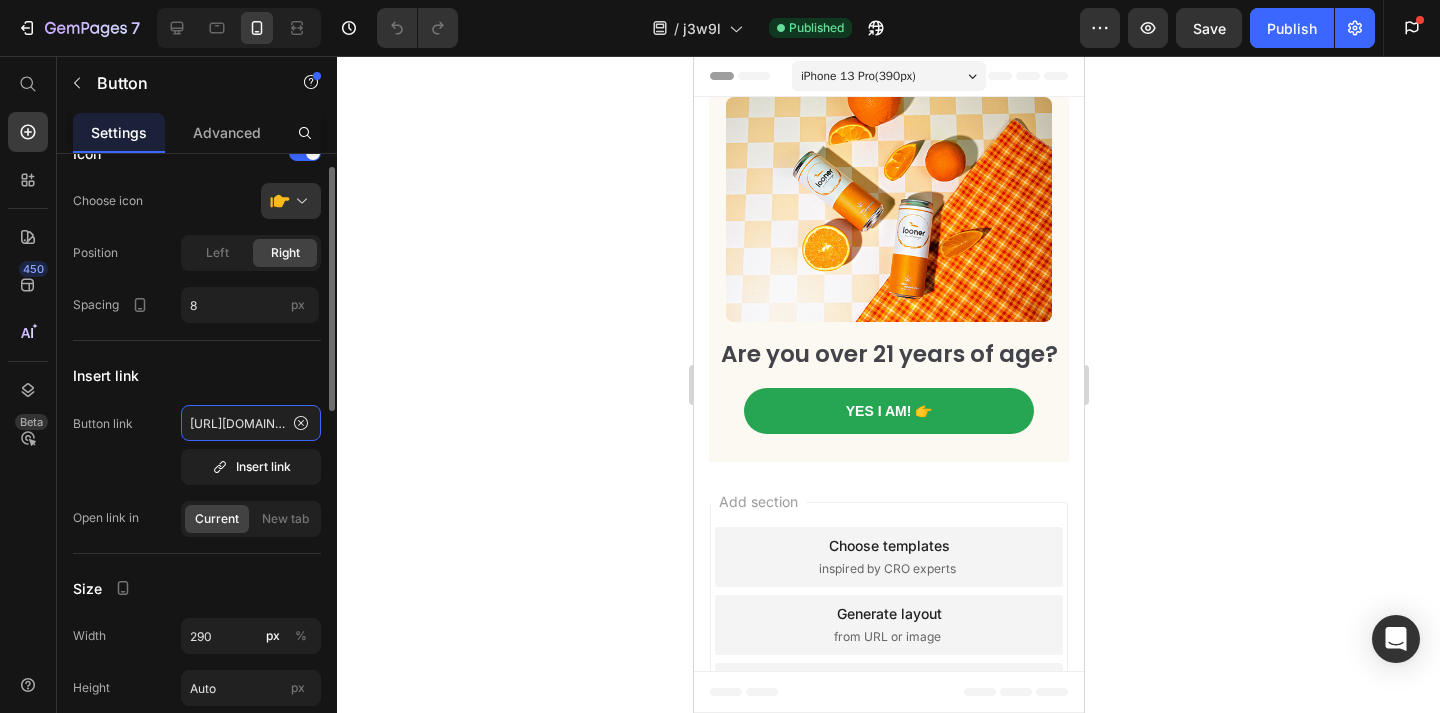 click on "[URL][DOMAIN_NAME]" 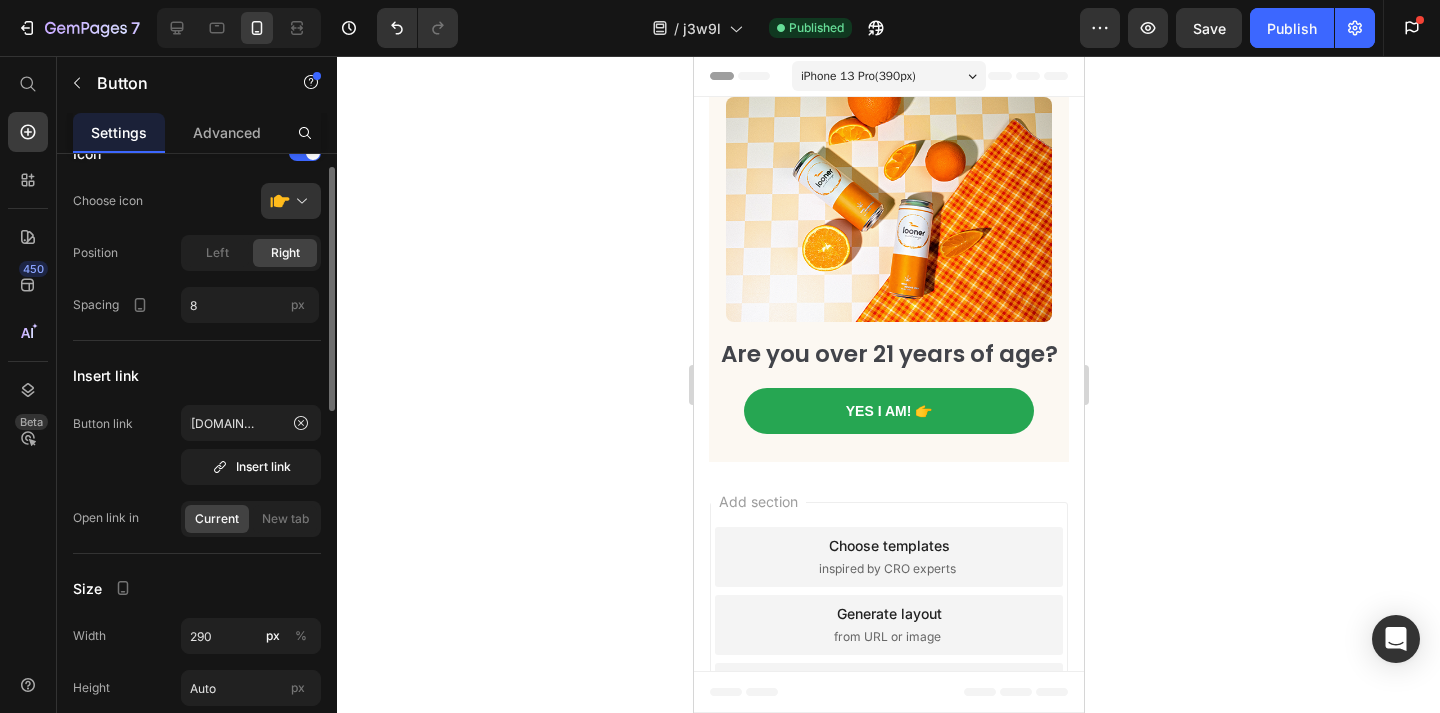 scroll, scrollTop: 0, scrollLeft: 0, axis: both 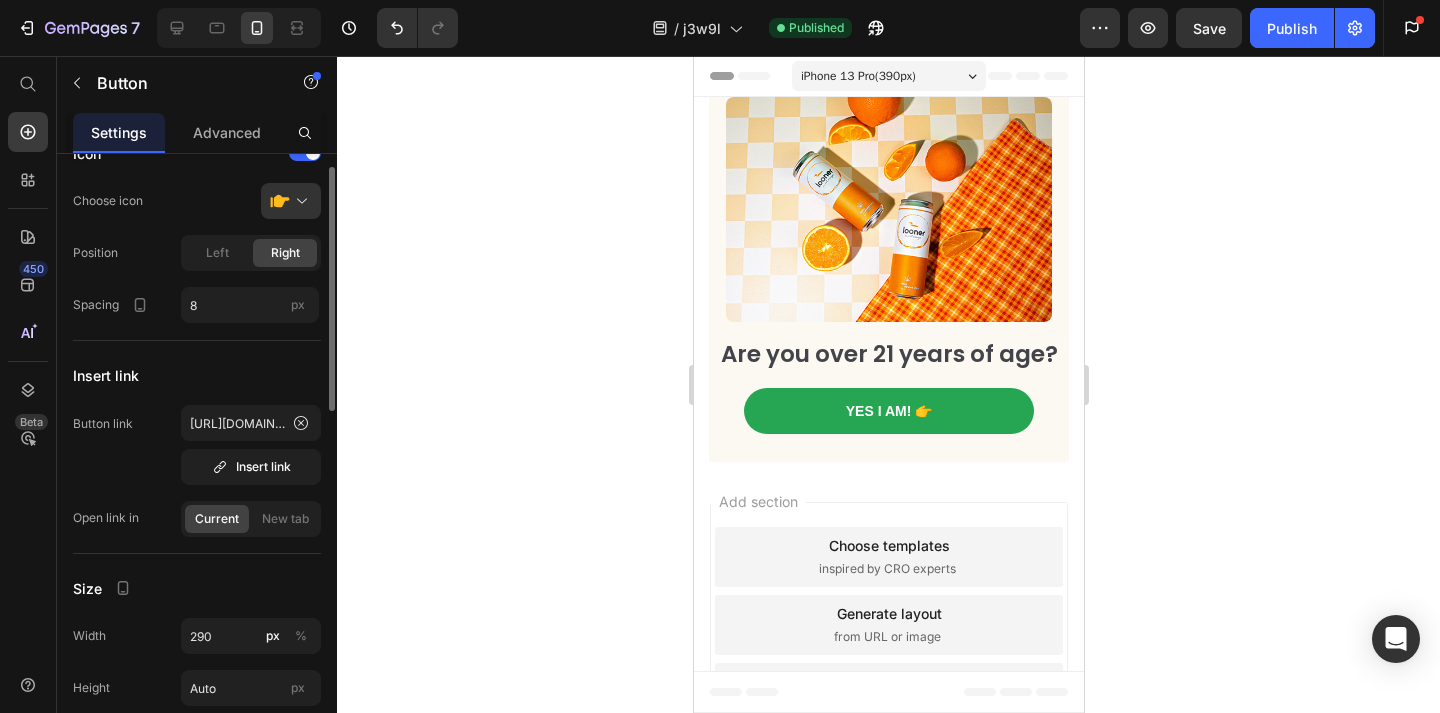 click on "Button link [URL][DOMAIN_NAME]  Insert link" at bounding box center (197, 445) 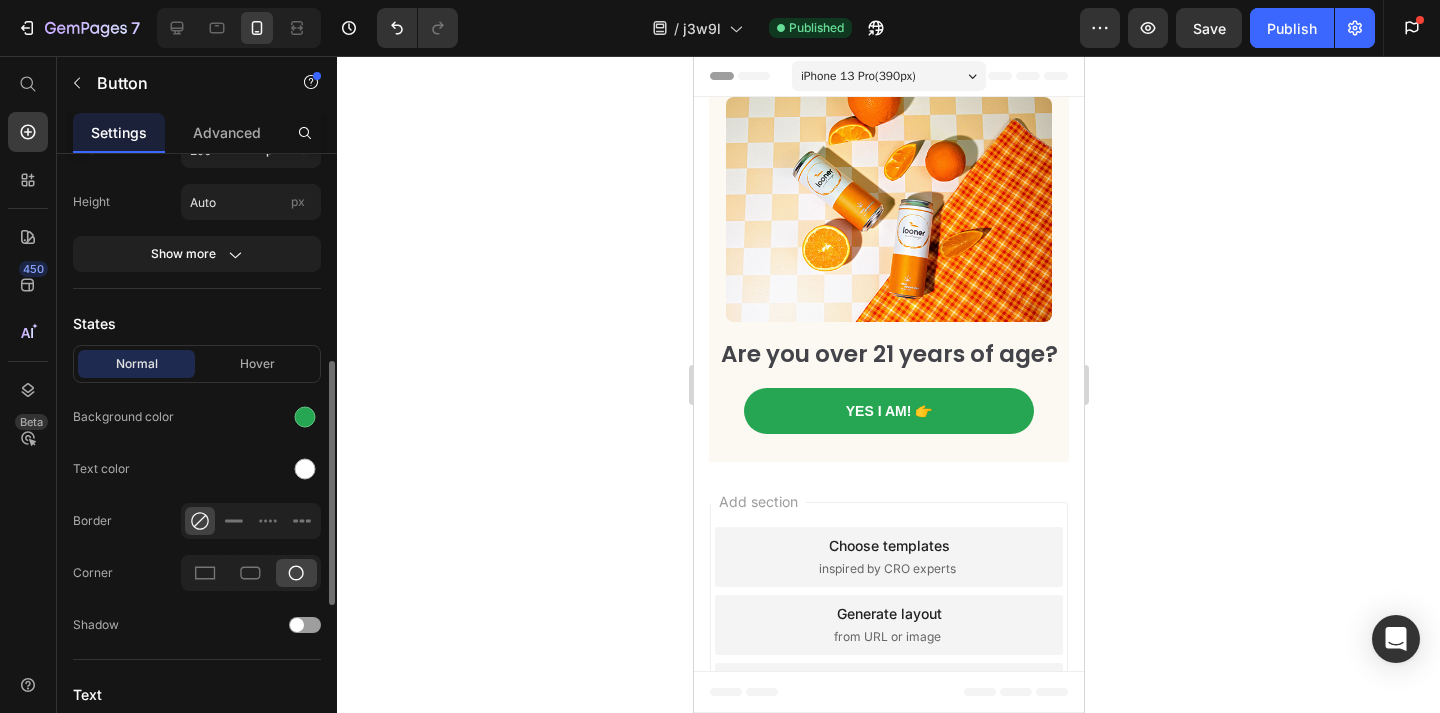 scroll, scrollTop: 0, scrollLeft: 0, axis: both 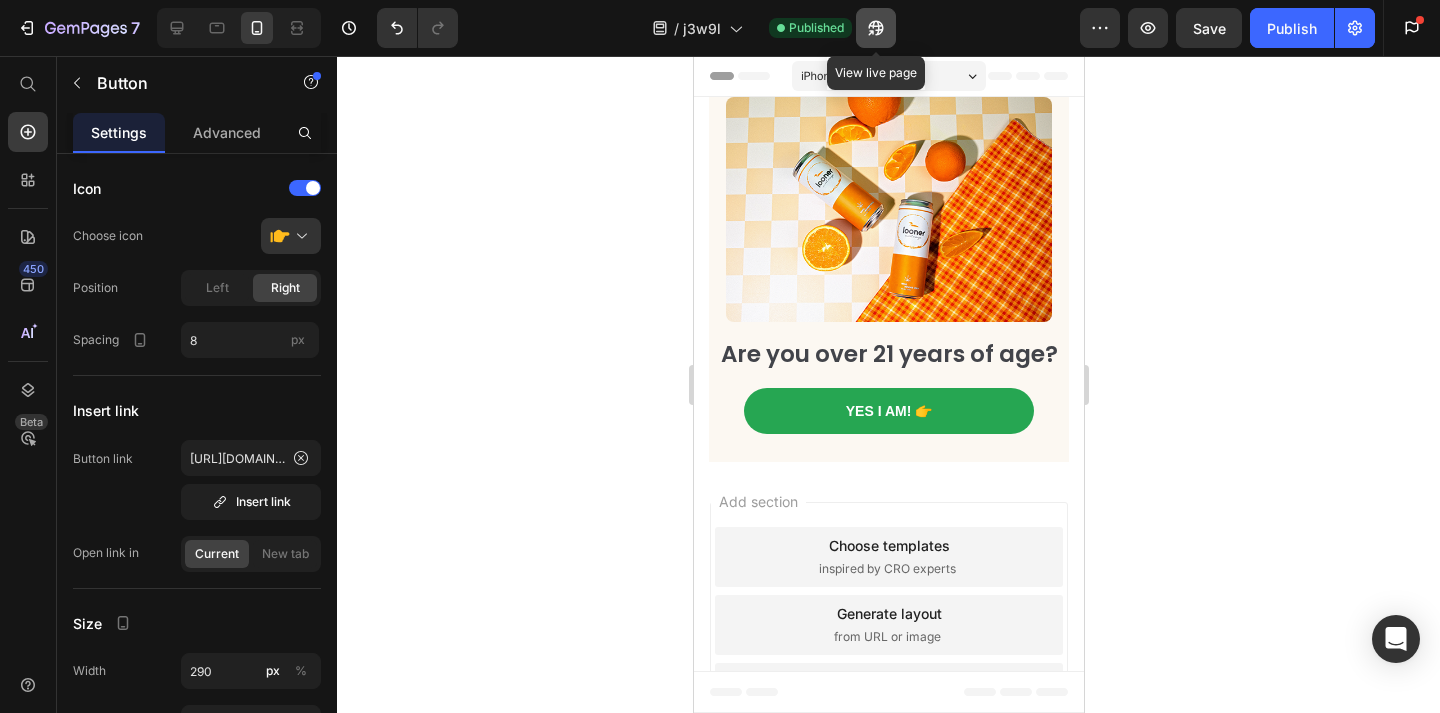 click 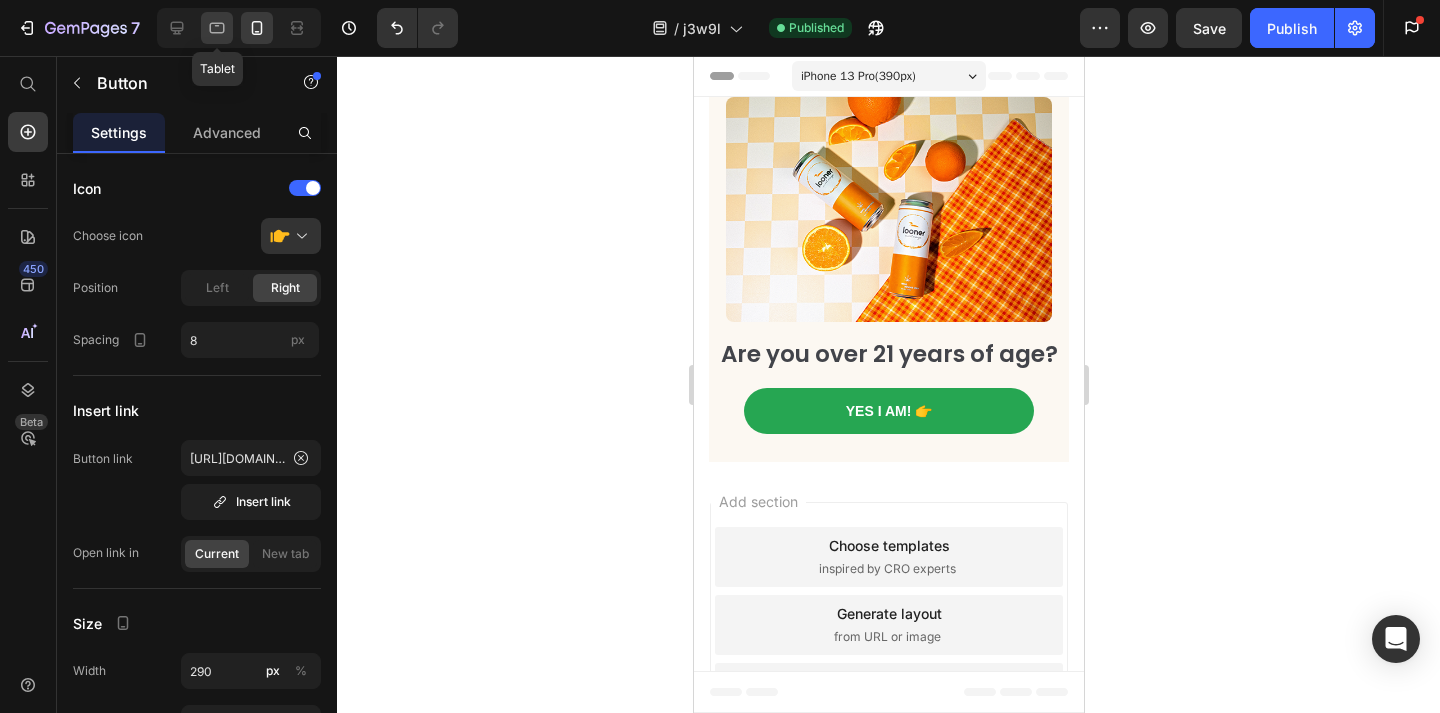 click 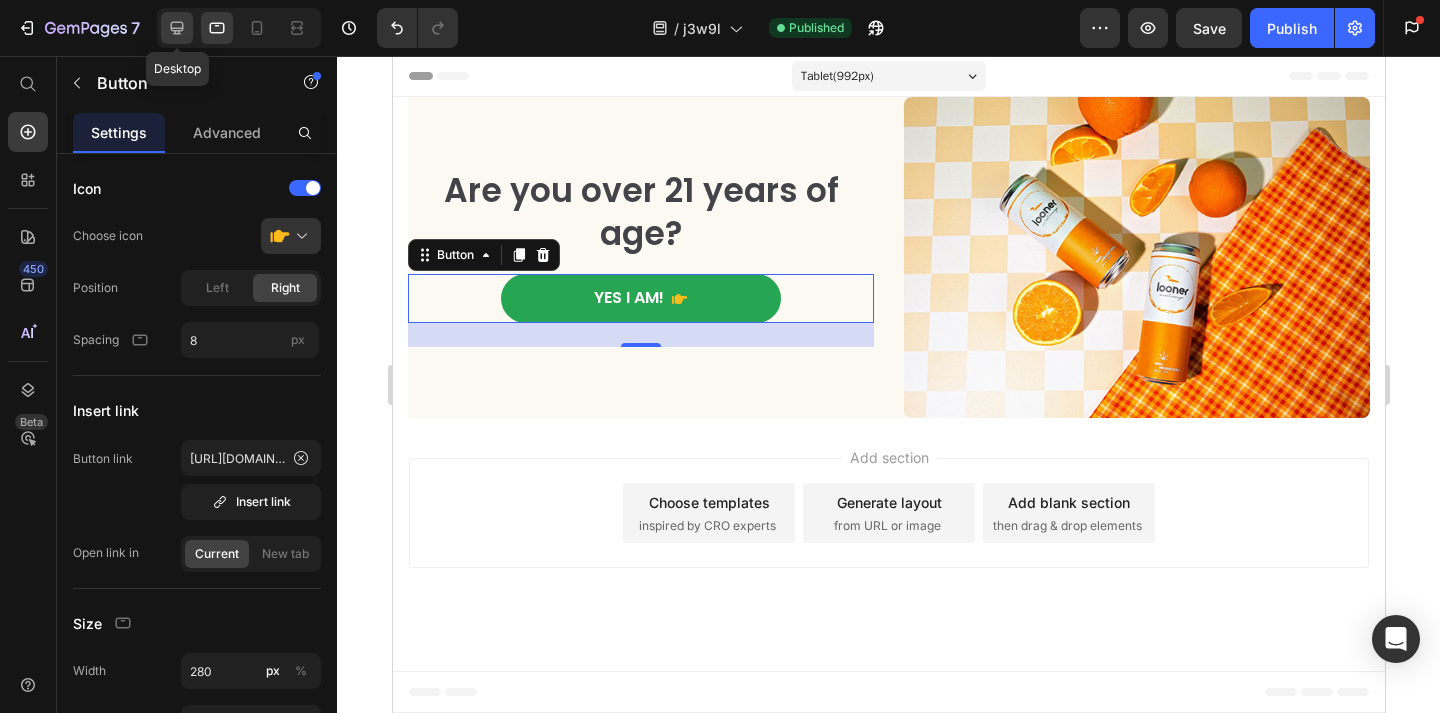 click 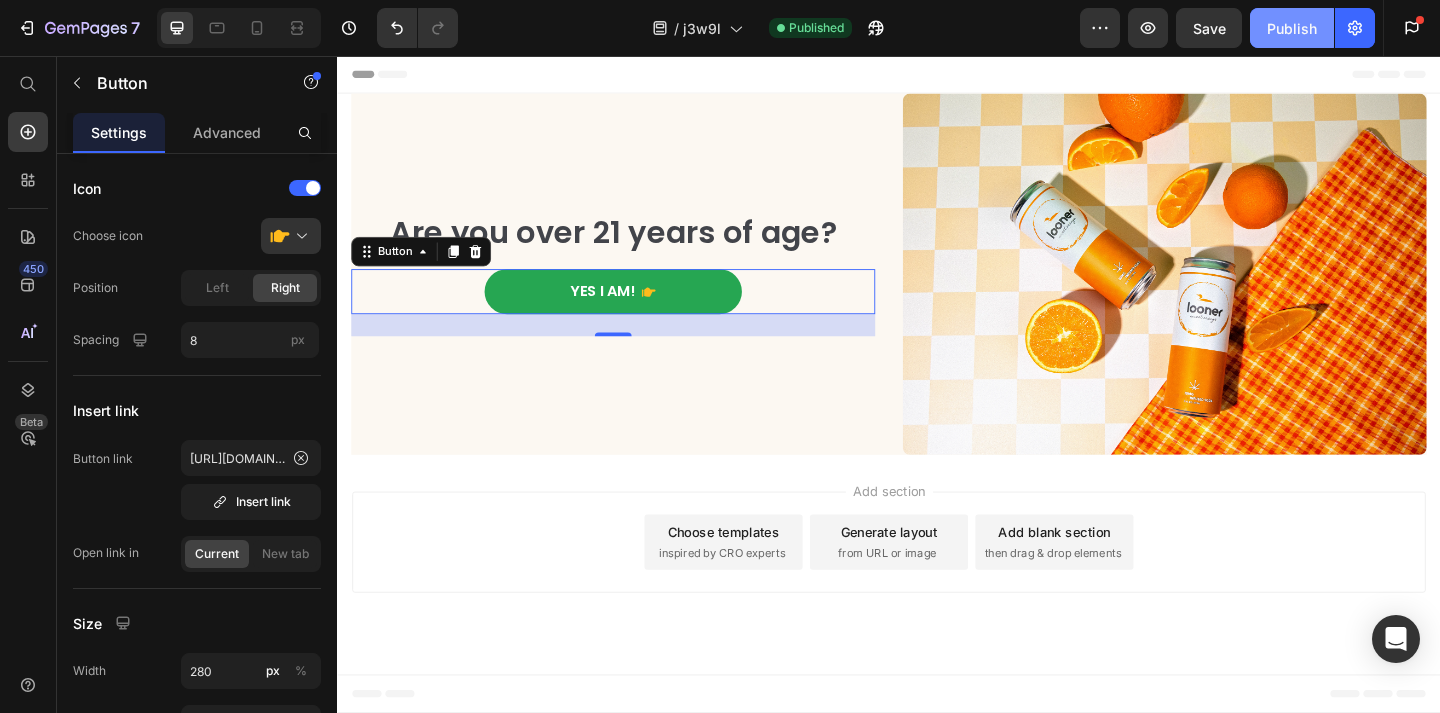 click on "Publish" at bounding box center (1292, 28) 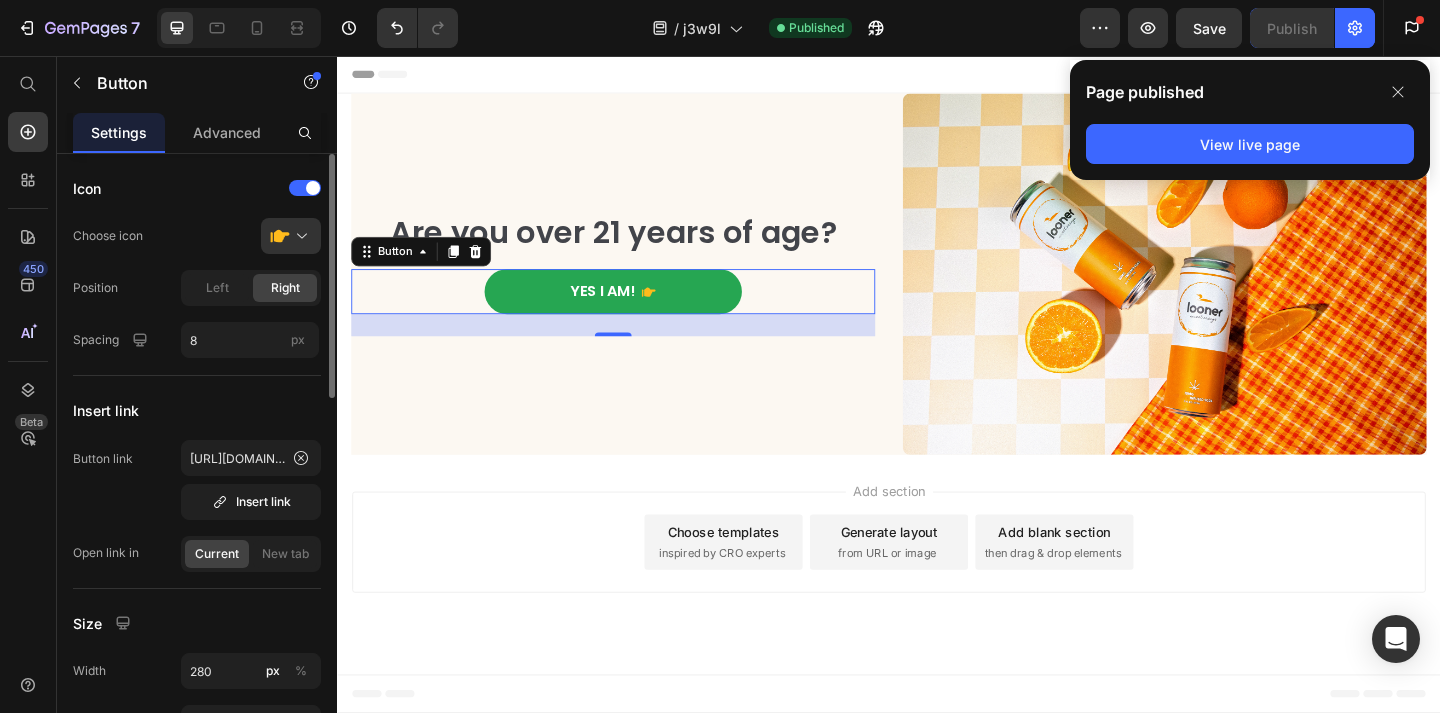 click on "Button link [URL][DOMAIN_NAME]  Insert link" at bounding box center [197, 480] 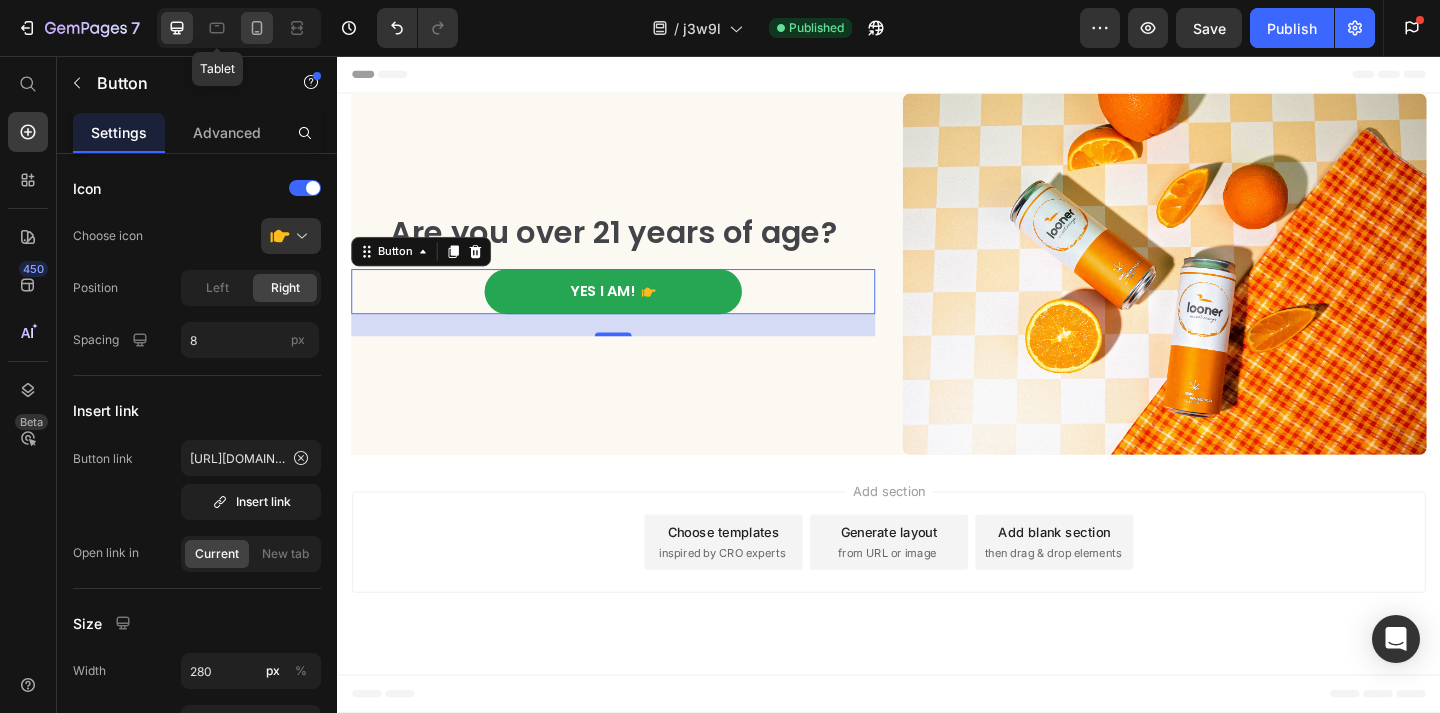 click 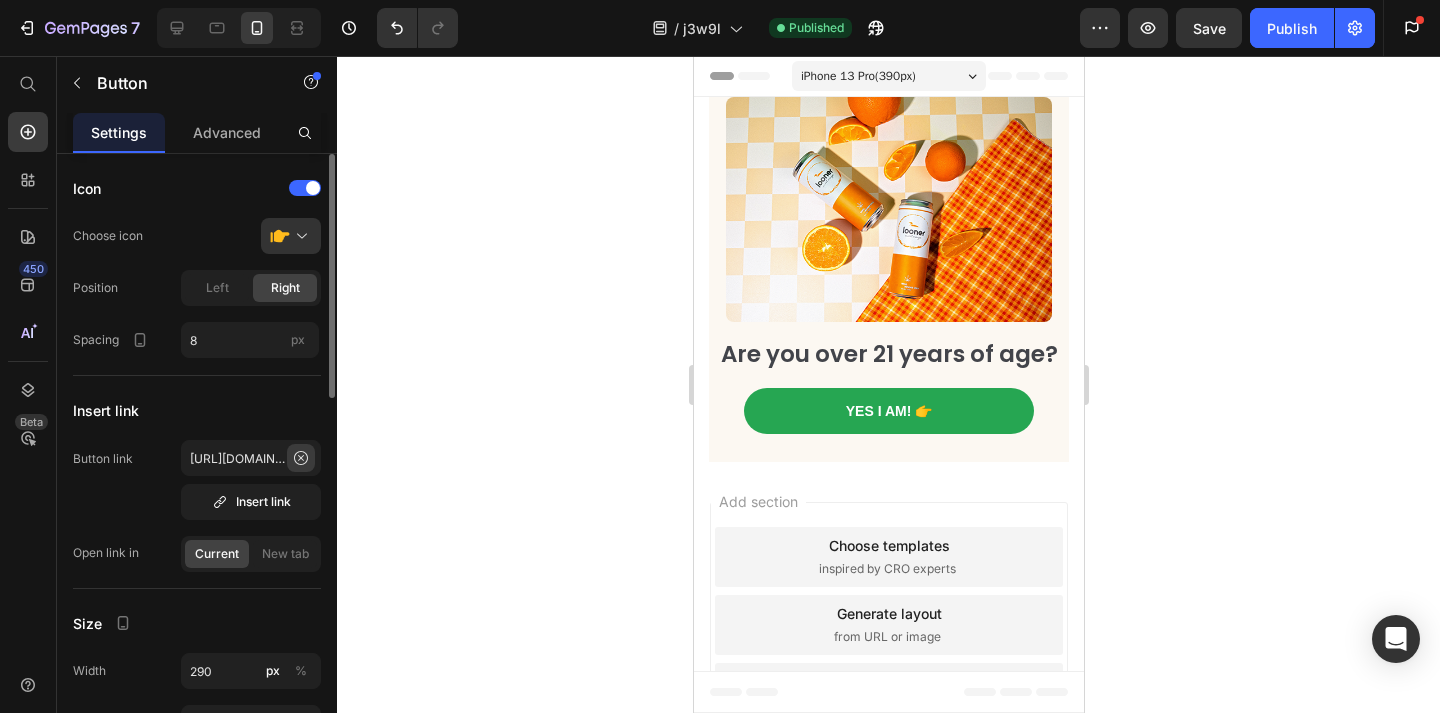 click 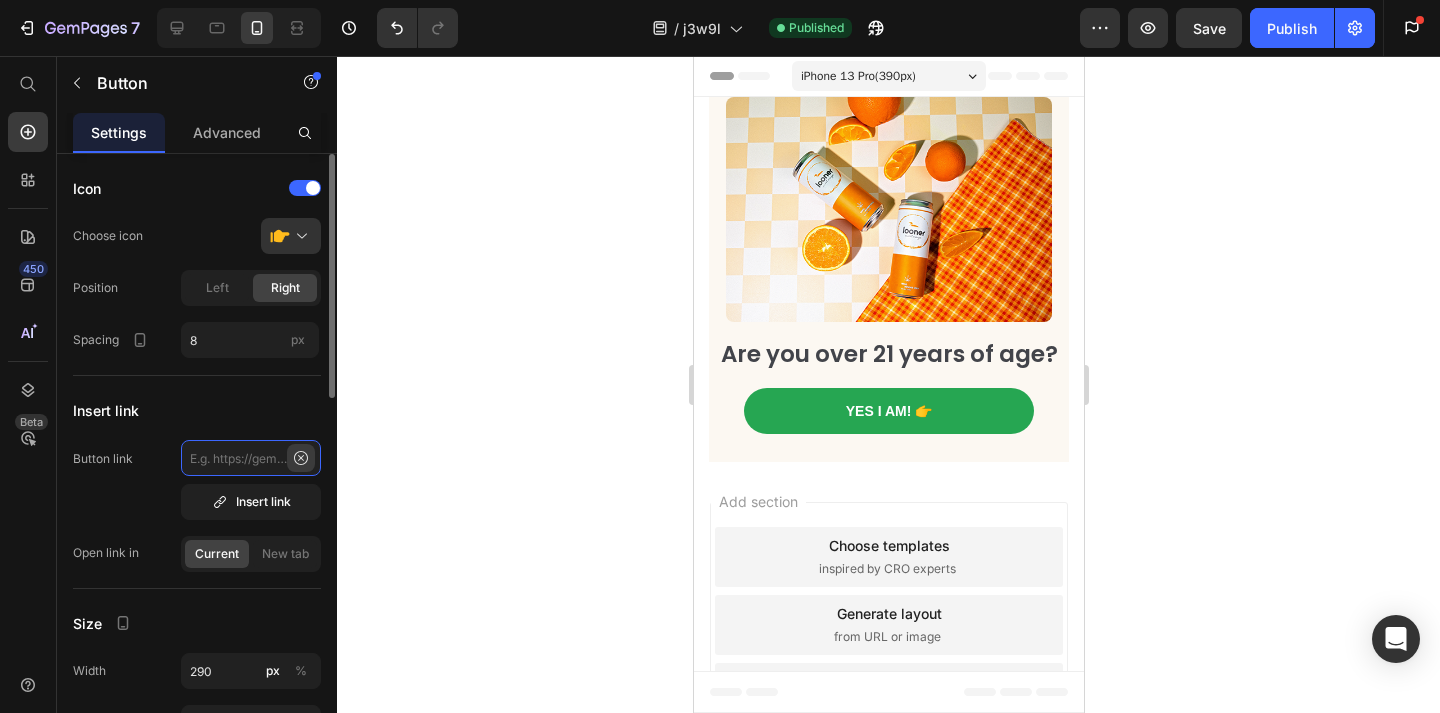 scroll, scrollTop: 0, scrollLeft: 0, axis: both 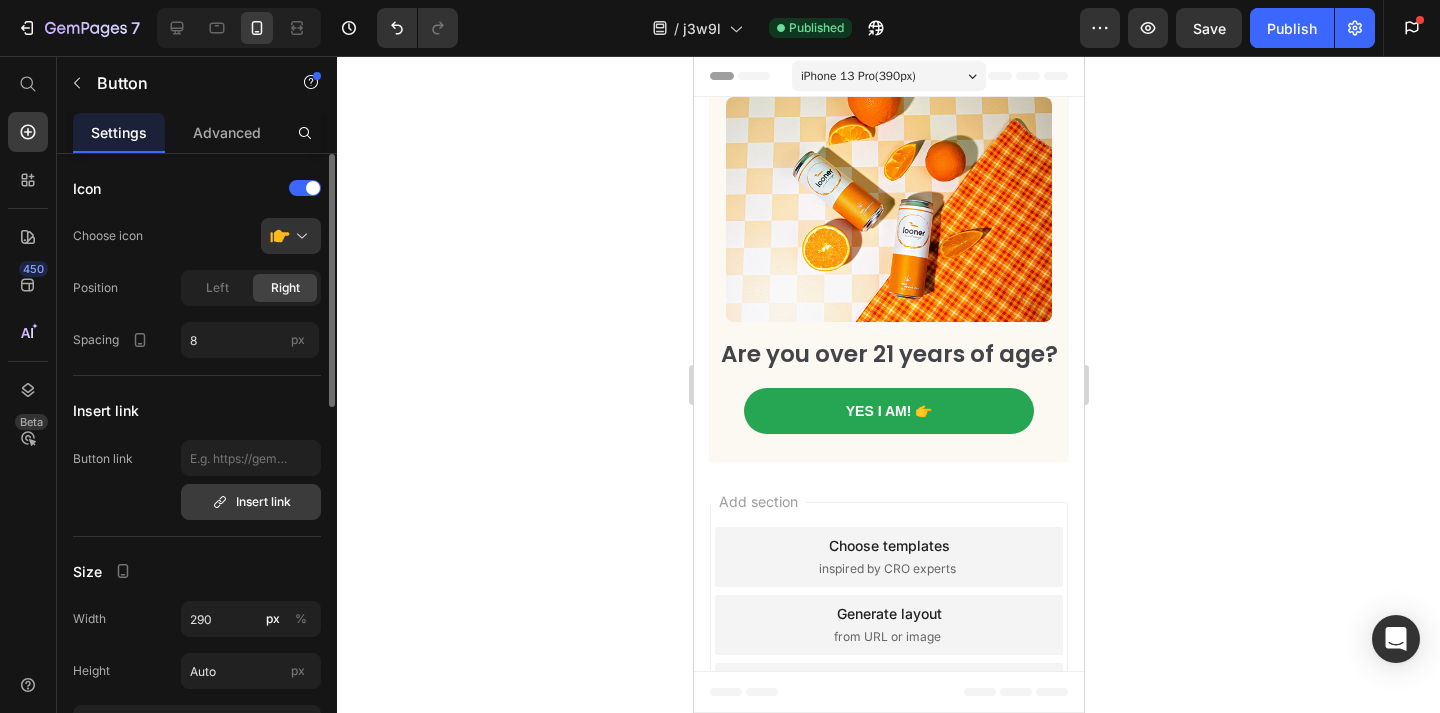 click on "Insert link" at bounding box center [251, 502] 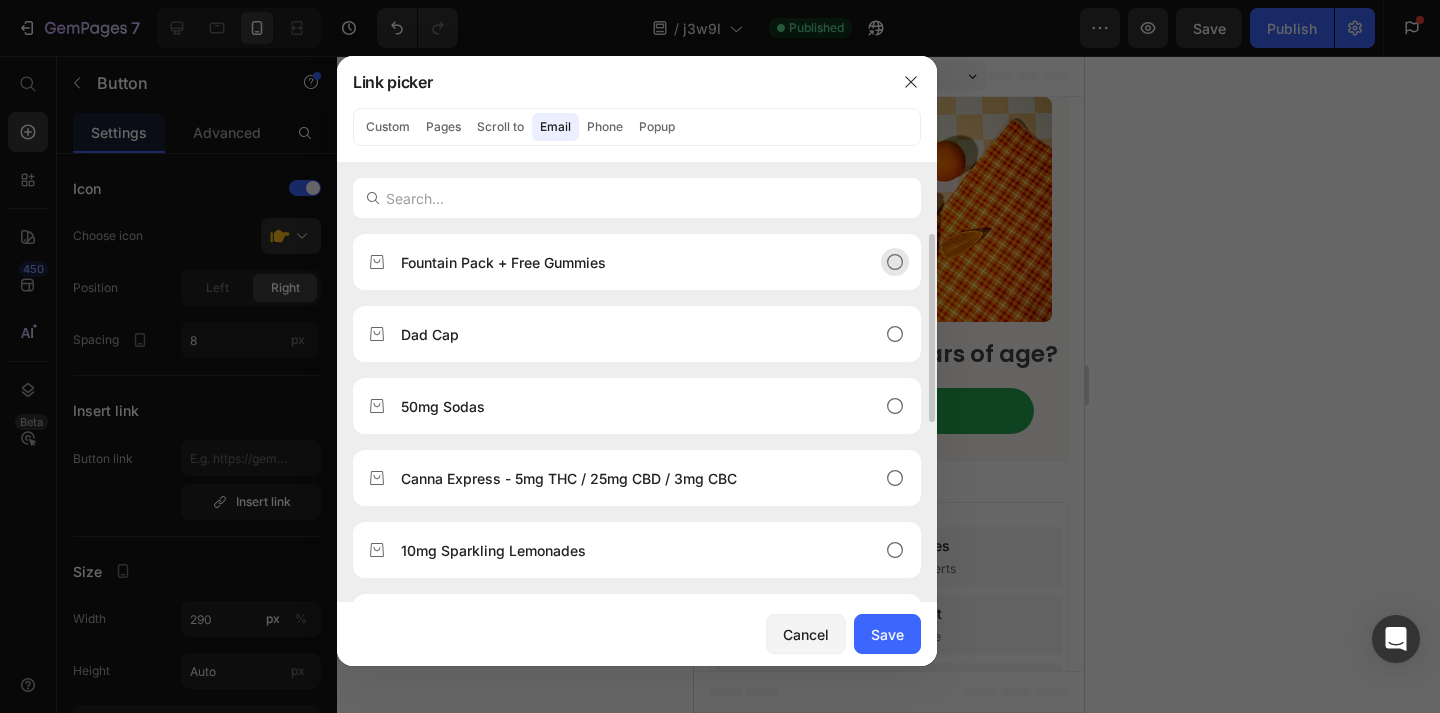 click on "Fountain Pack + Free Gummies" at bounding box center [503, 262] 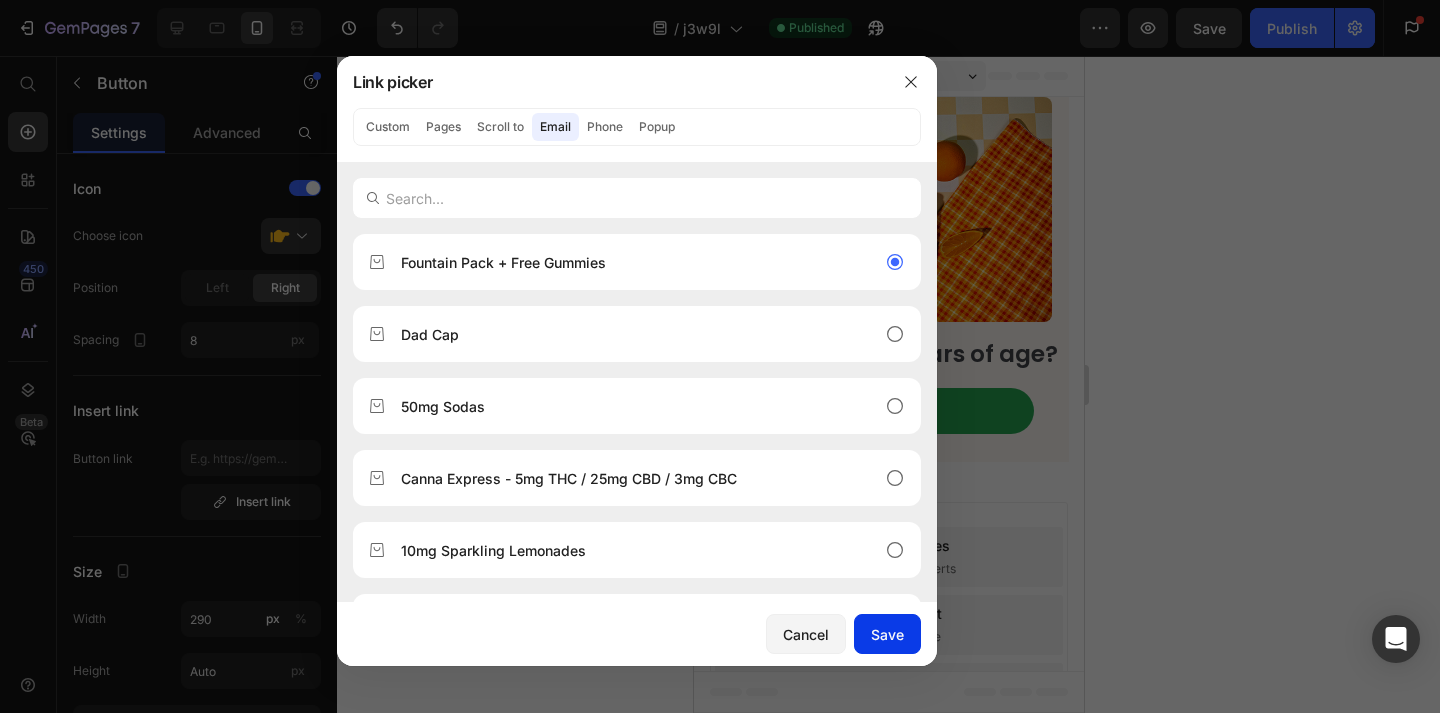 click on "Save" at bounding box center [887, 634] 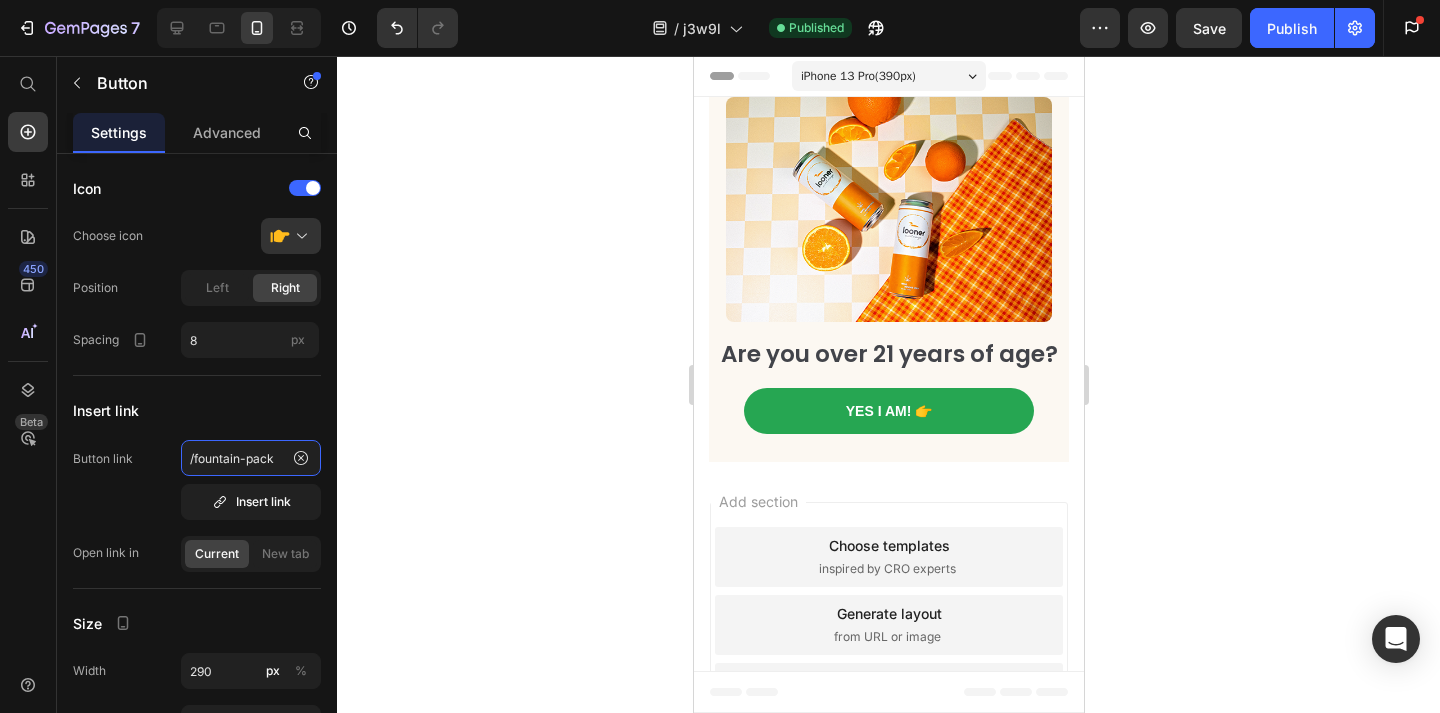 click on "/fountain-pack" 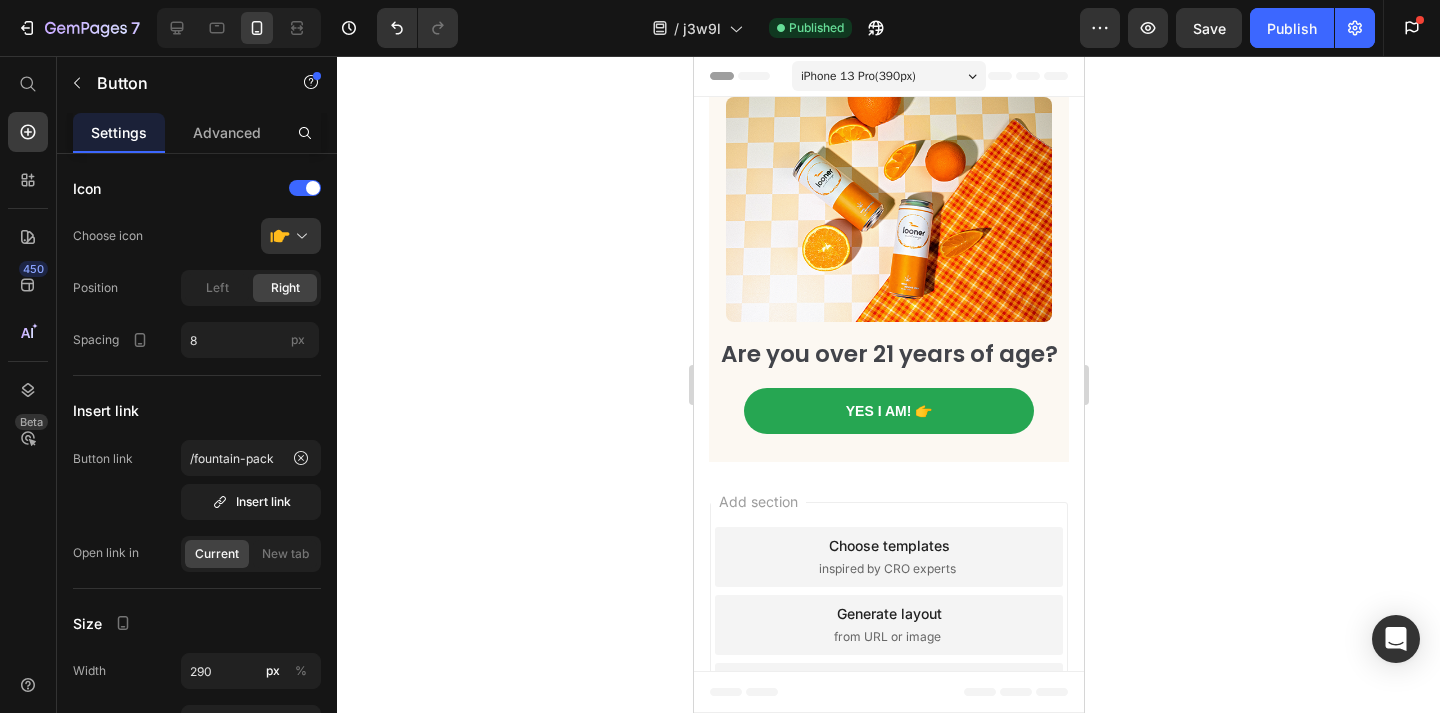 click on "Button link /fountain-pack  Insert link" at bounding box center (197, 480) 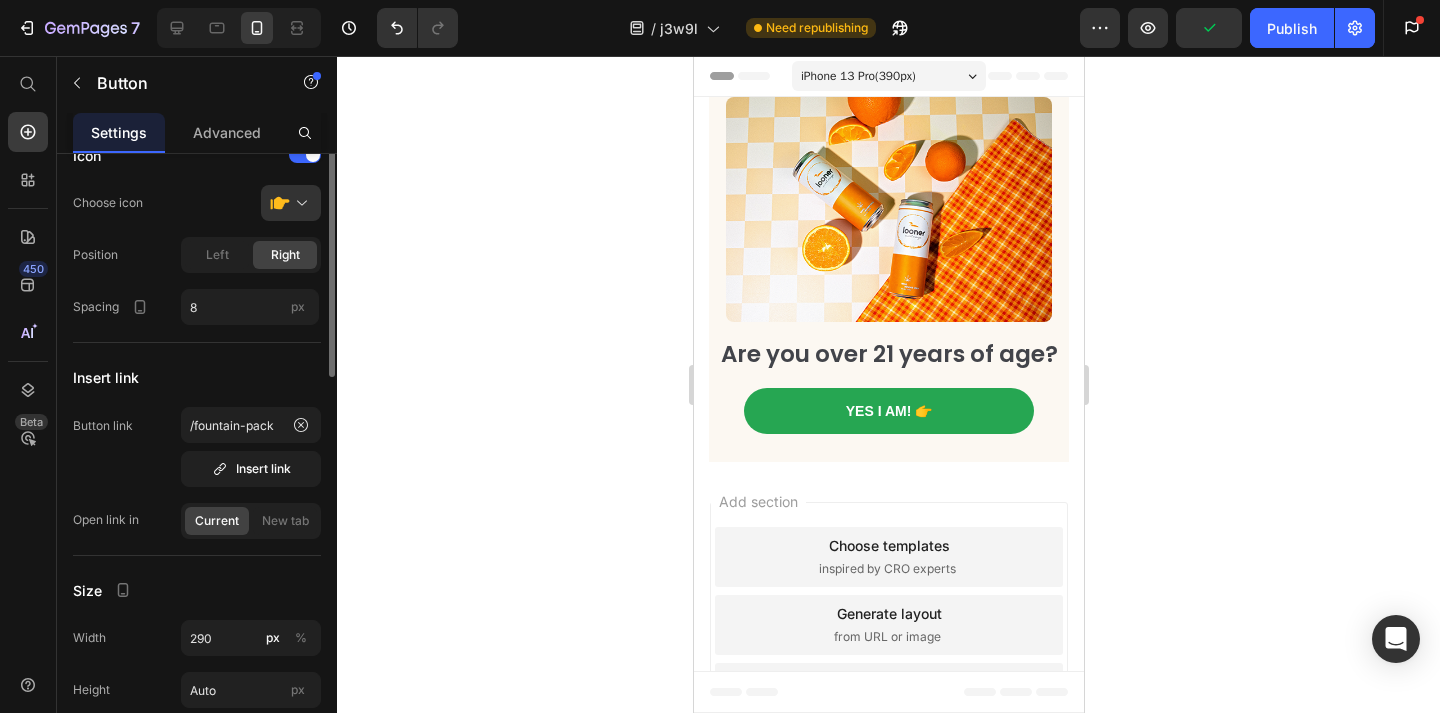 scroll, scrollTop: 0, scrollLeft: 0, axis: both 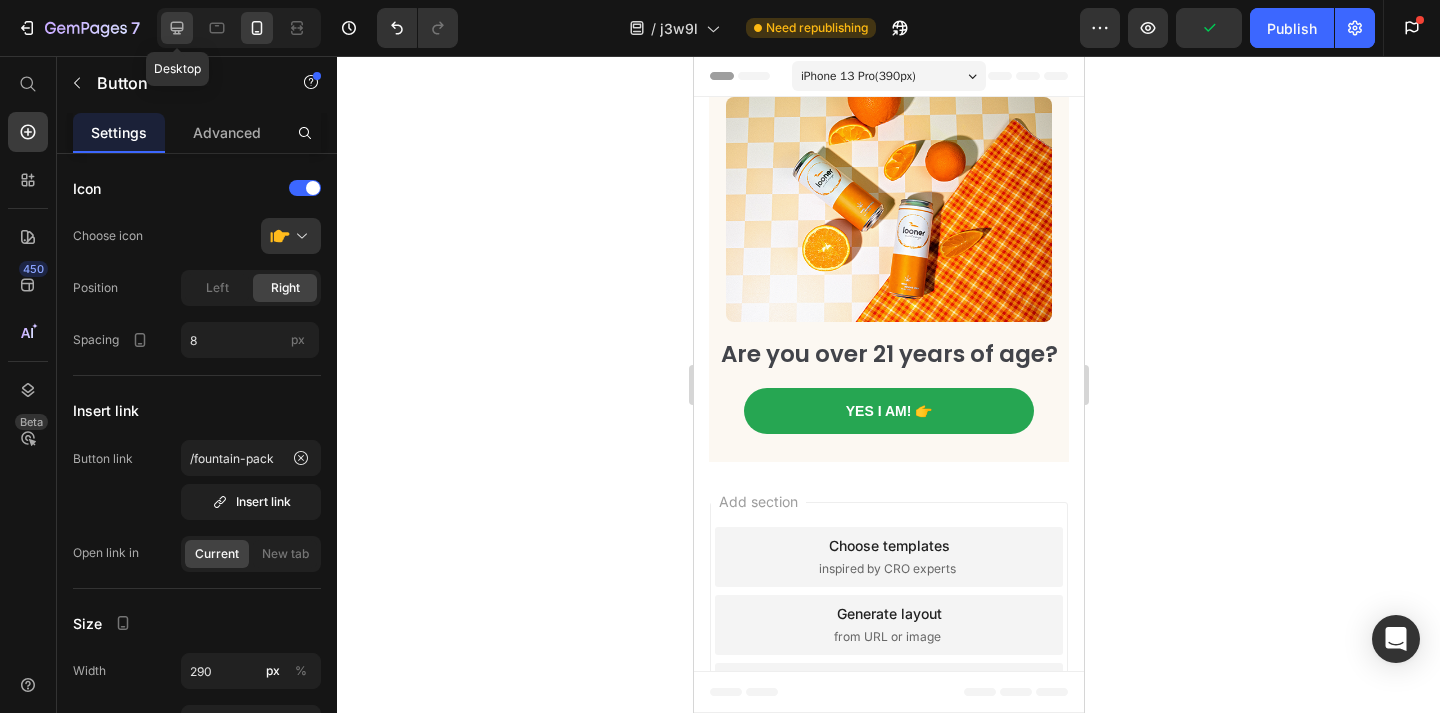 click 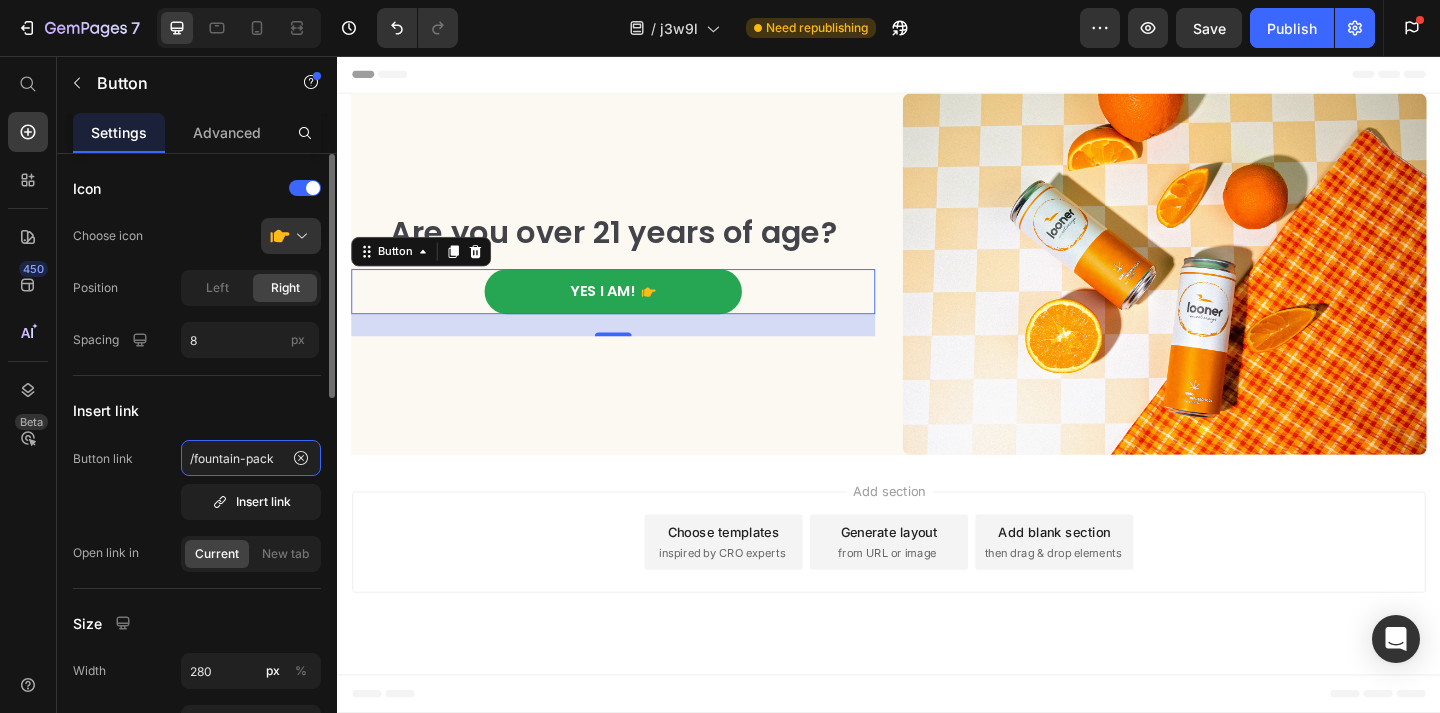 click on "/fountain-pack" 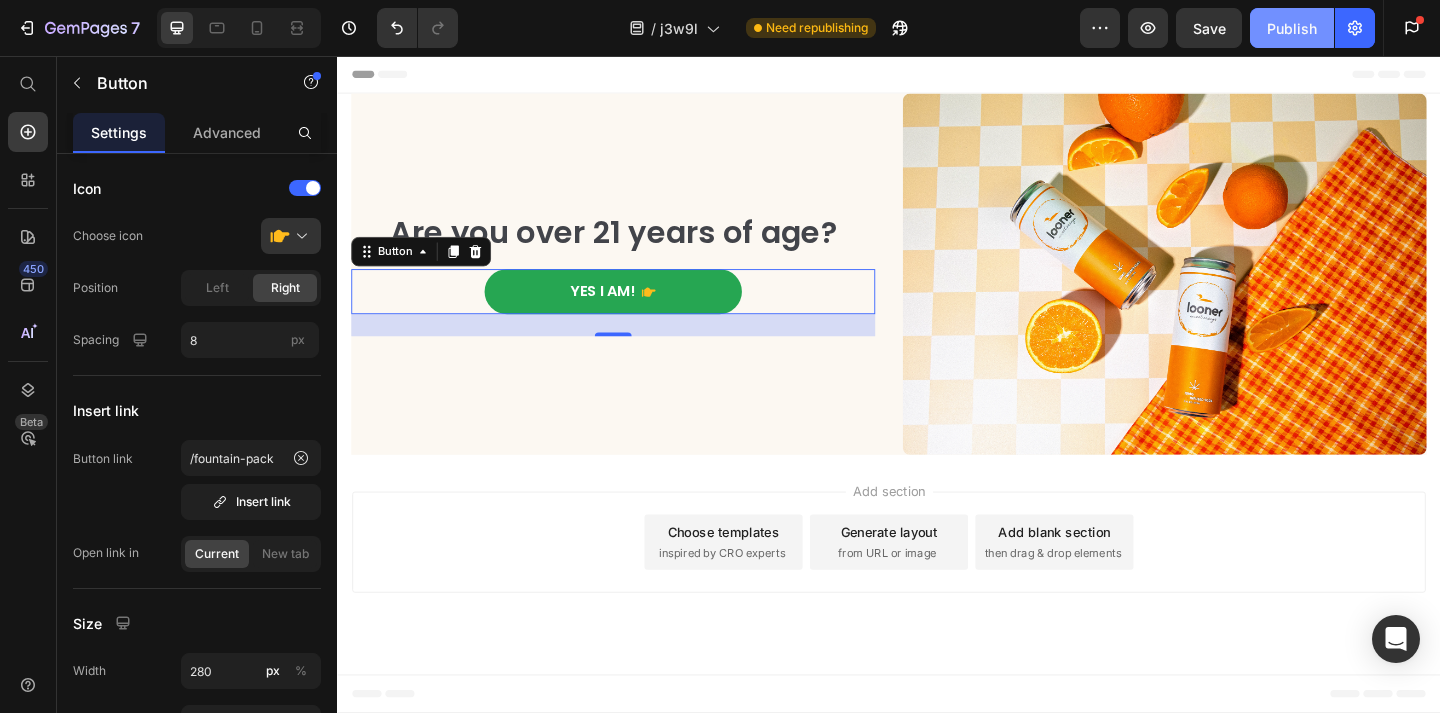 click on "Publish" at bounding box center [1292, 28] 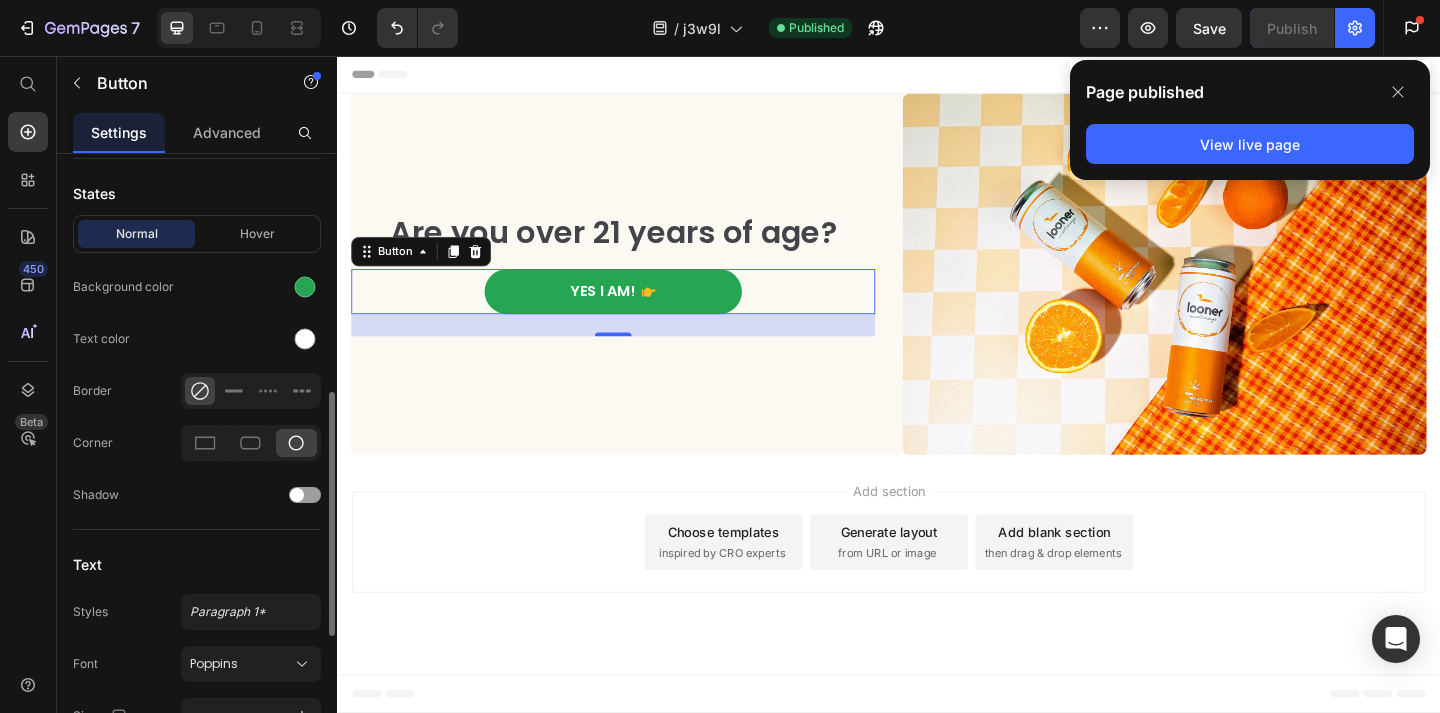 scroll, scrollTop: 727, scrollLeft: 0, axis: vertical 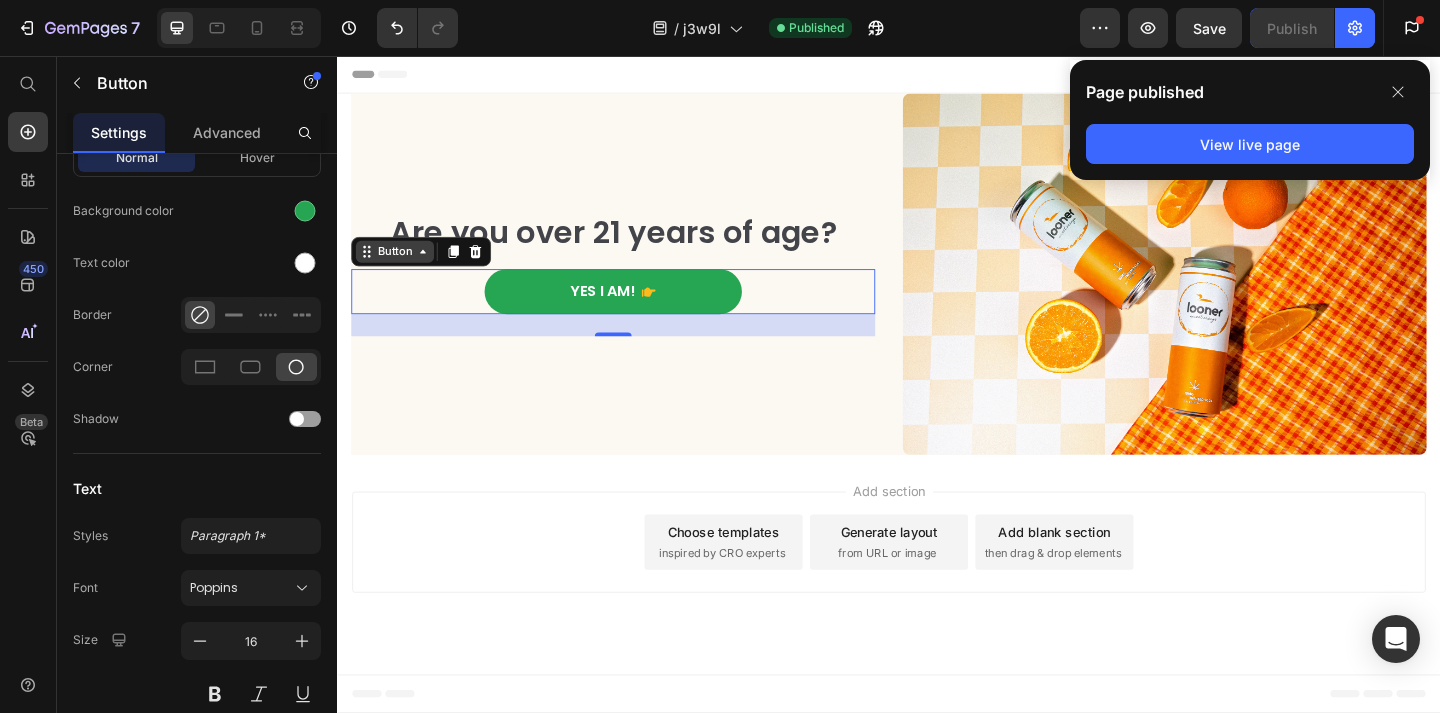 click 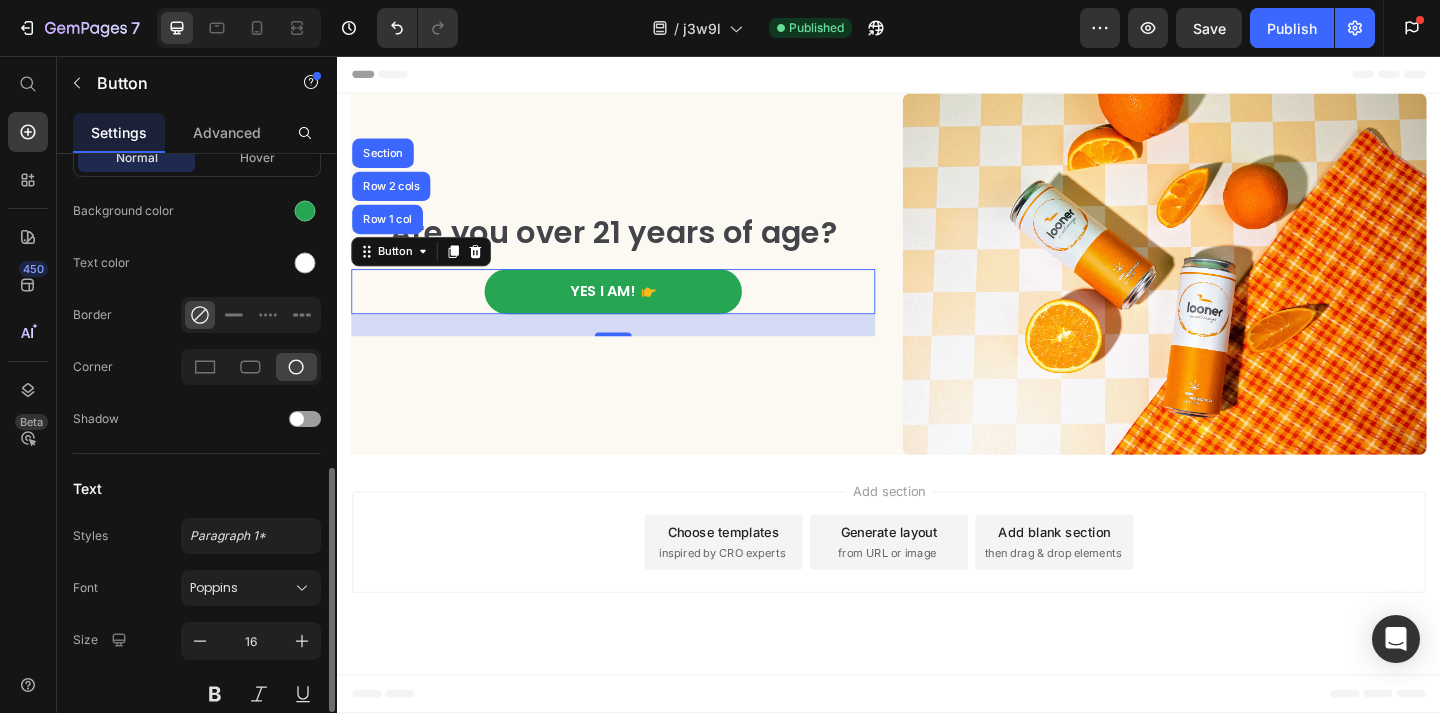 scroll, scrollTop: 934, scrollLeft: 0, axis: vertical 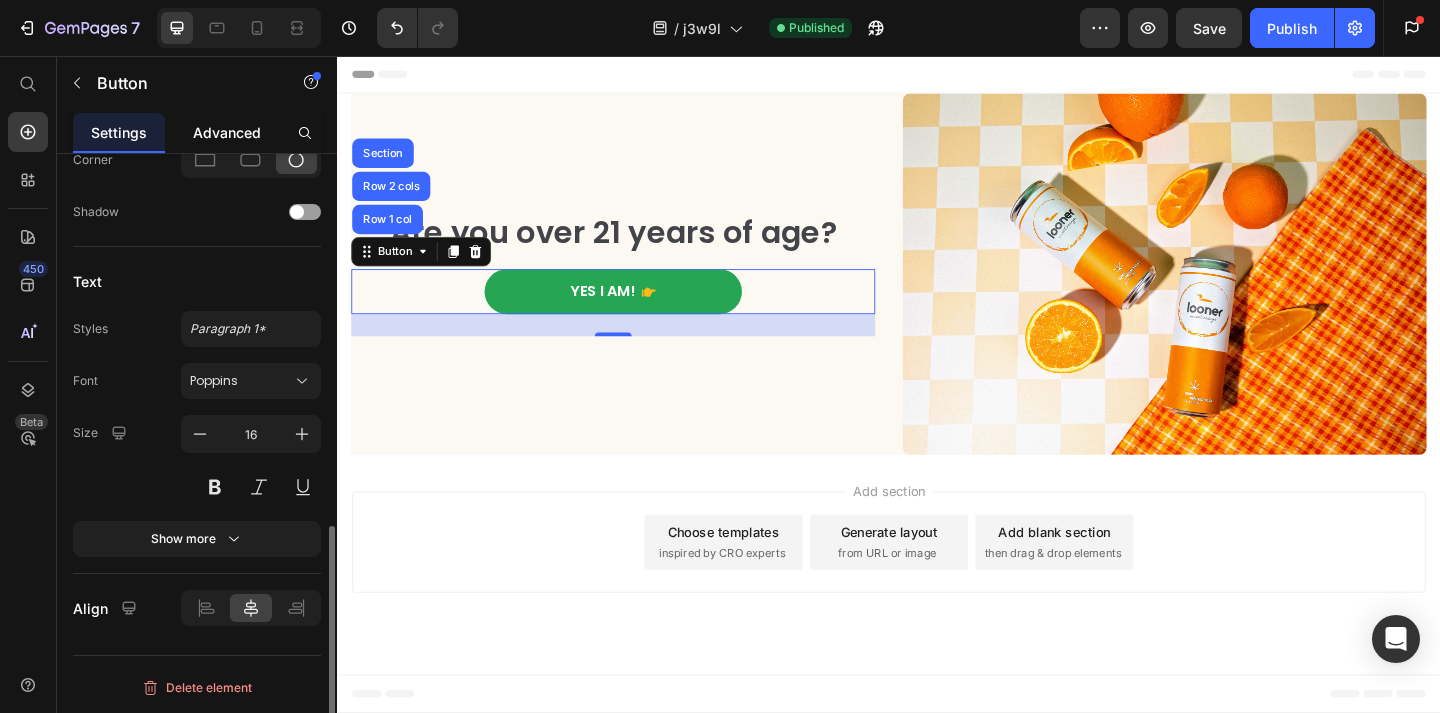 click on "Advanced" at bounding box center (227, 132) 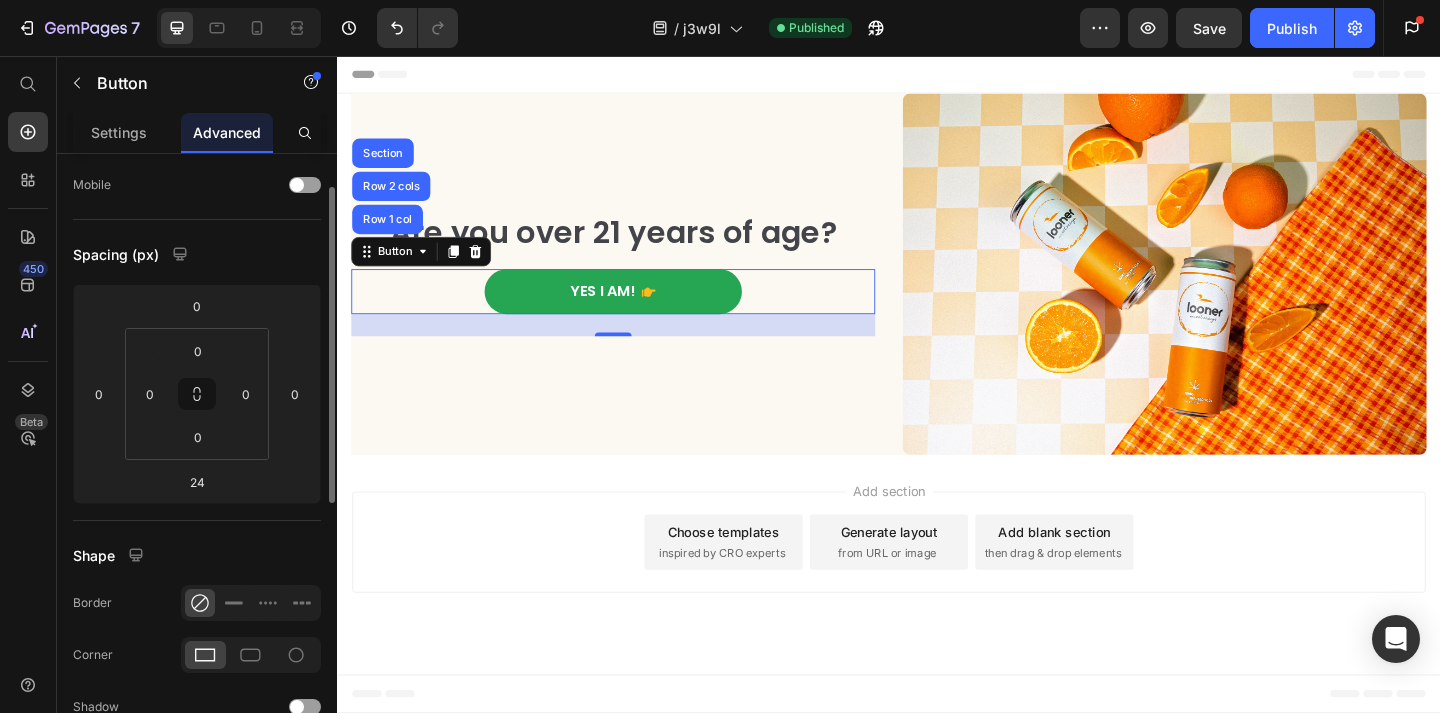 scroll, scrollTop: 138, scrollLeft: 0, axis: vertical 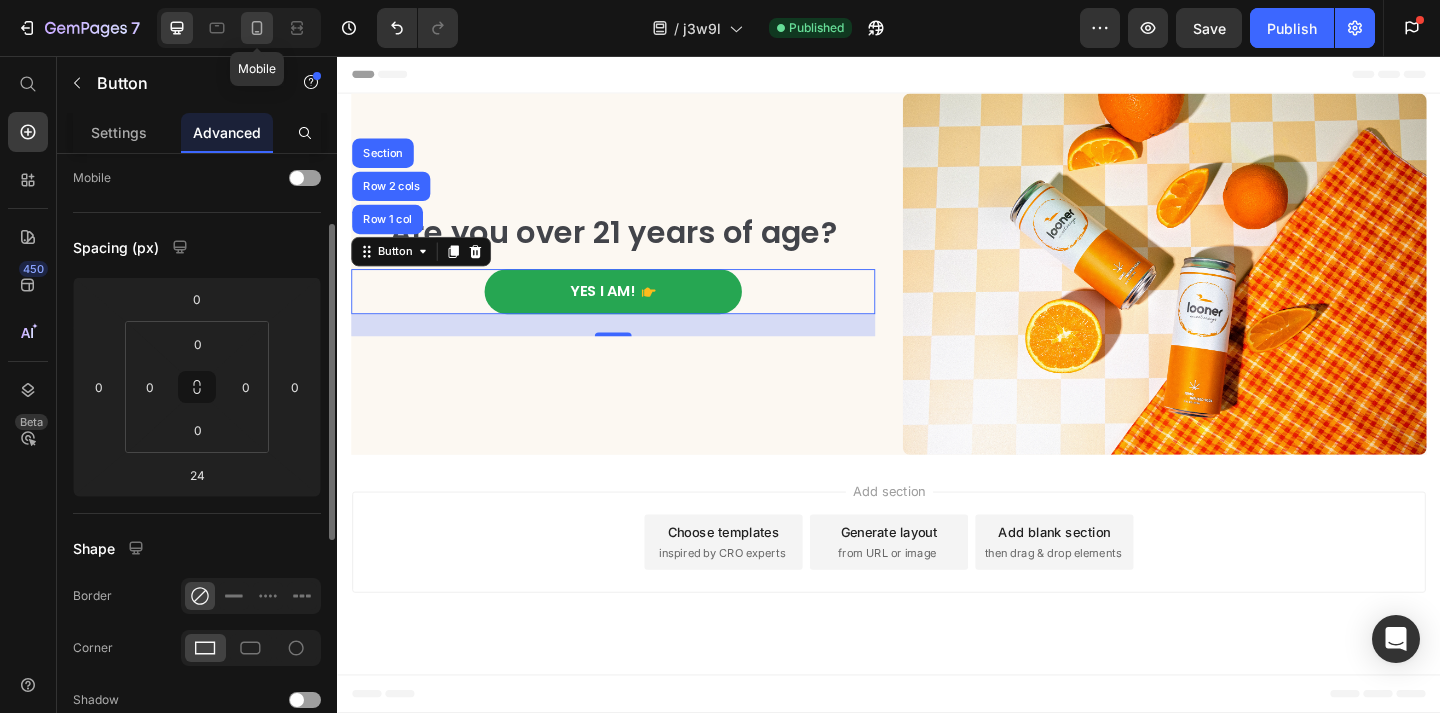 click 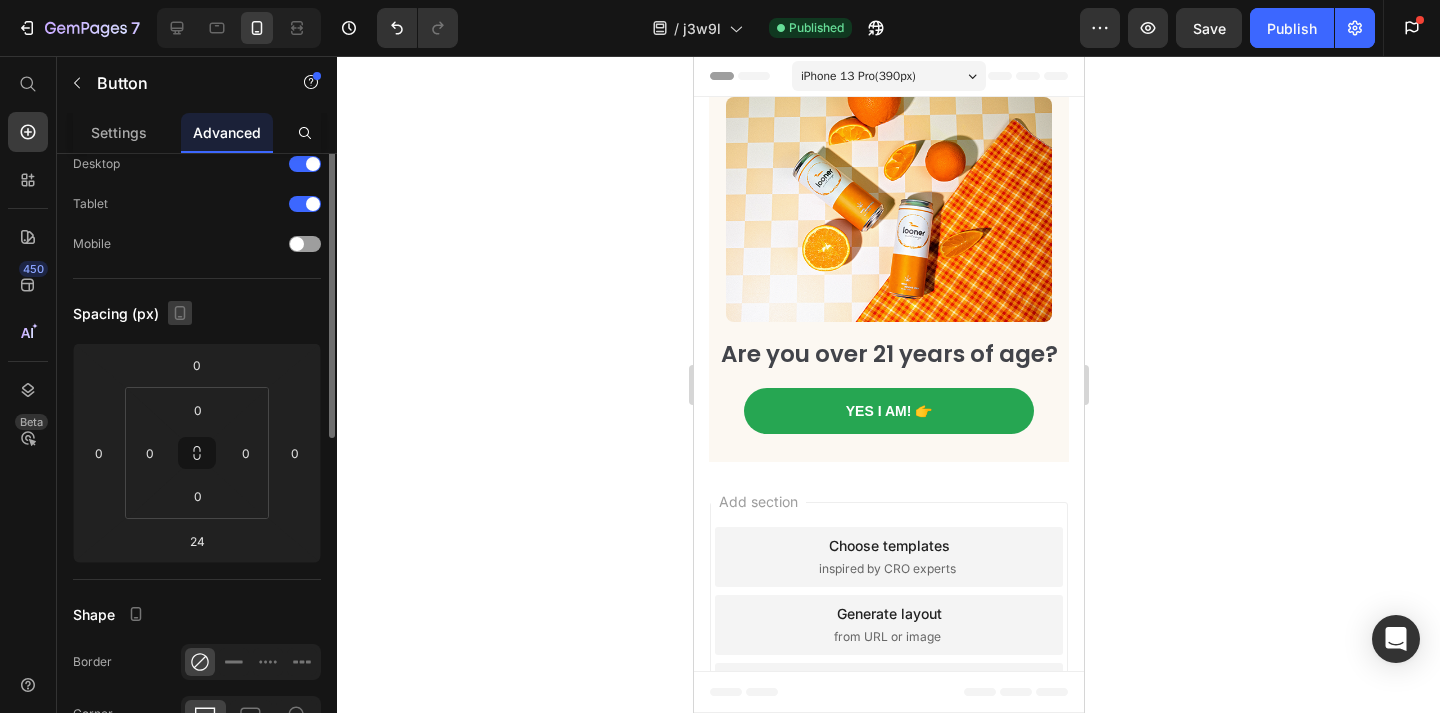 scroll, scrollTop: 0, scrollLeft: 0, axis: both 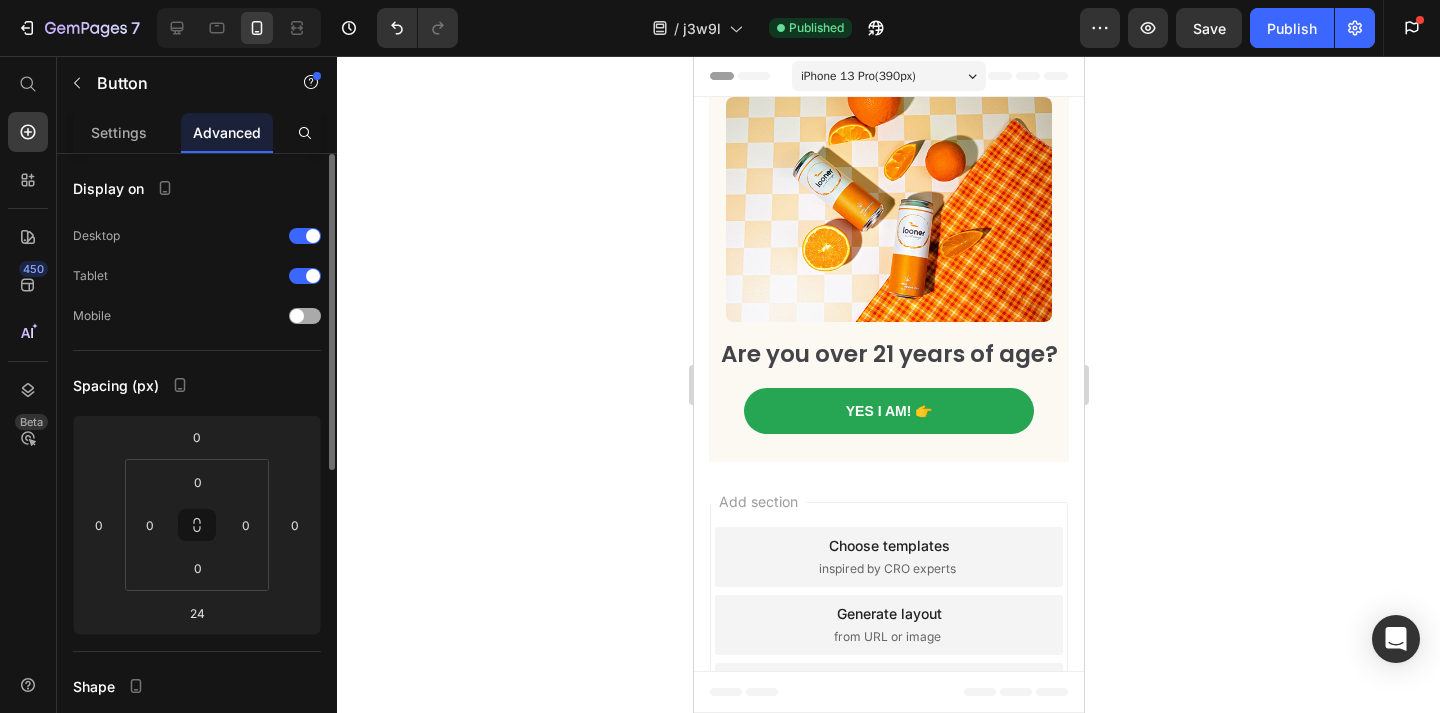 click at bounding box center [305, 316] 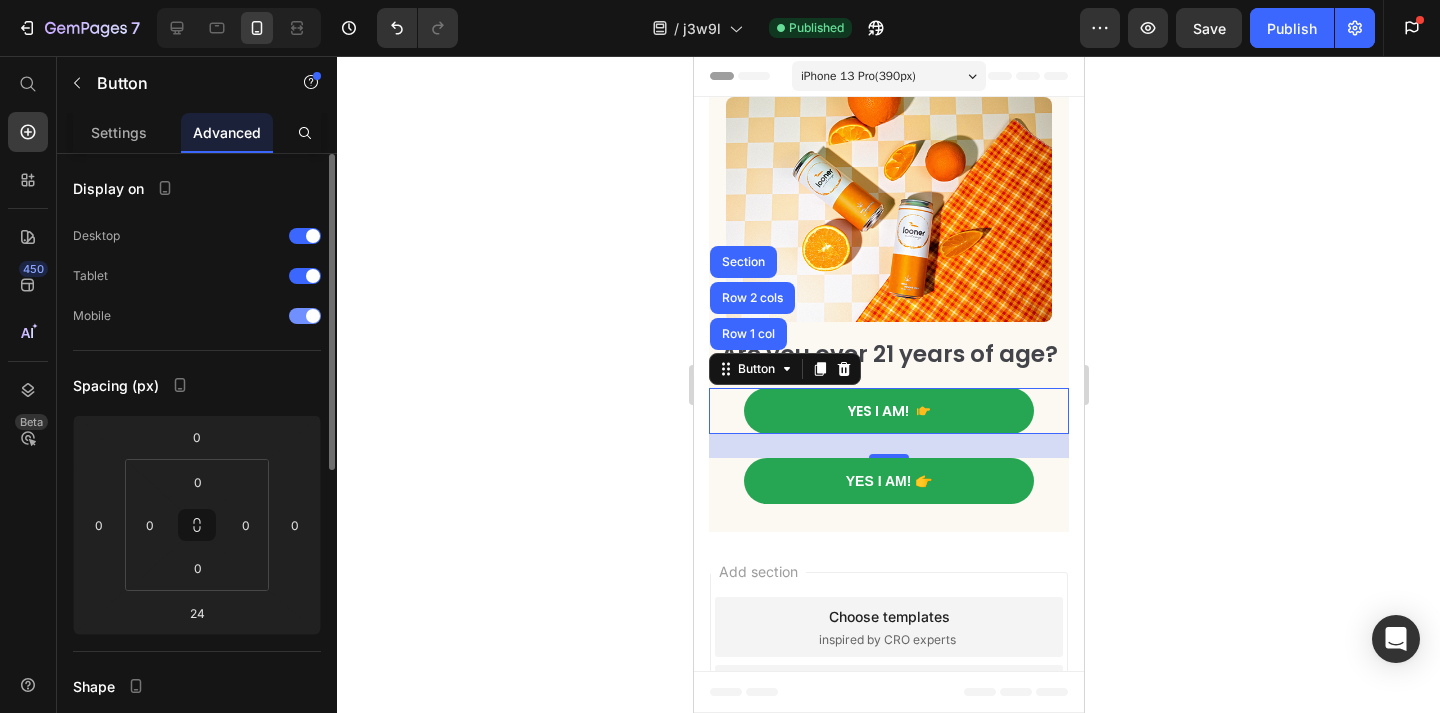 click at bounding box center [305, 316] 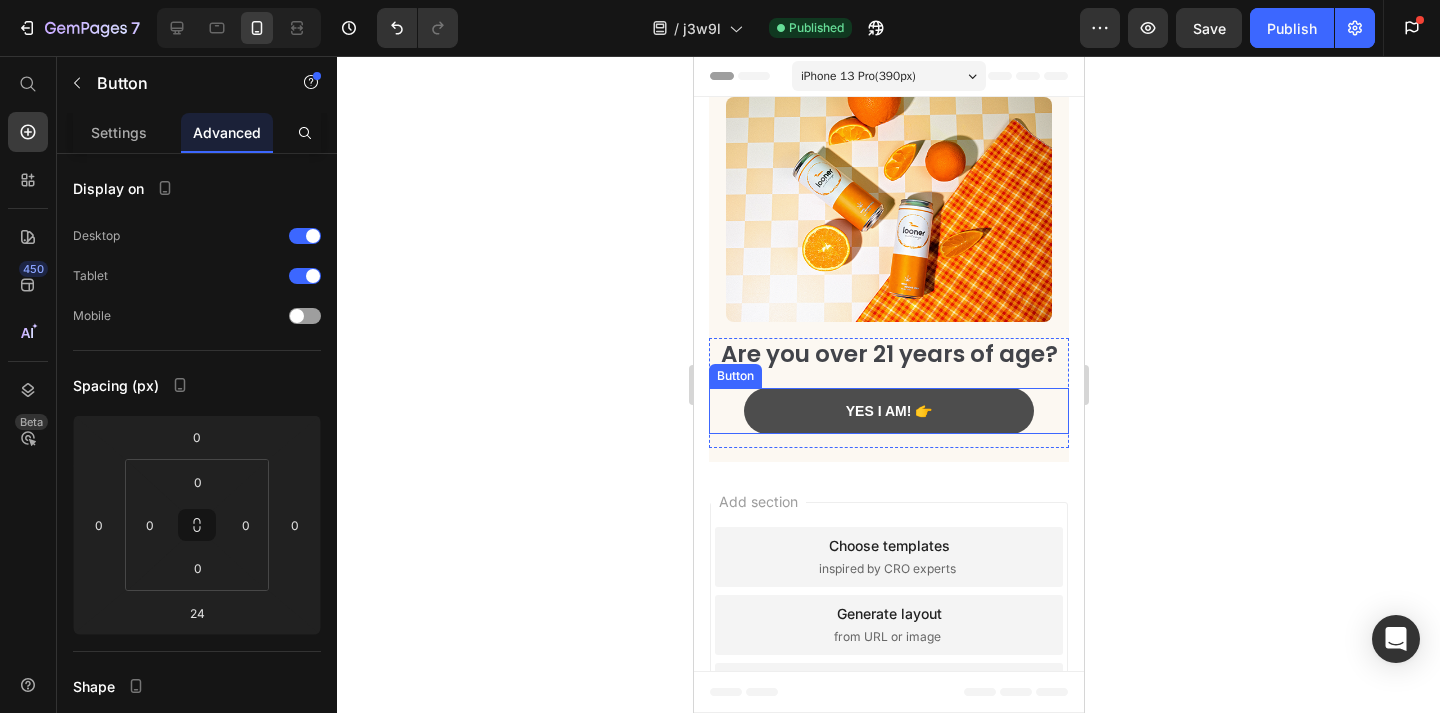 click on "Yes i am! 👉" at bounding box center (888, 411) 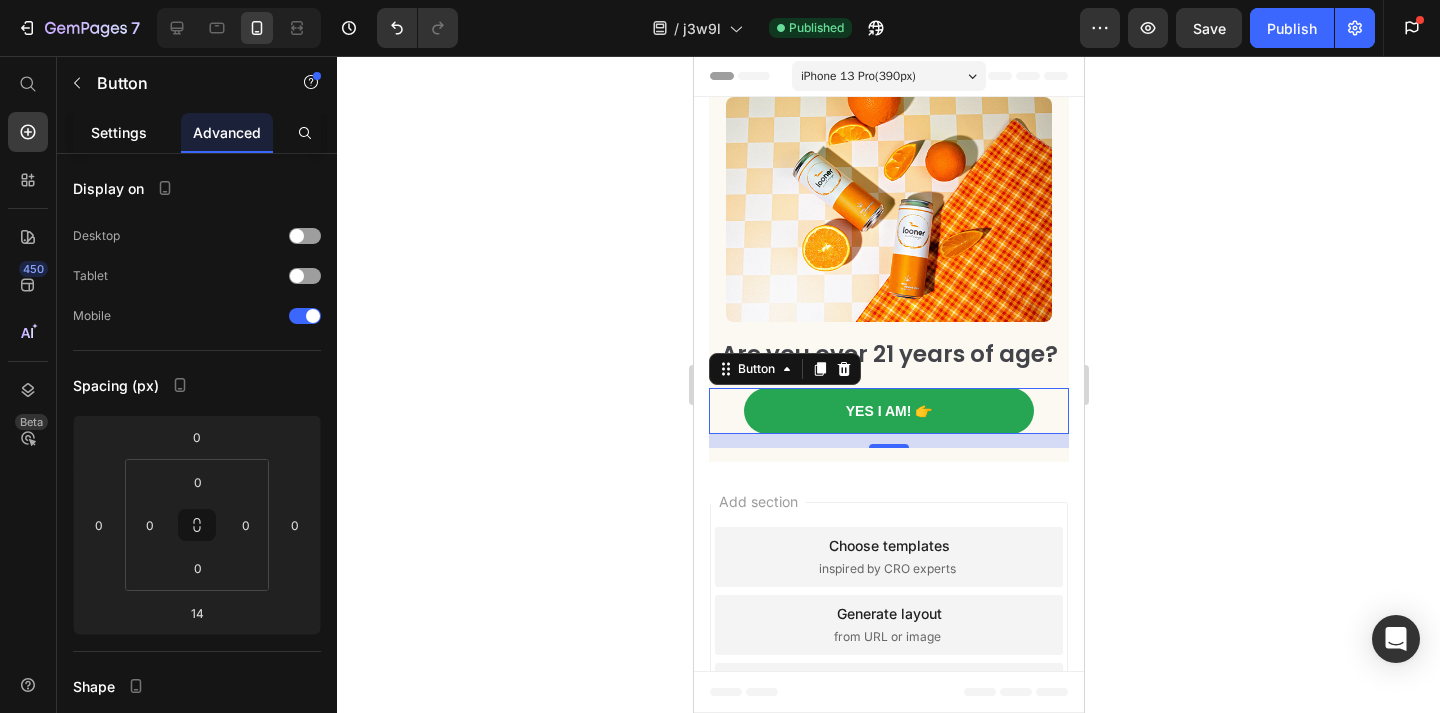 click on "Settings" 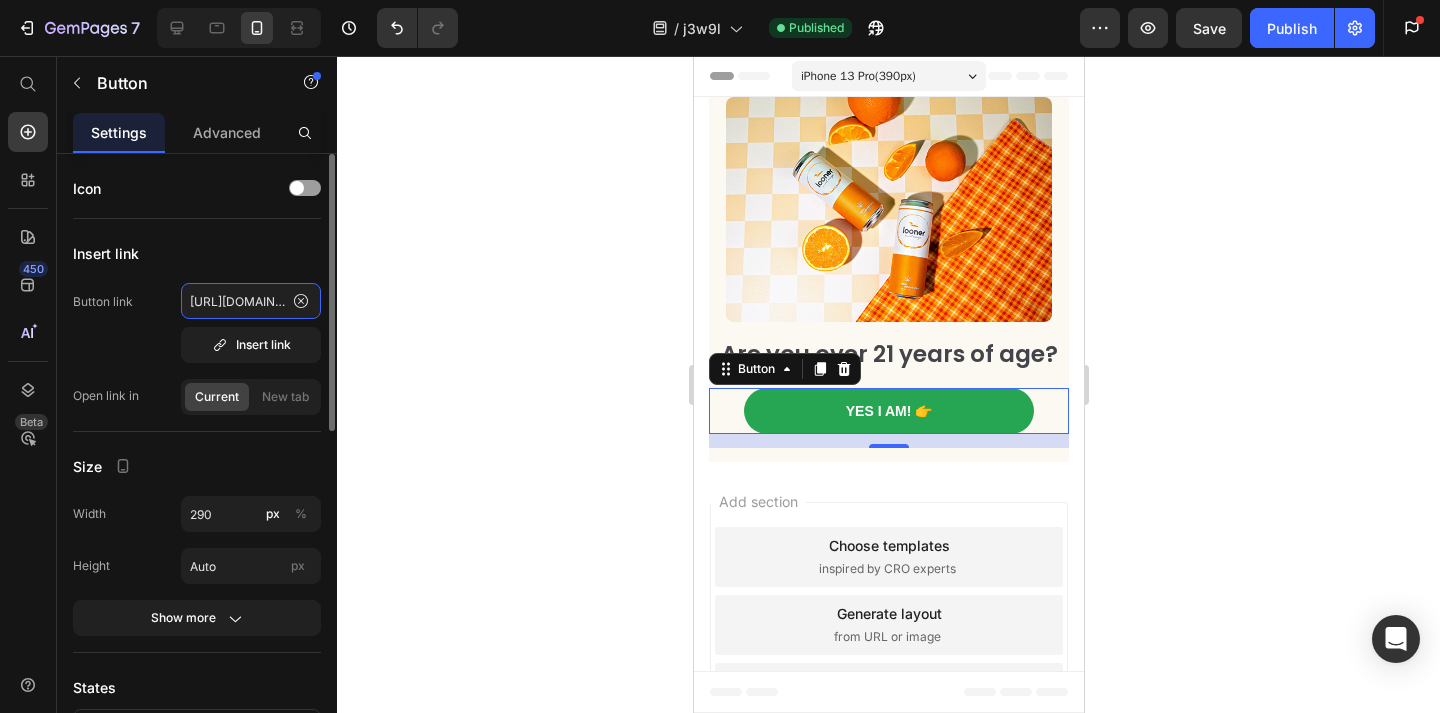click on "[URL][DOMAIN_NAME]" 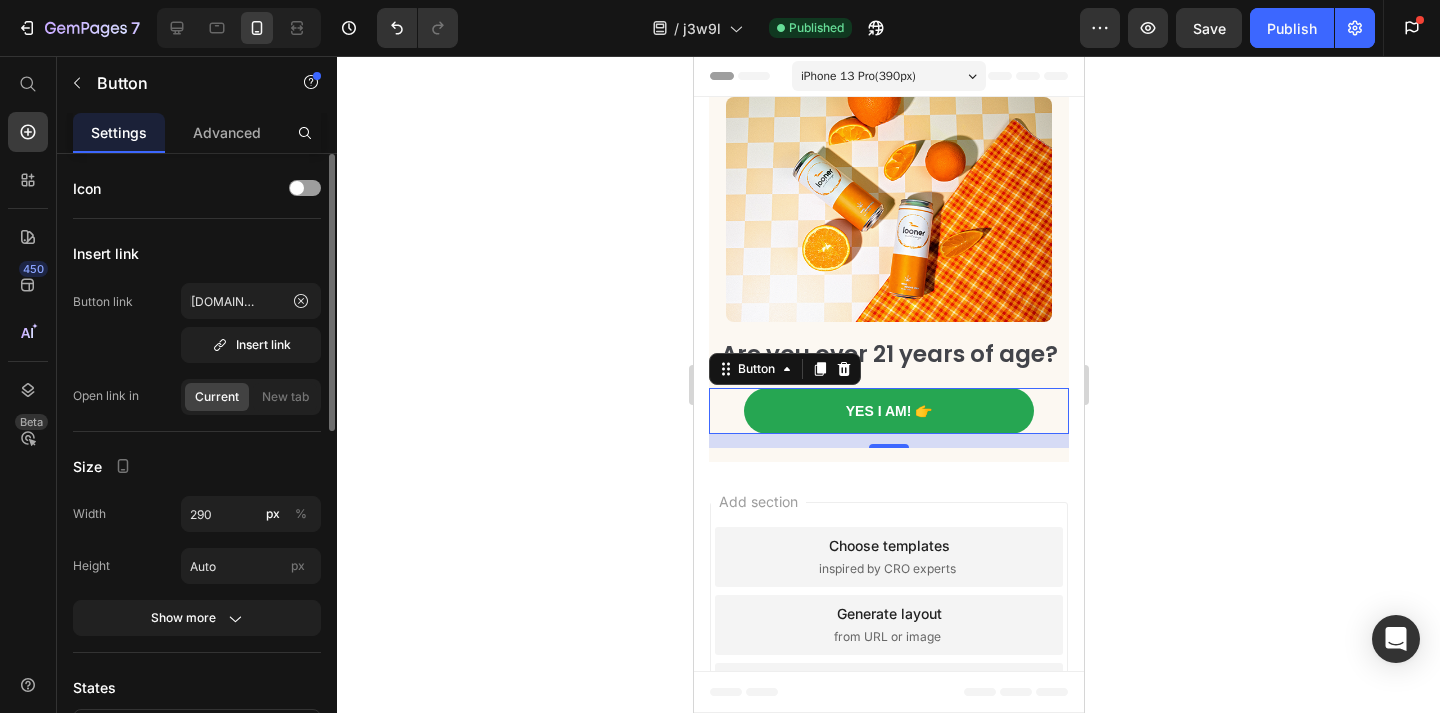 click on "Insert link" at bounding box center [197, 253] 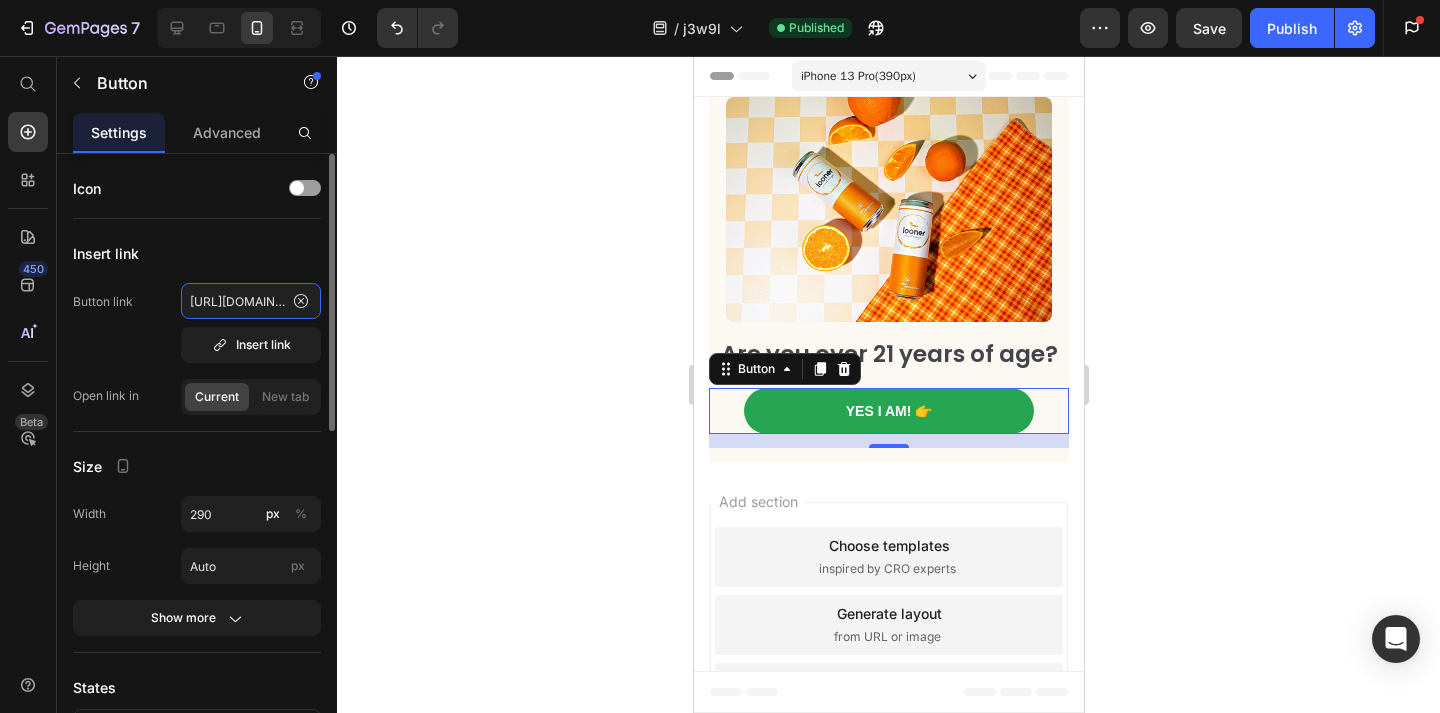 click on "[URL][DOMAIN_NAME]" 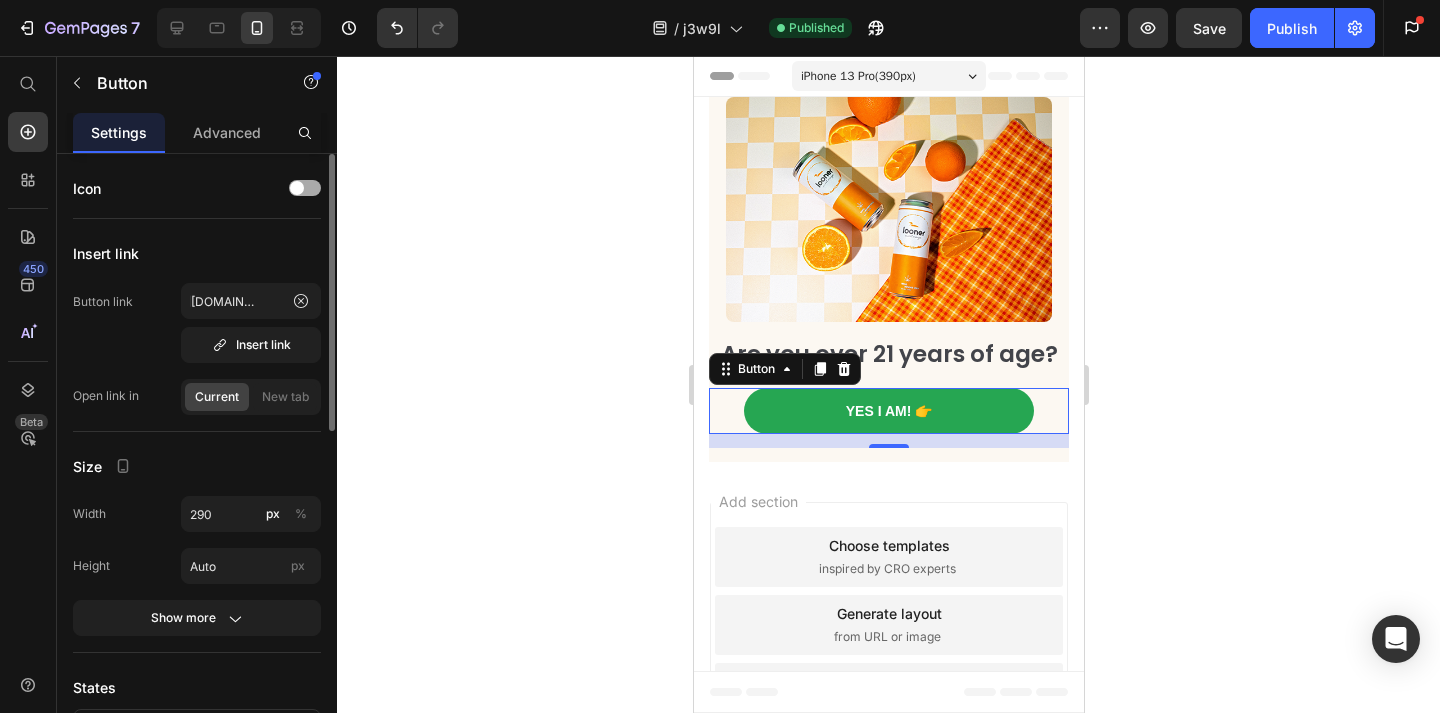 click on "Icon" 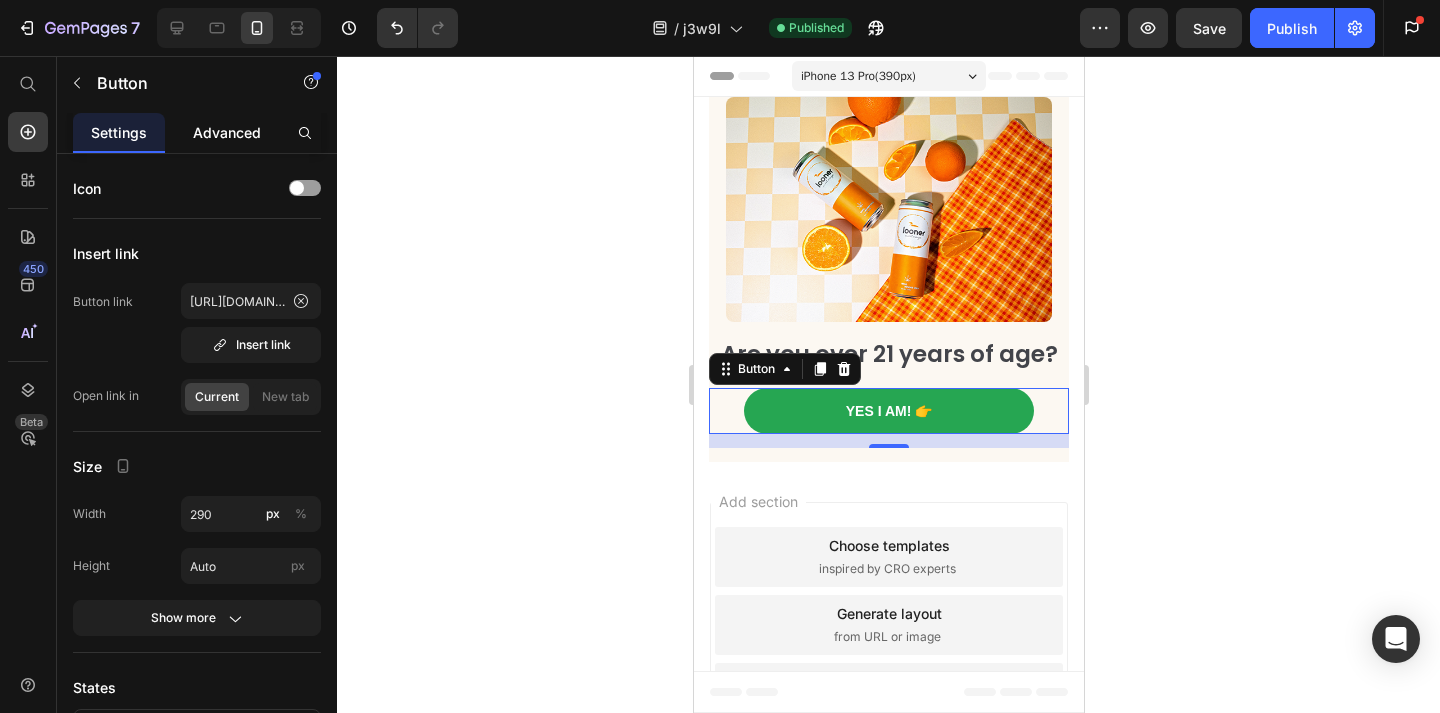 click on "Advanced" at bounding box center [227, 132] 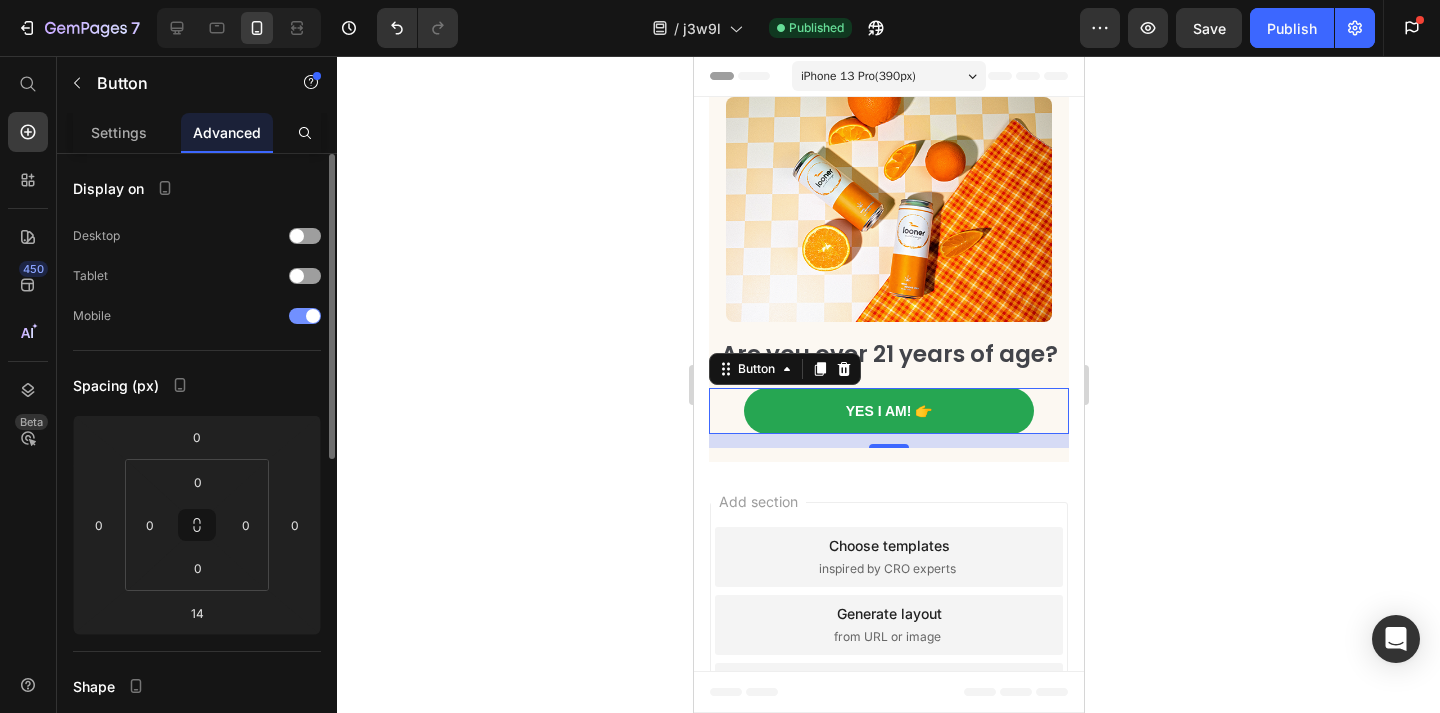 click at bounding box center (313, 316) 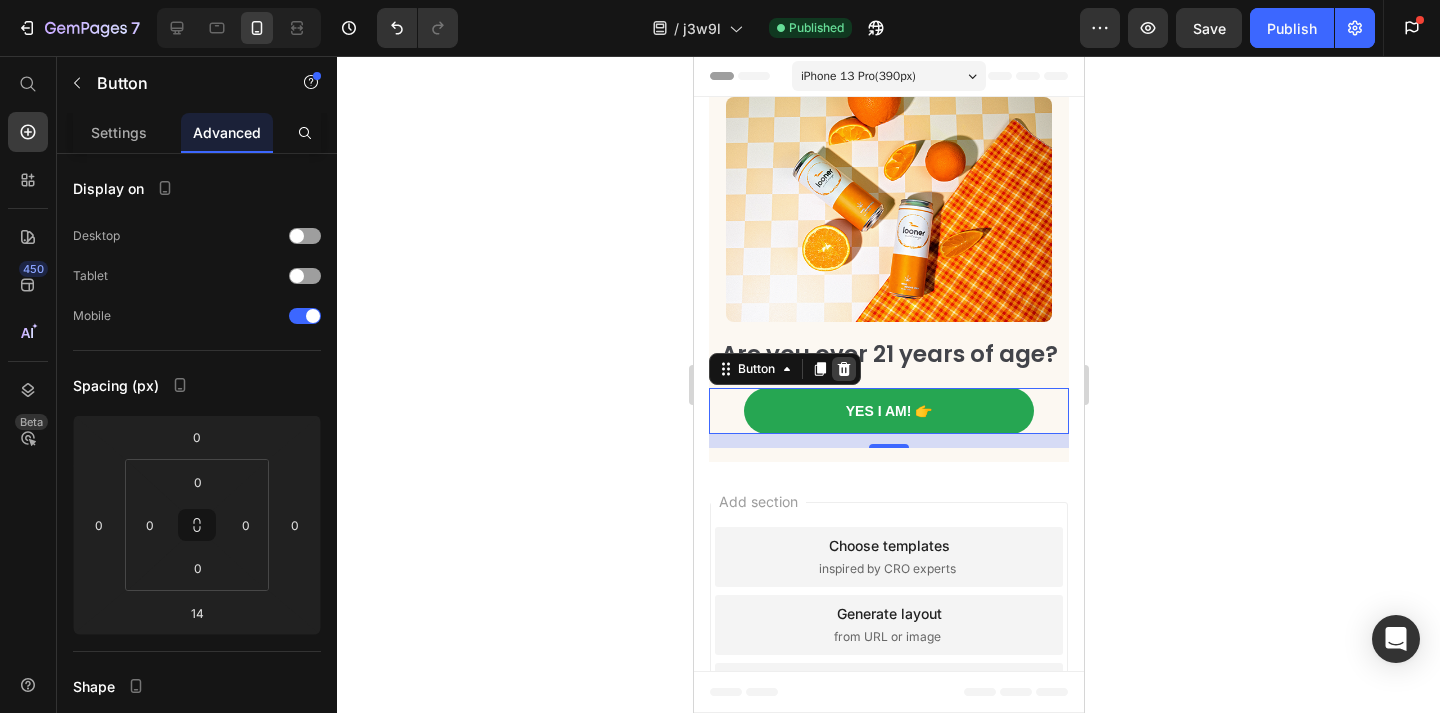 click 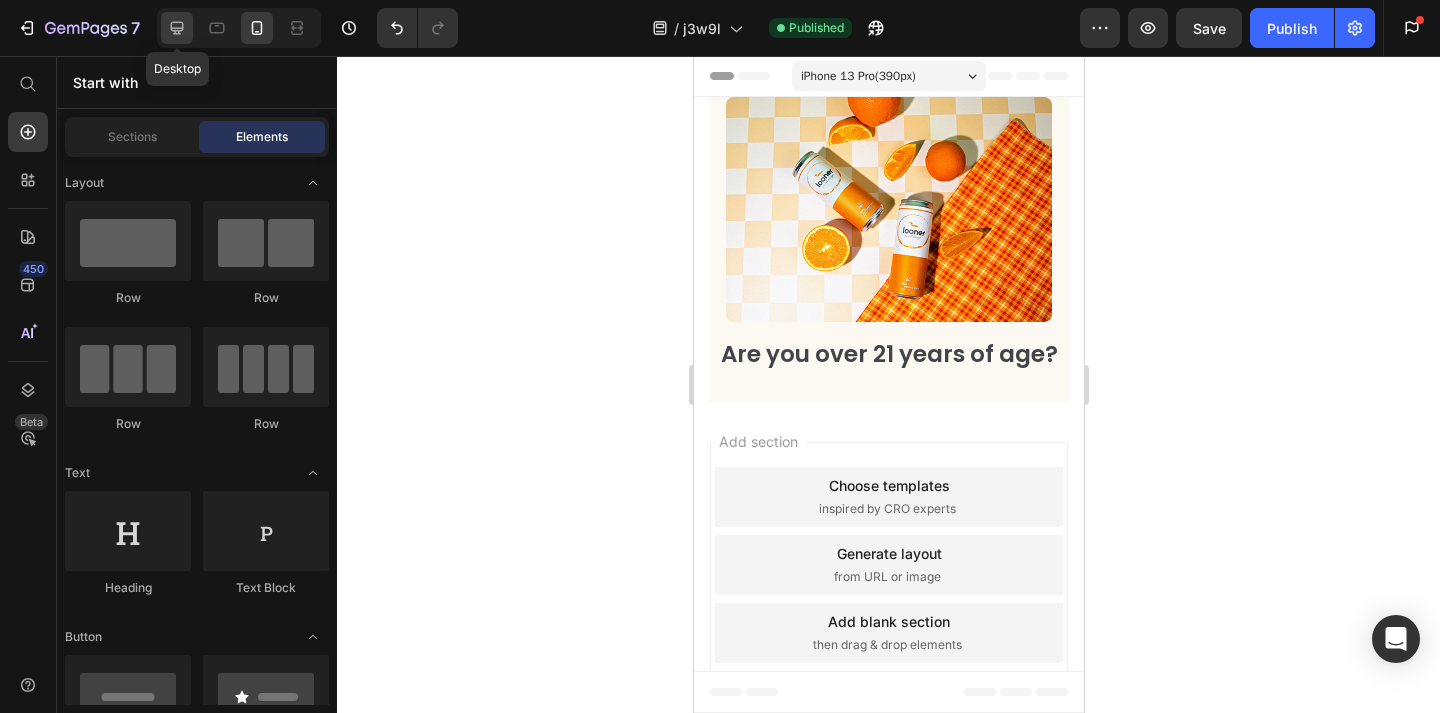 click 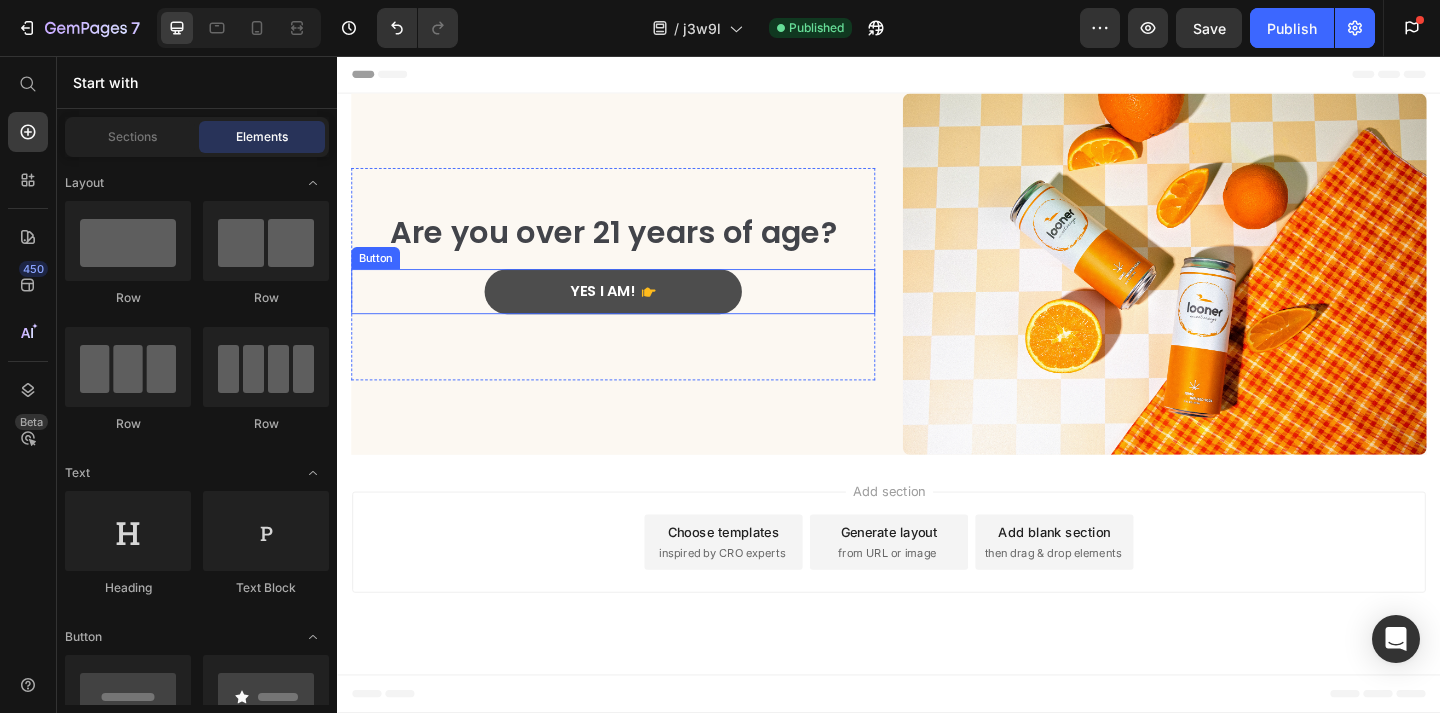 click on "Yes i am!" at bounding box center (637, 312) 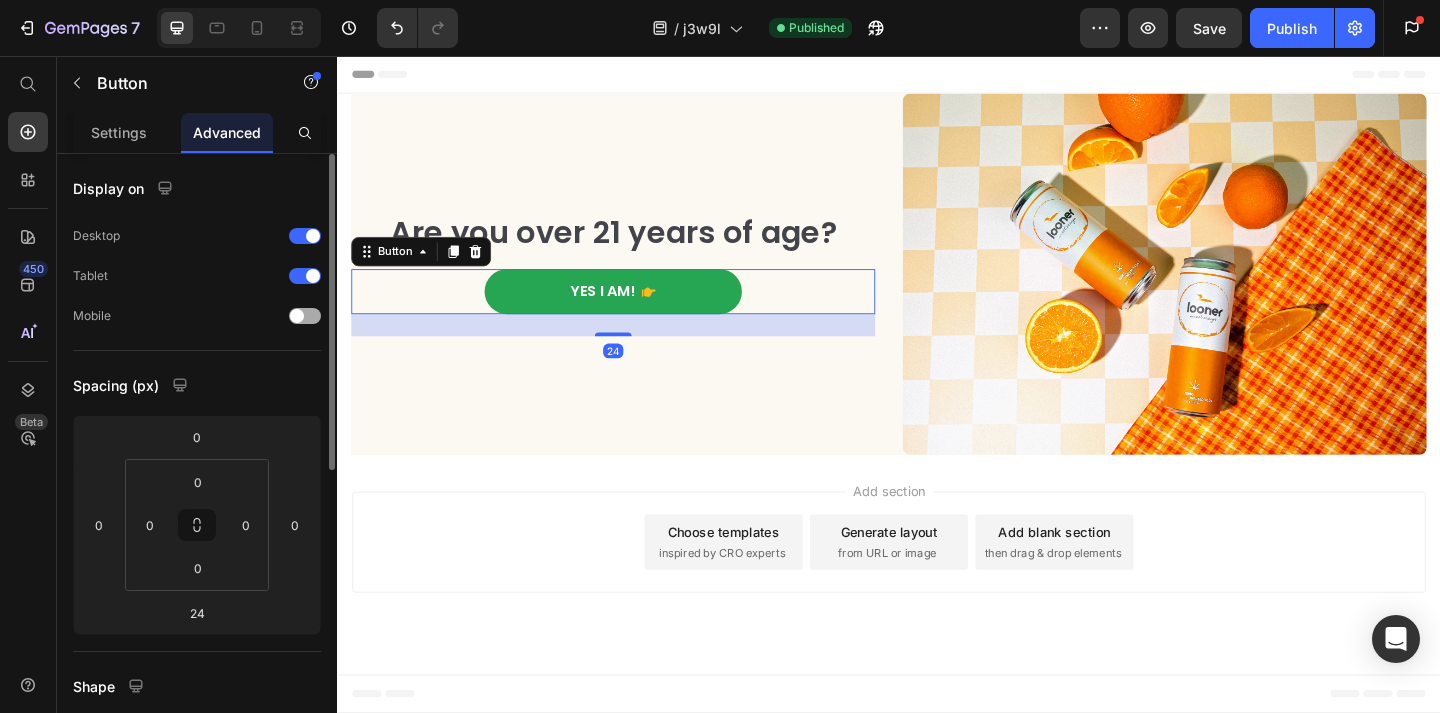 click at bounding box center [305, 316] 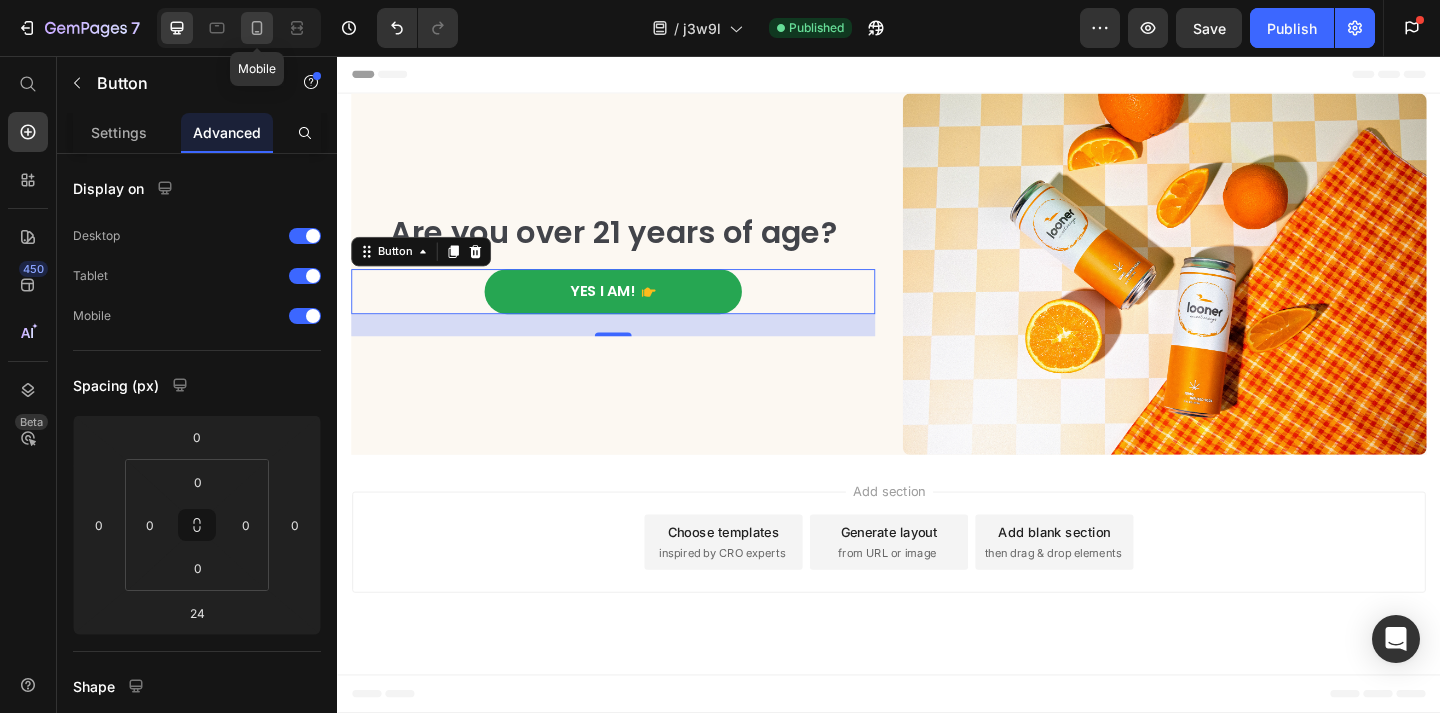 click 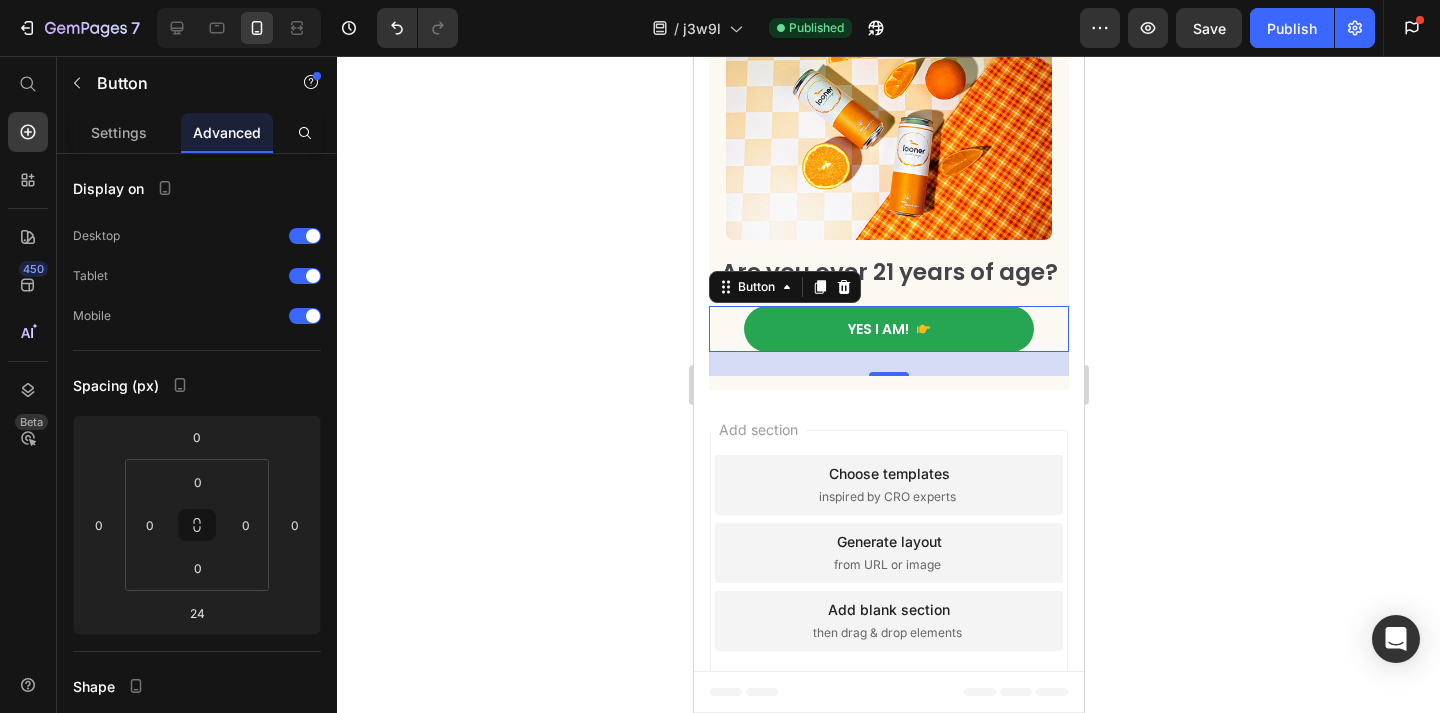 scroll, scrollTop: 82, scrollLeft: 0, axis: vertical 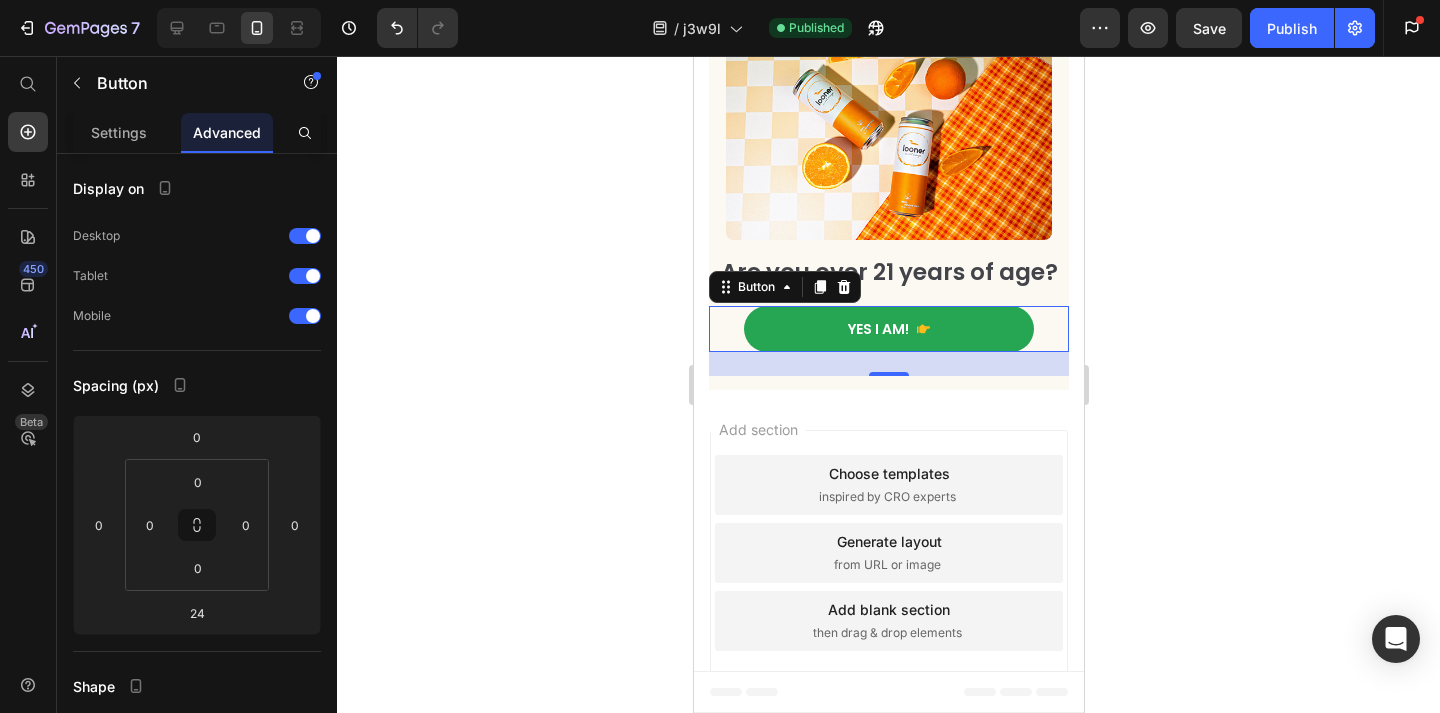 click 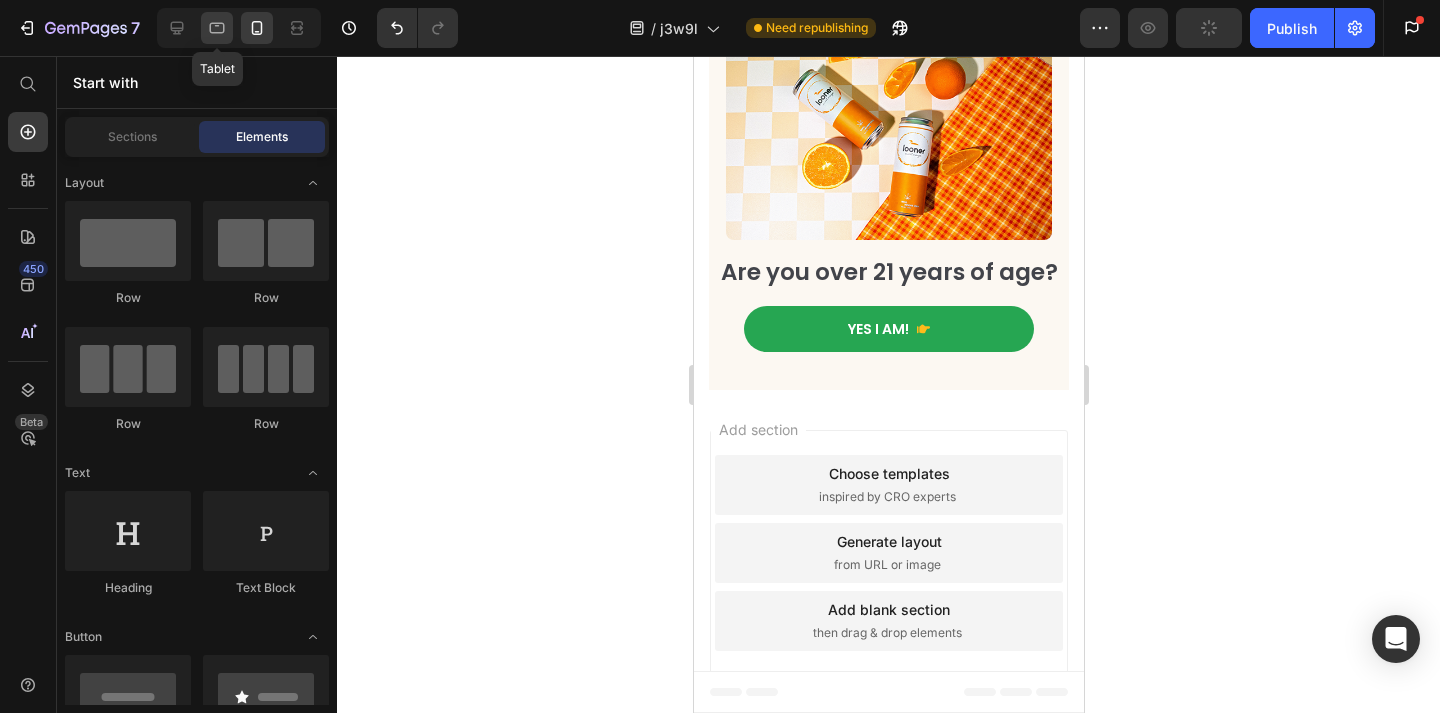 click 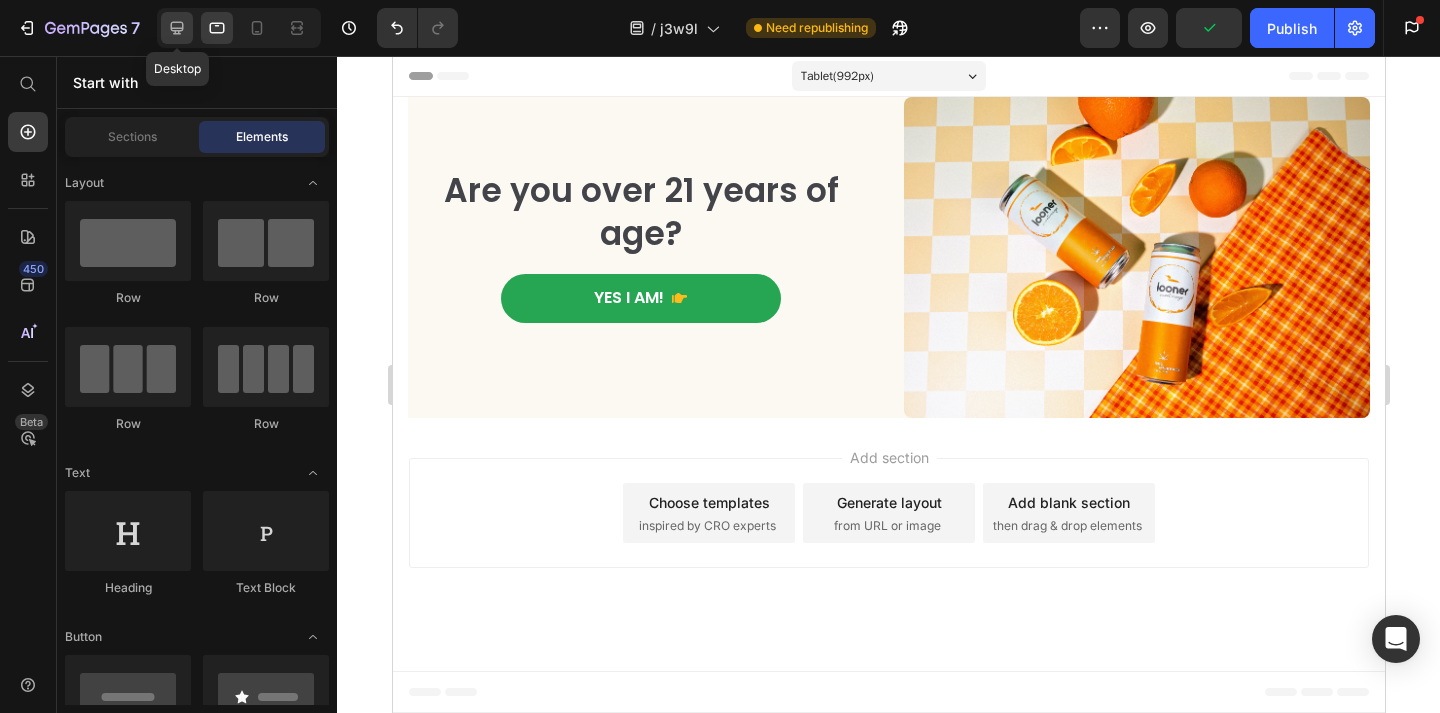 click 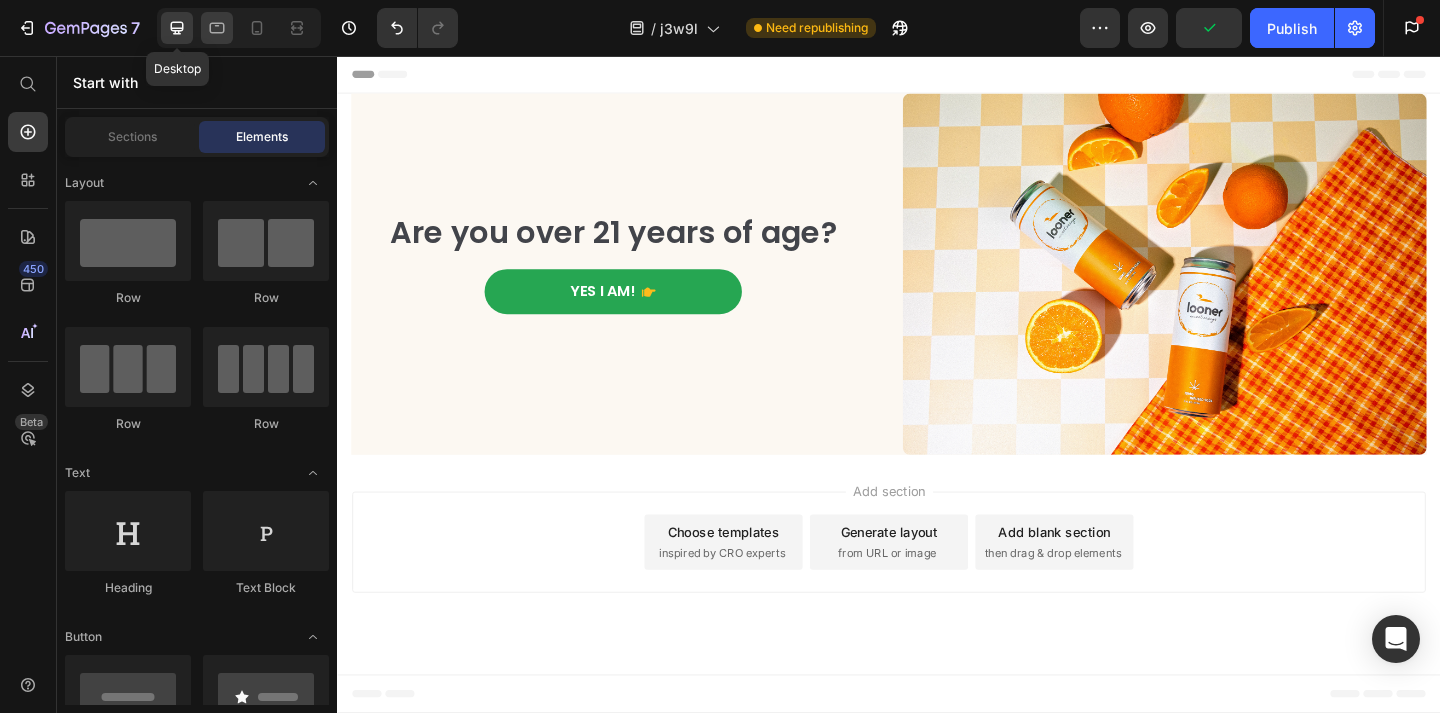 click 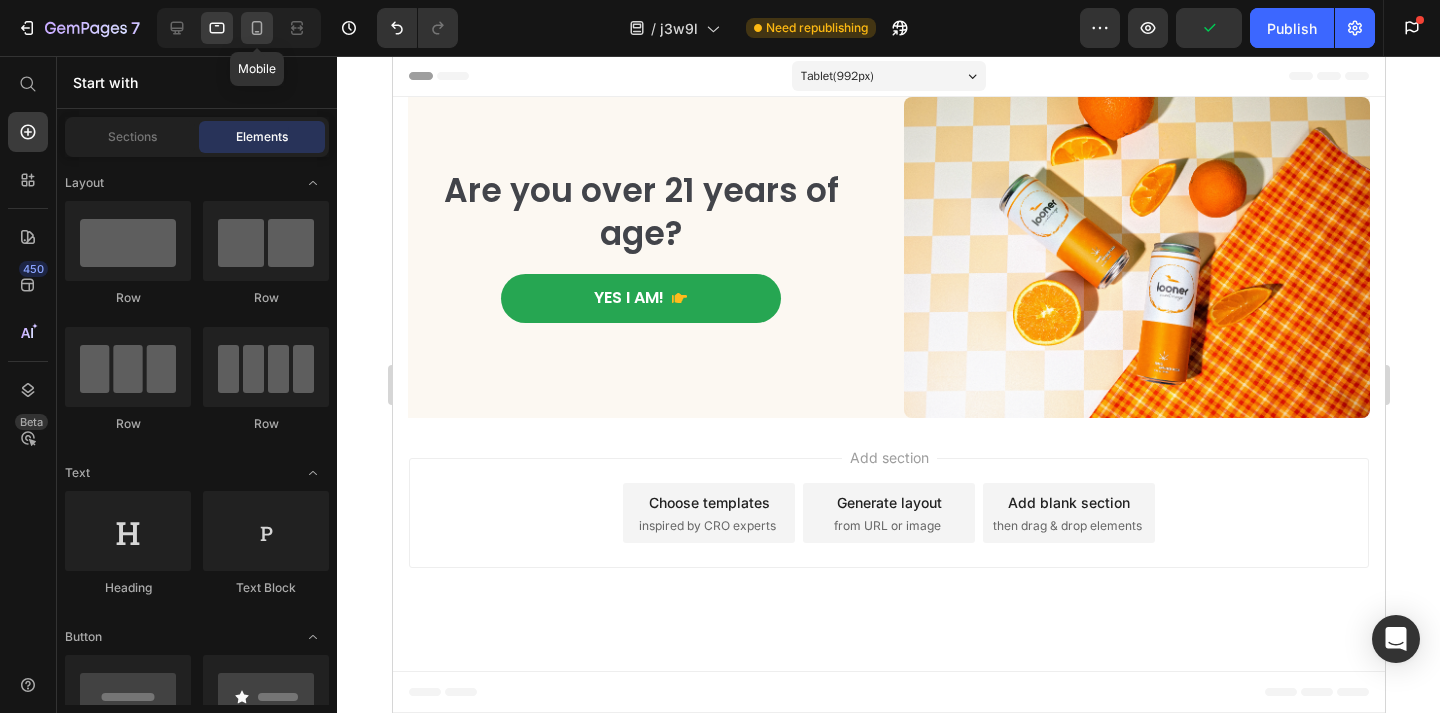 click 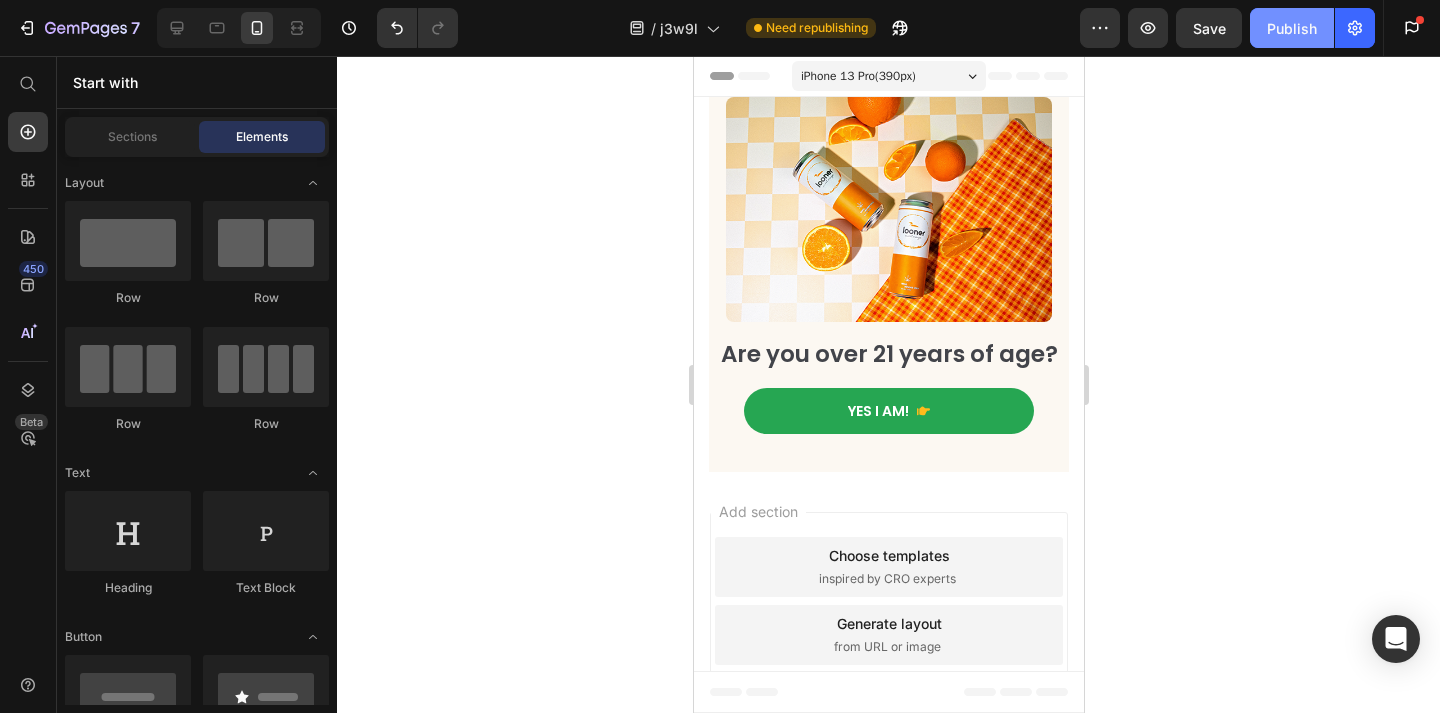 click on "Publish" at bounding box center [1292, 28] 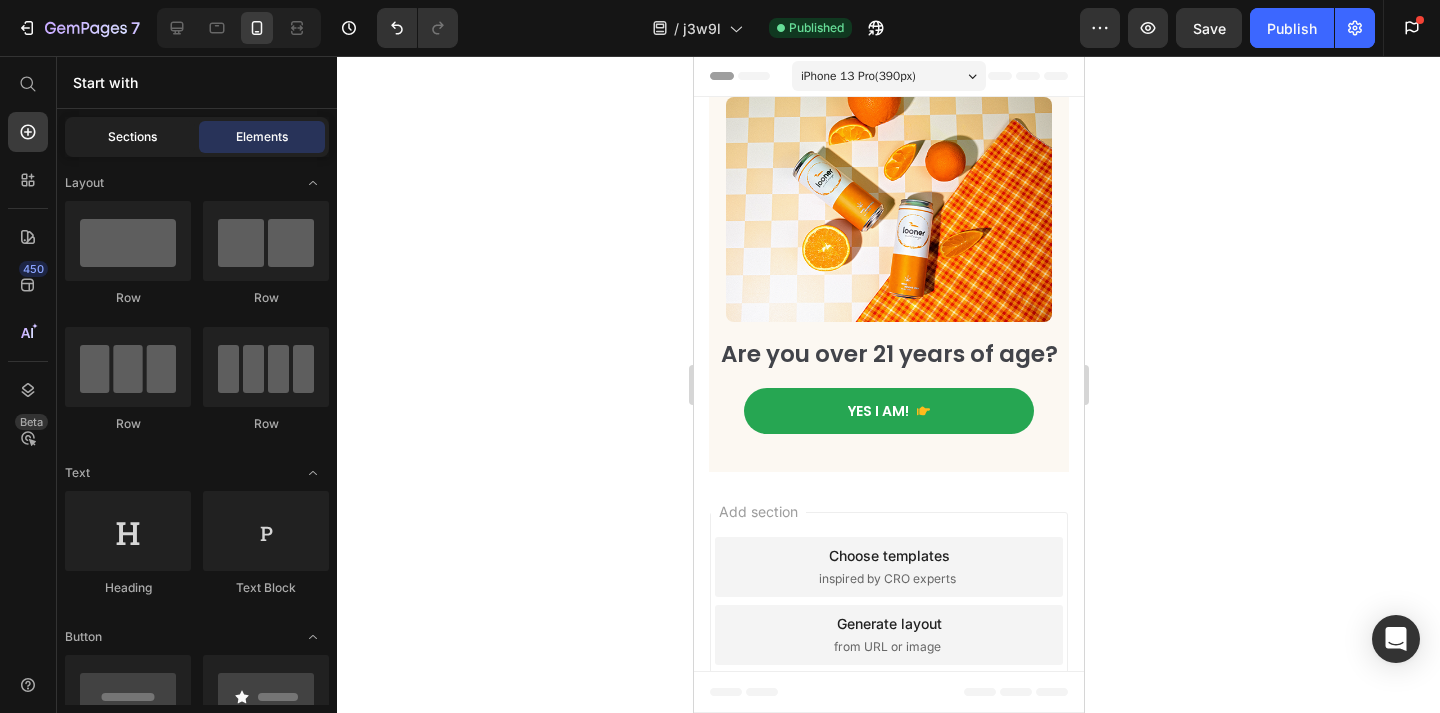 click on "Sections" 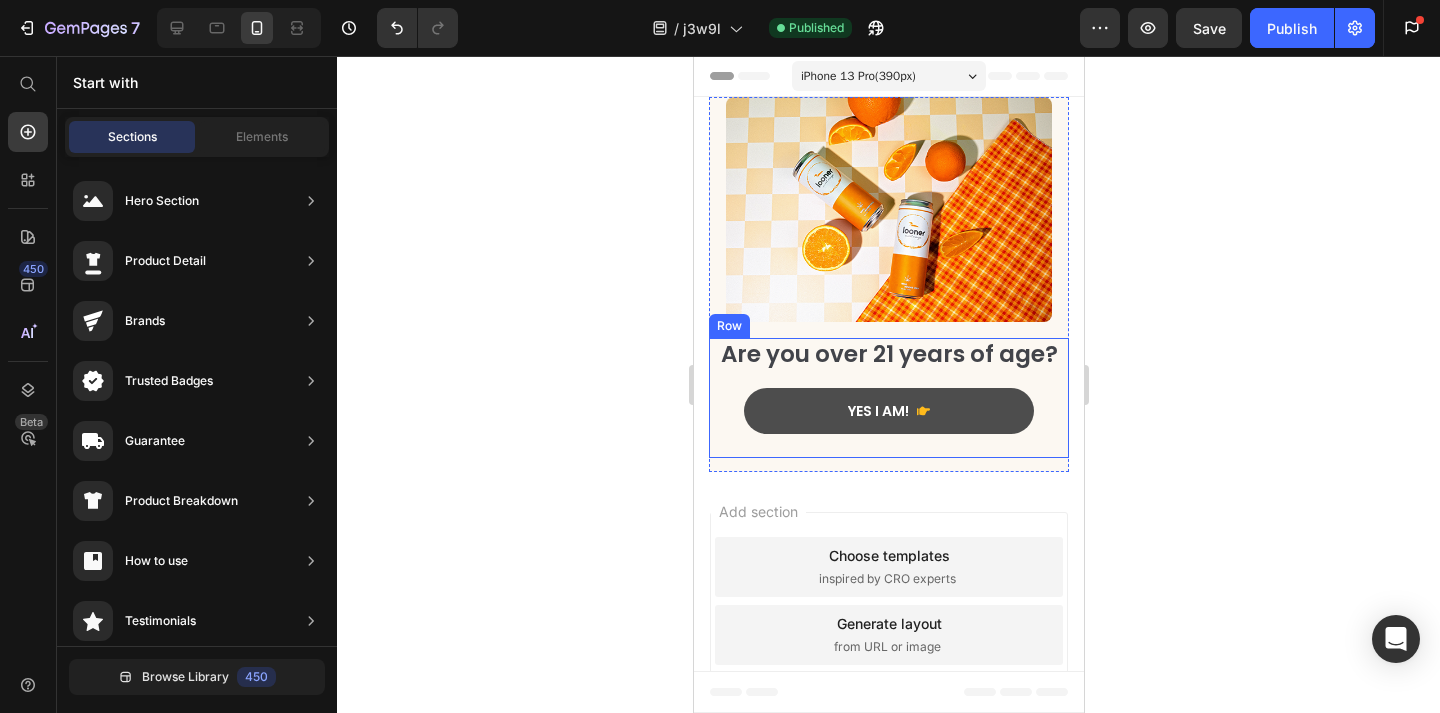 click on "Yes i am!" at bounding box center (888, 411) 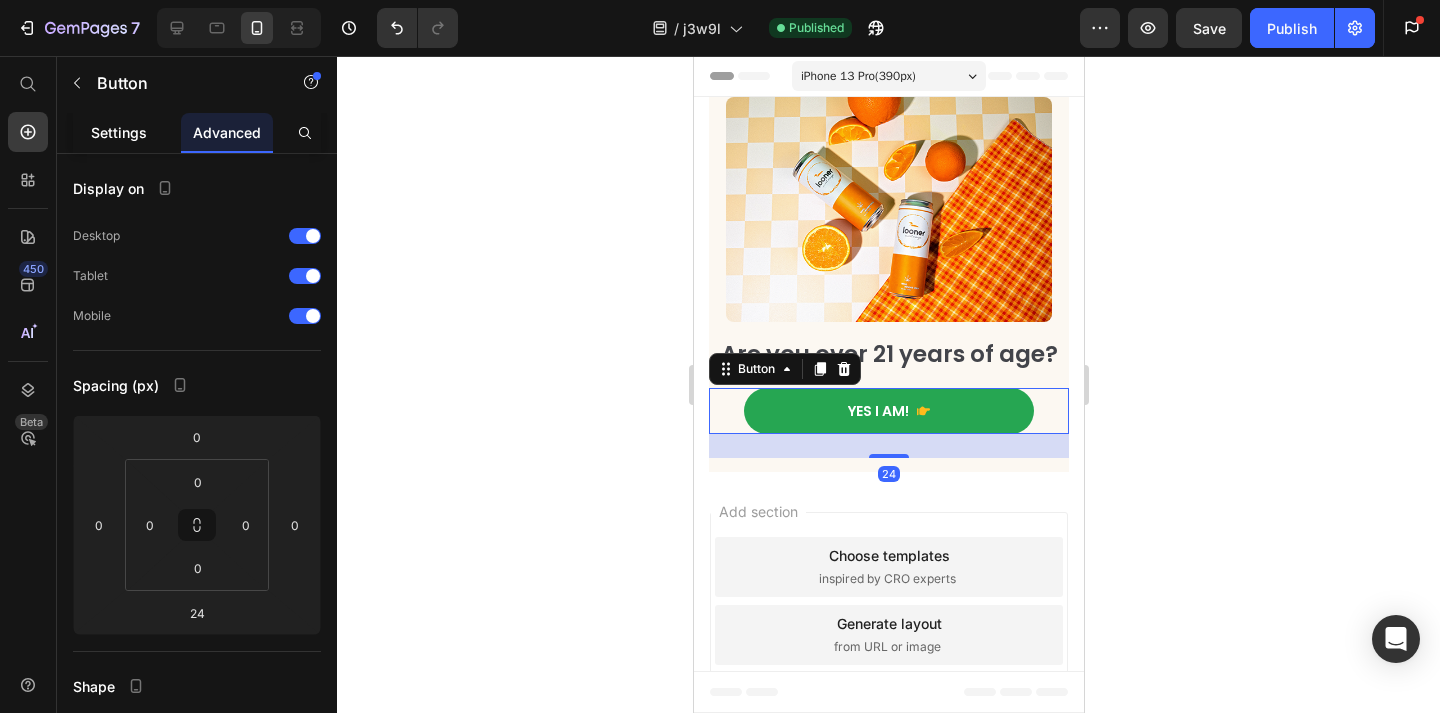 click on "Settings" at bounding box center (119, 132) 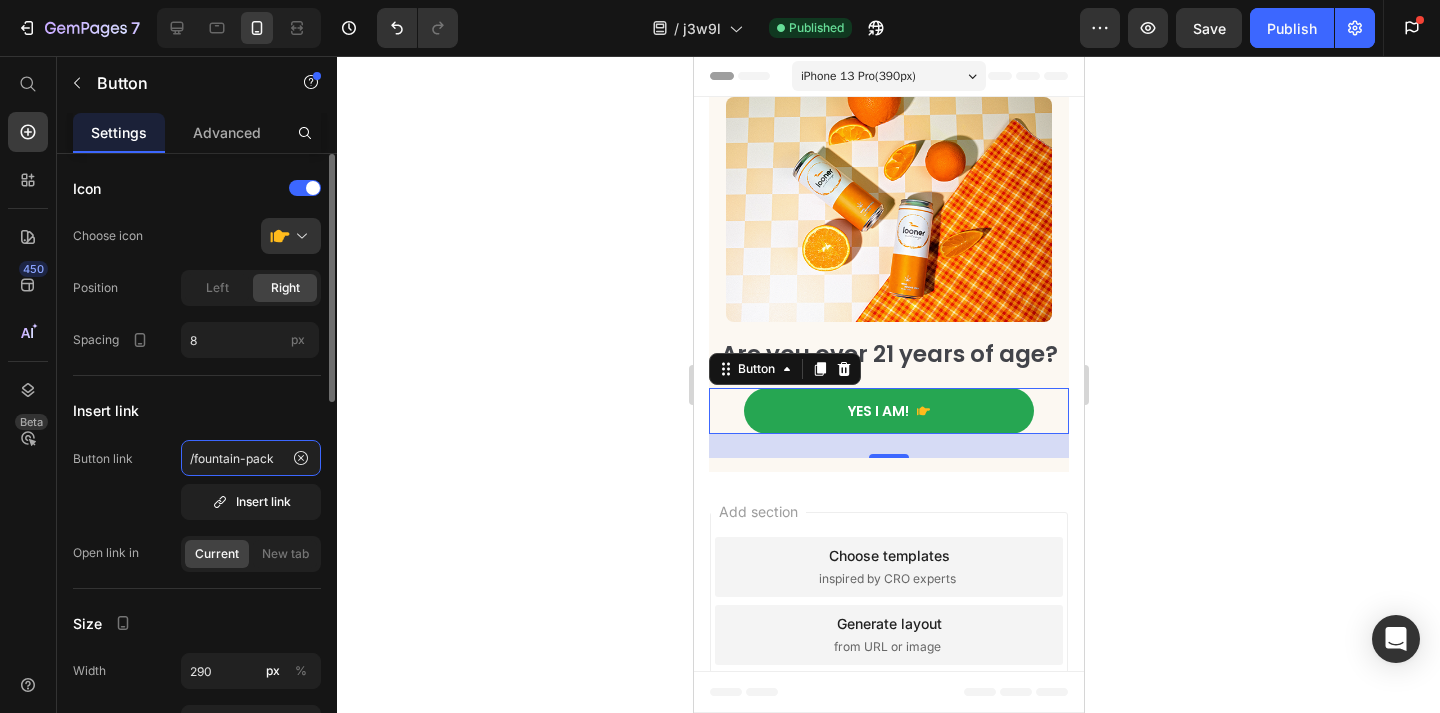 click on "/fountain-pack" 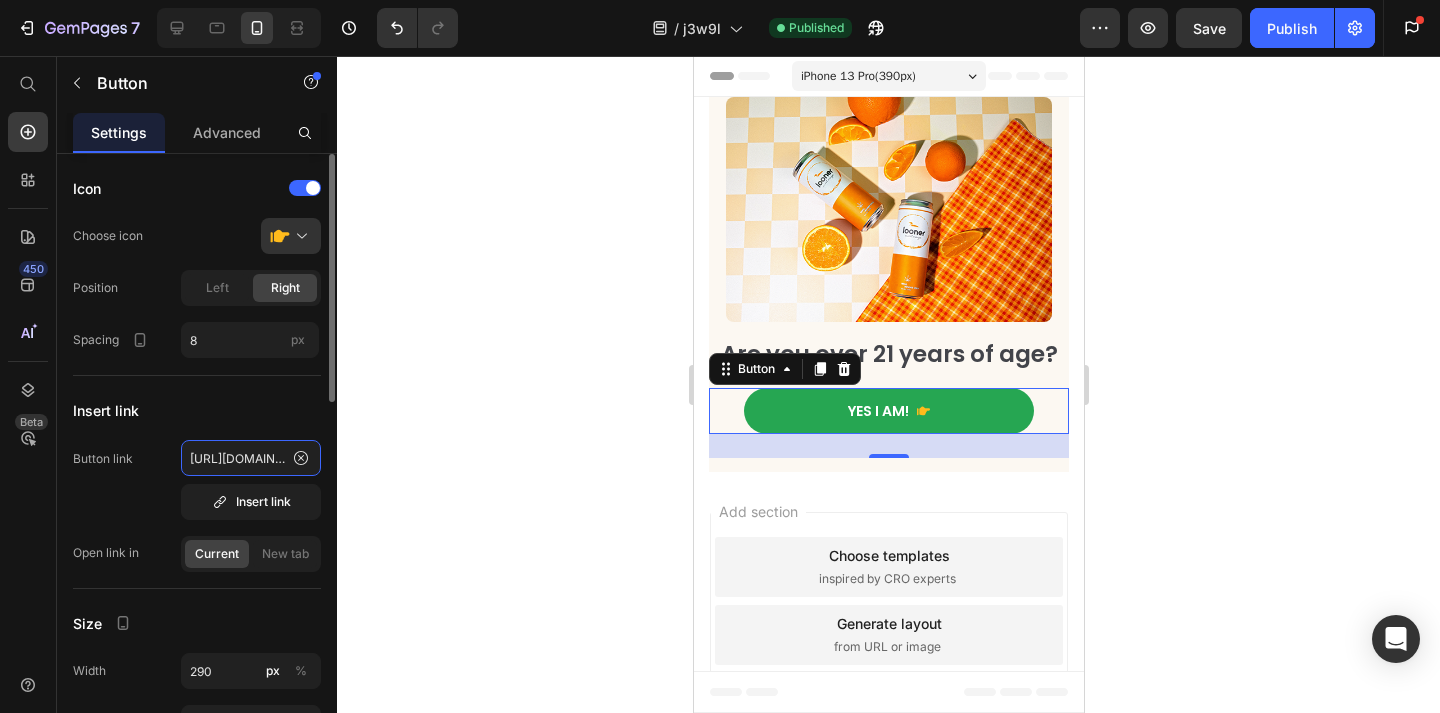 scroll, scrollTop: 0, scrollLeft: 345, axis: horizontal 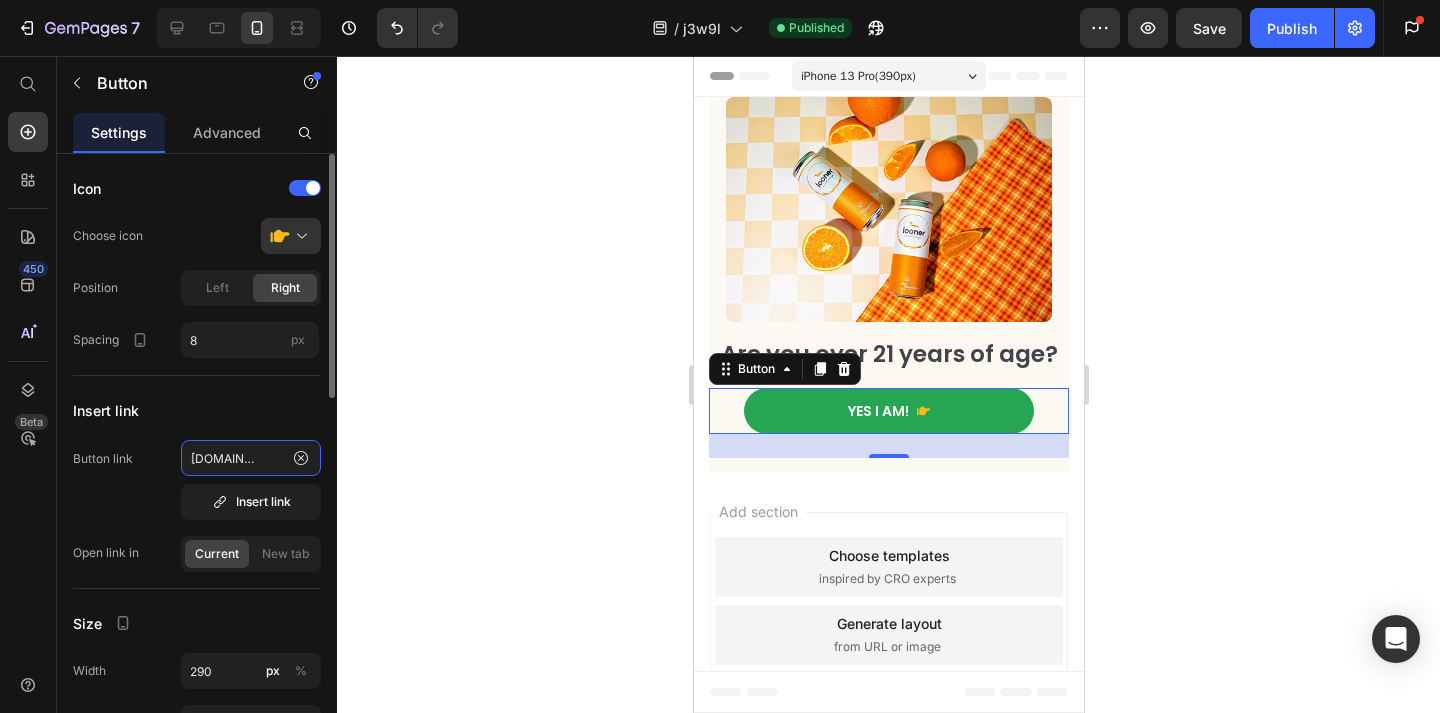 type on "[URL][DOMAIN_NAME]" 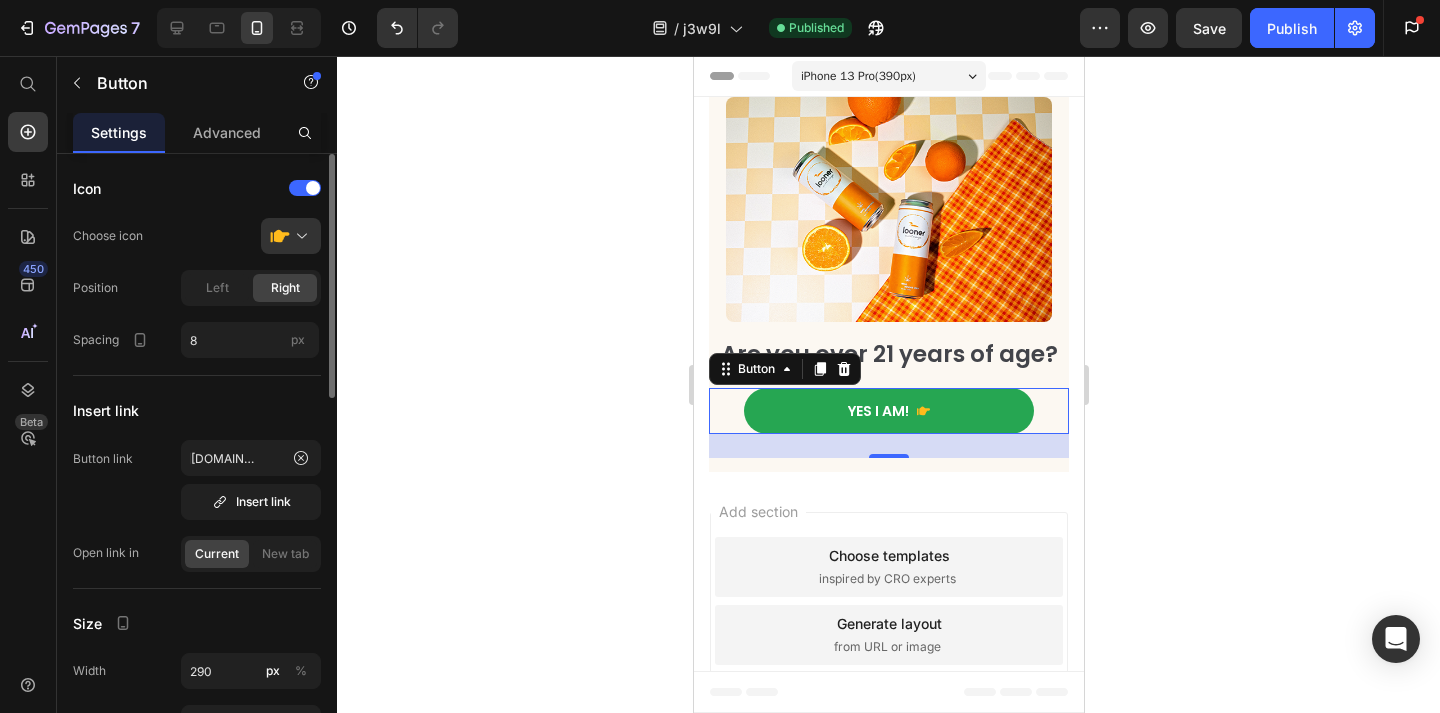 scroll, scrollTop: 0, scrollLeft: 0, axis: both 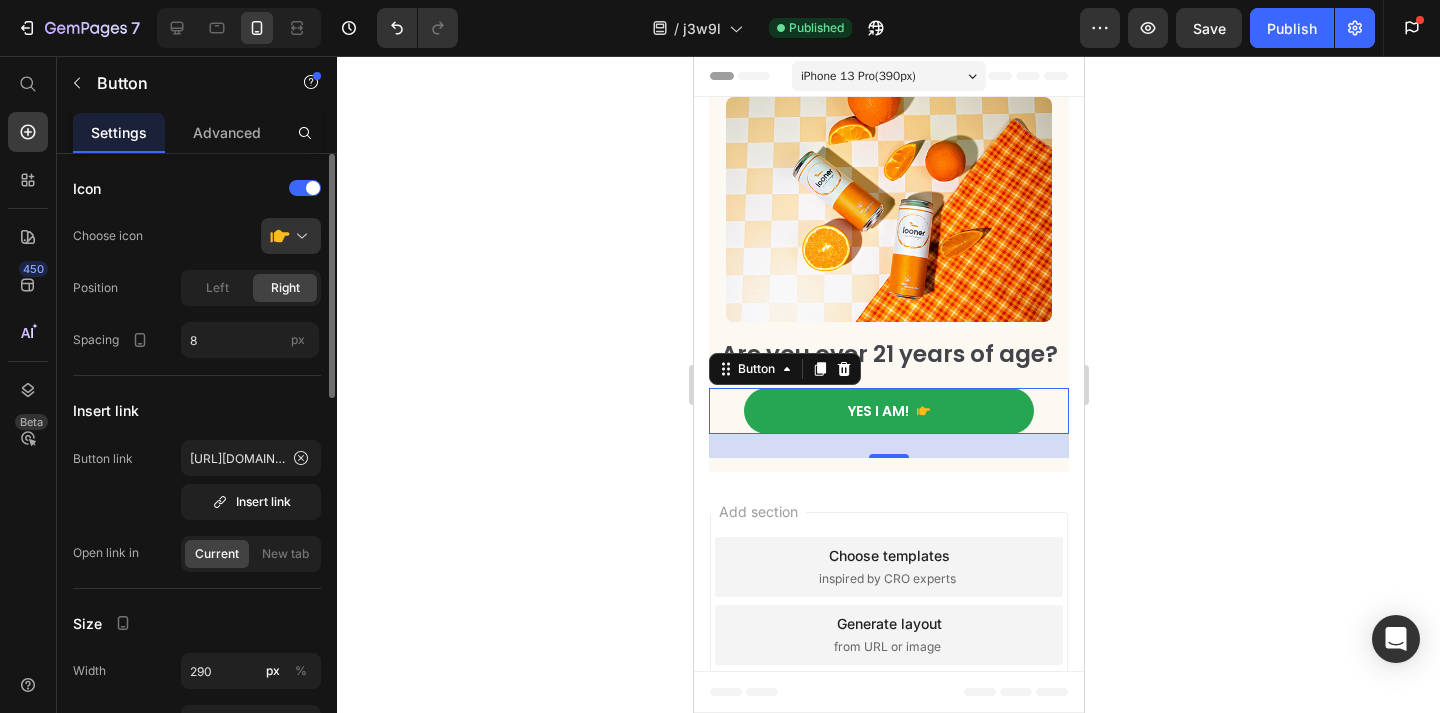 click on "Insert link" at bounding box center [197, 410] 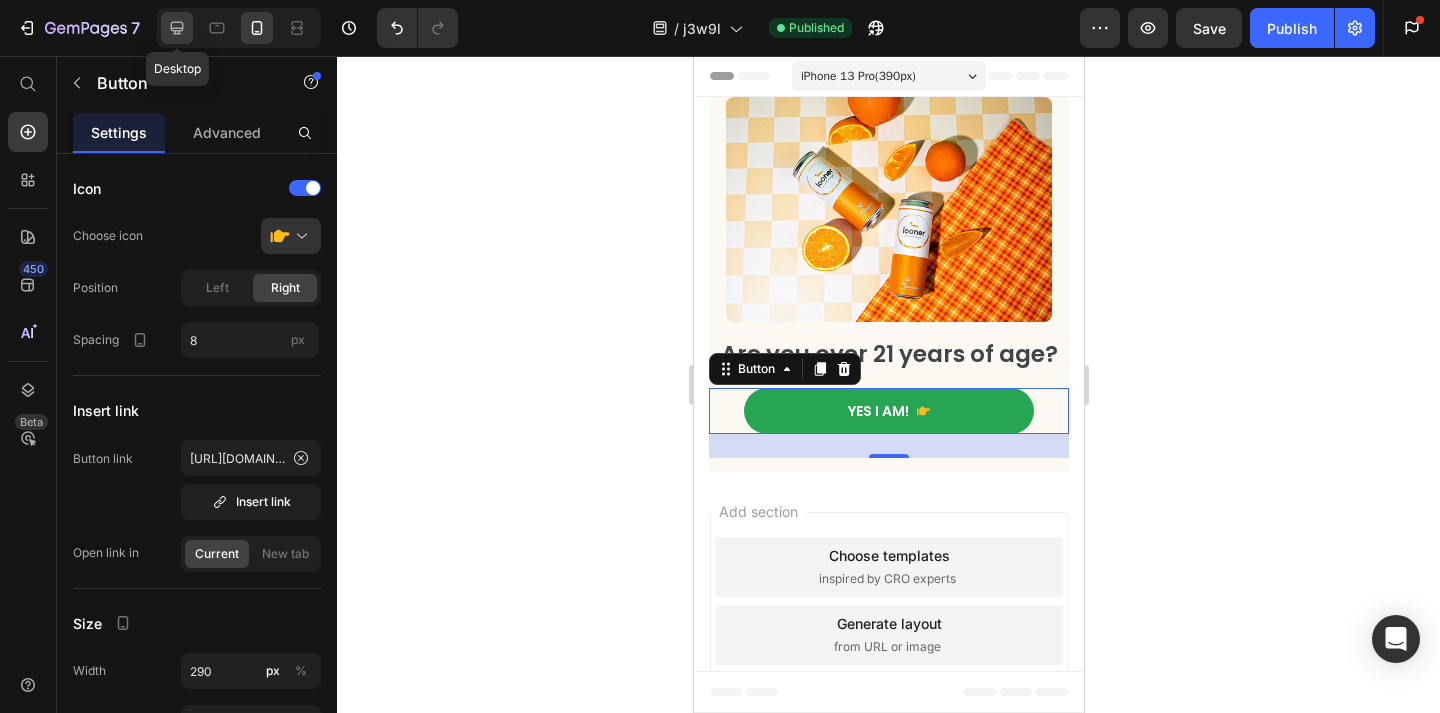 click 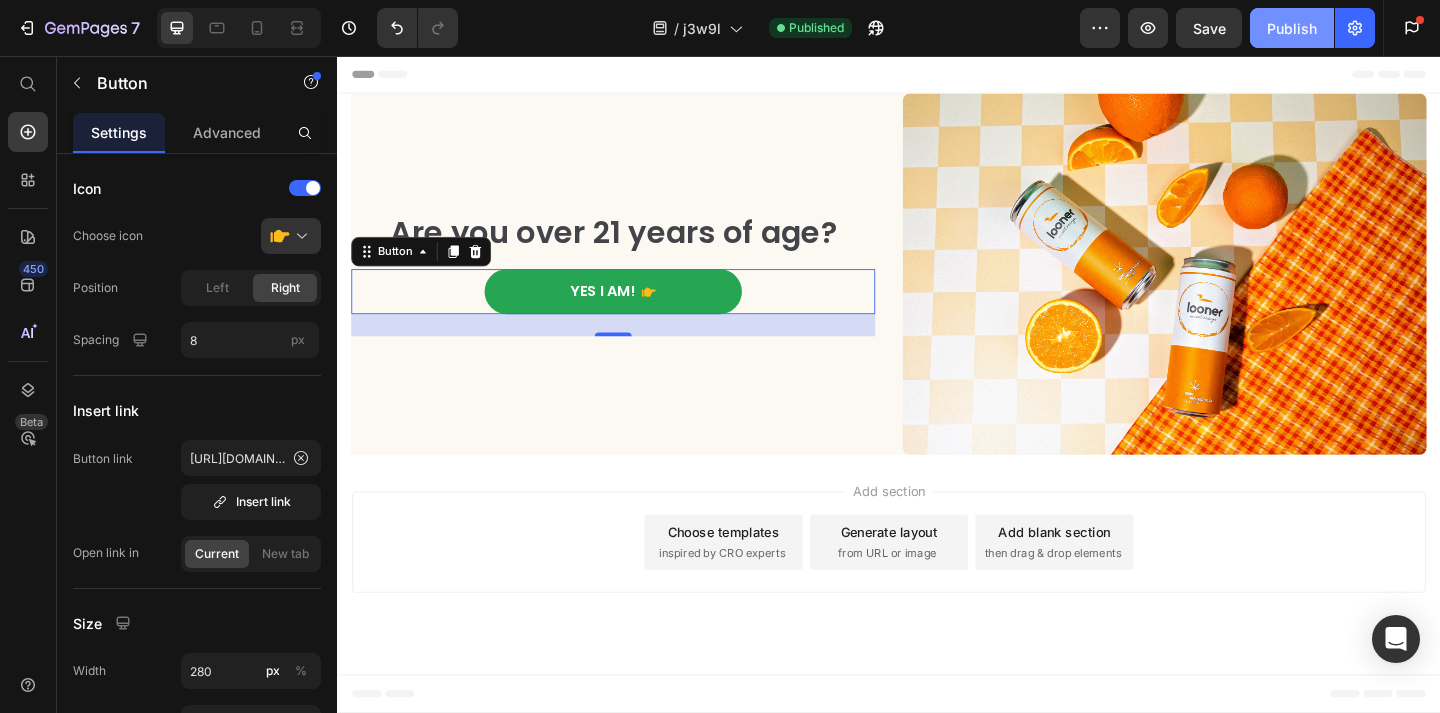 click on "Publish" at bounding box center [1292, 28] 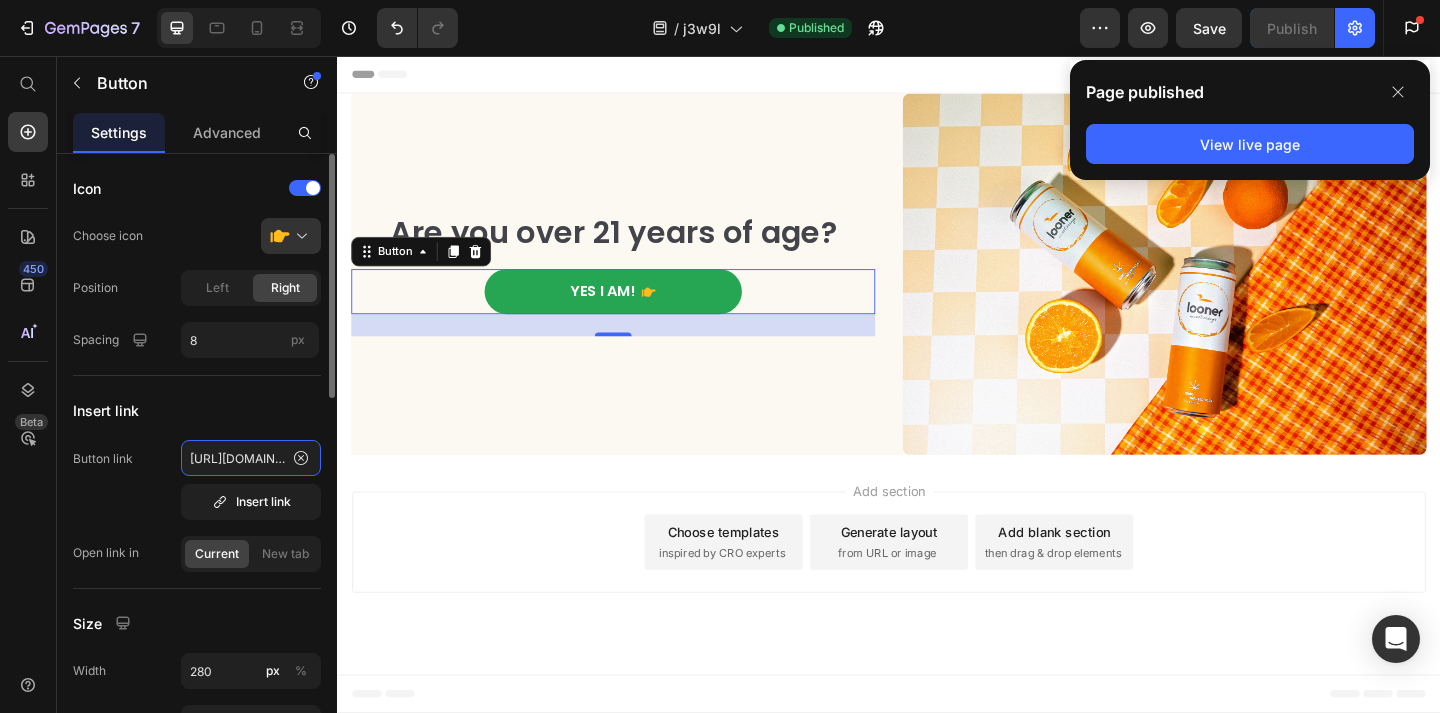 click on "[URL][DOMAIN_NAME]" 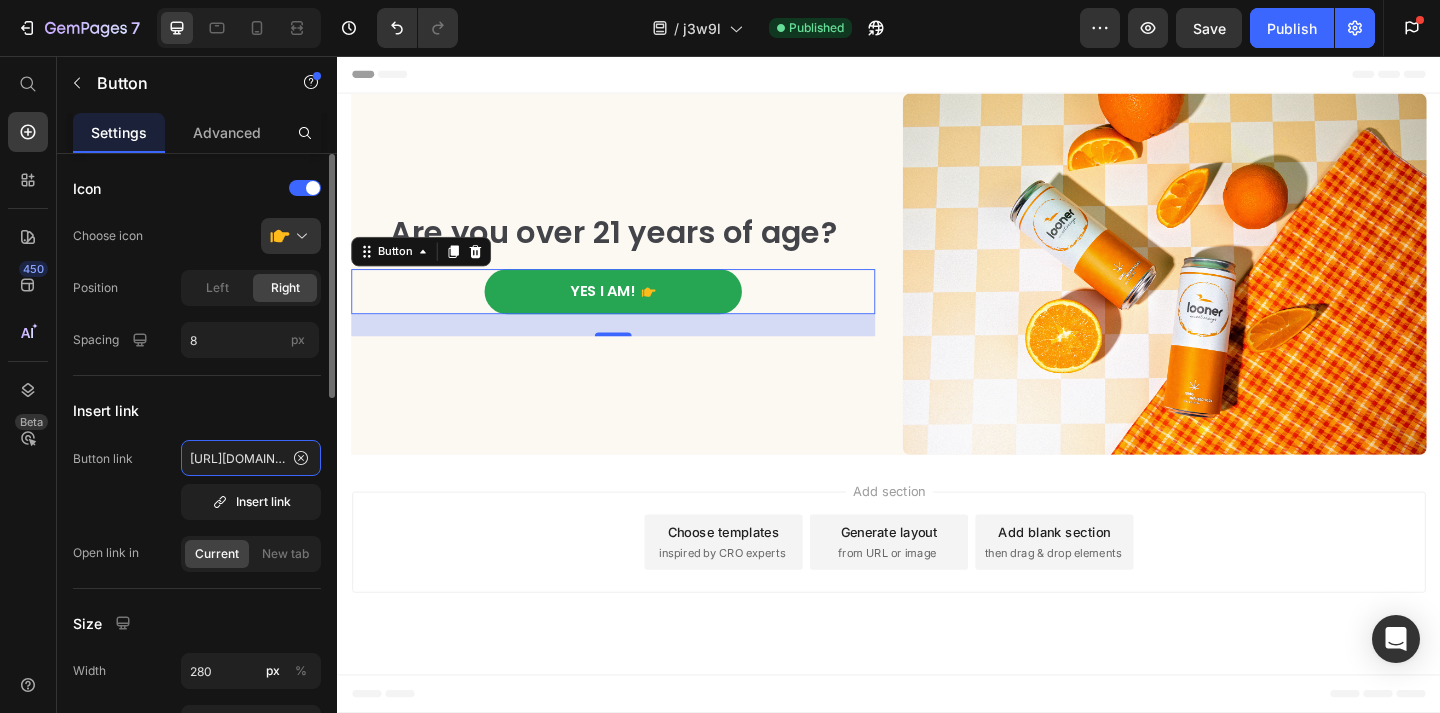 click on "[URL][DOMAIN_NAME]" 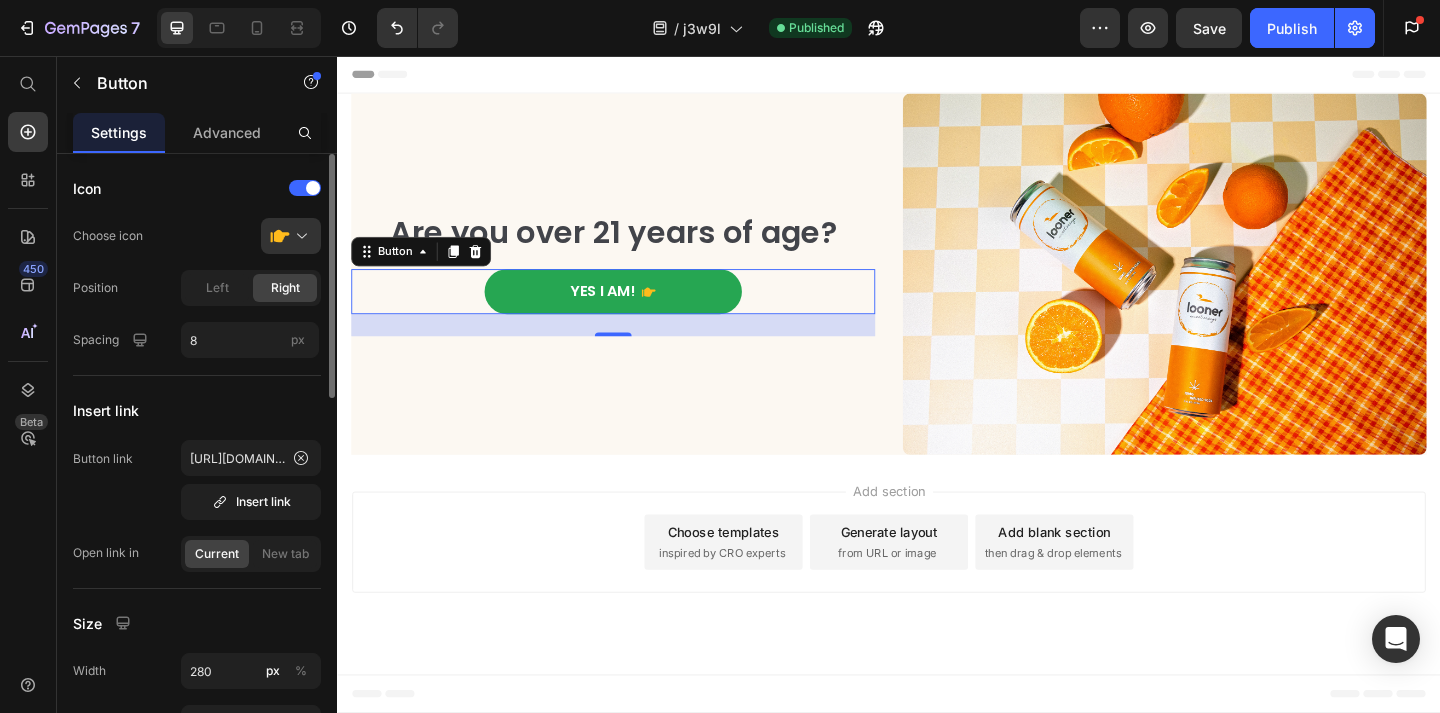 click on "Button link [URL][DOMAIN_NAME]  Insert link" at bounding box center (197, 480) 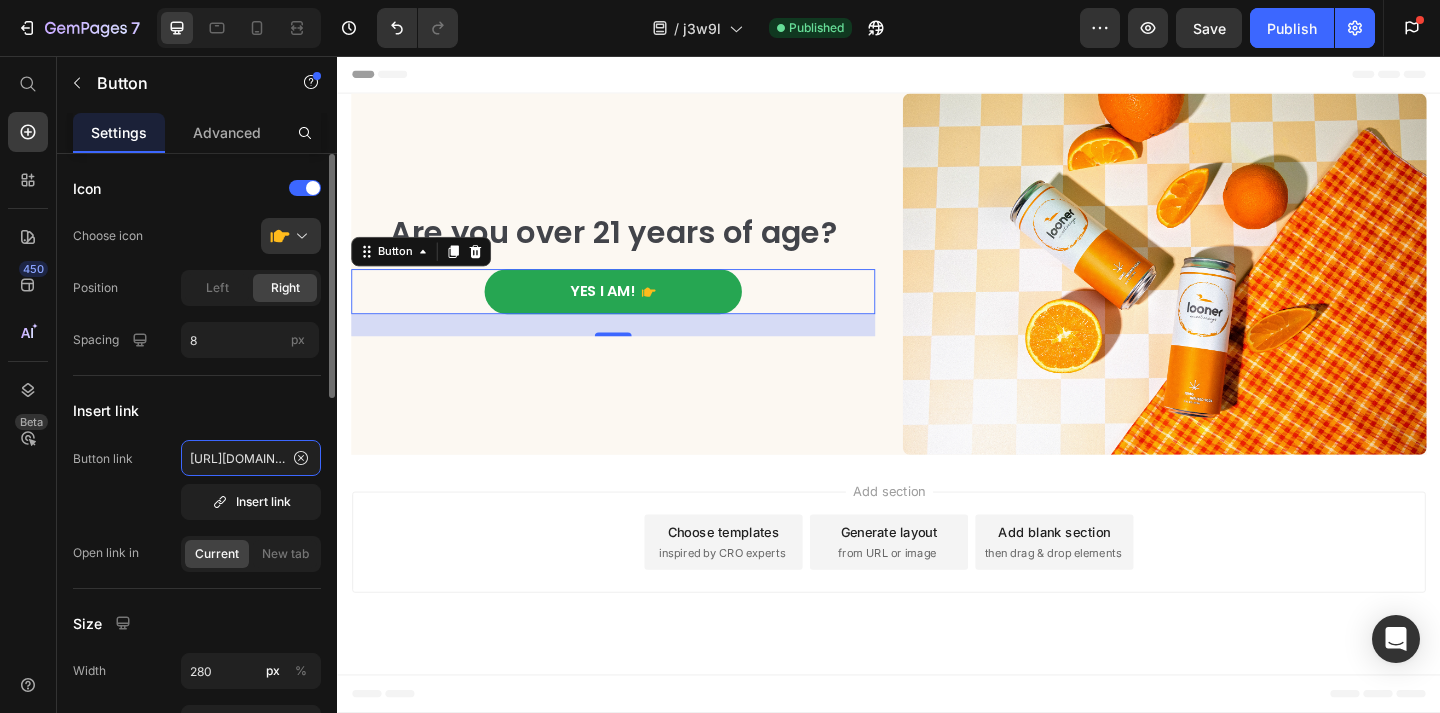 click on "[URL][DOMAIN_NAME]" 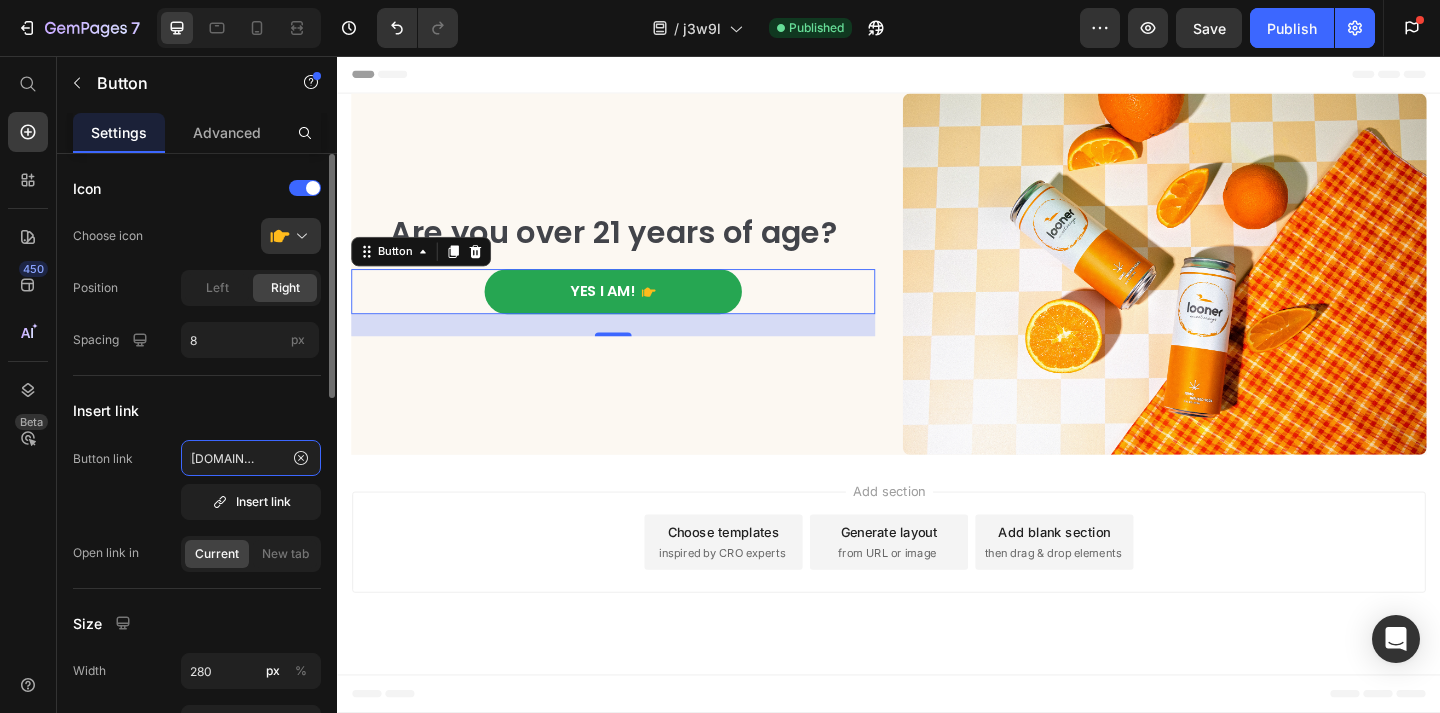 scroll, scrollTop: 0, scrollLeft: 0, axis: both 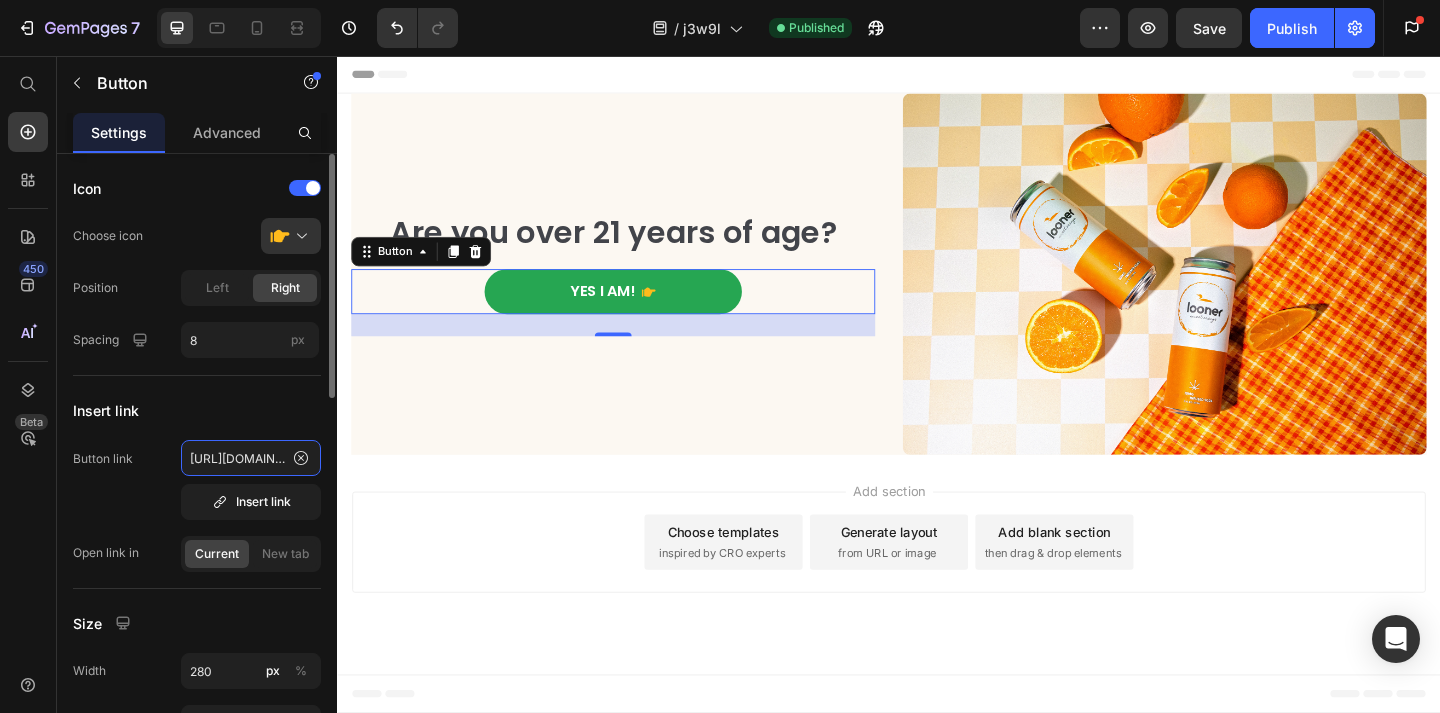 click on "[URL][DOMAIN_NAME]" 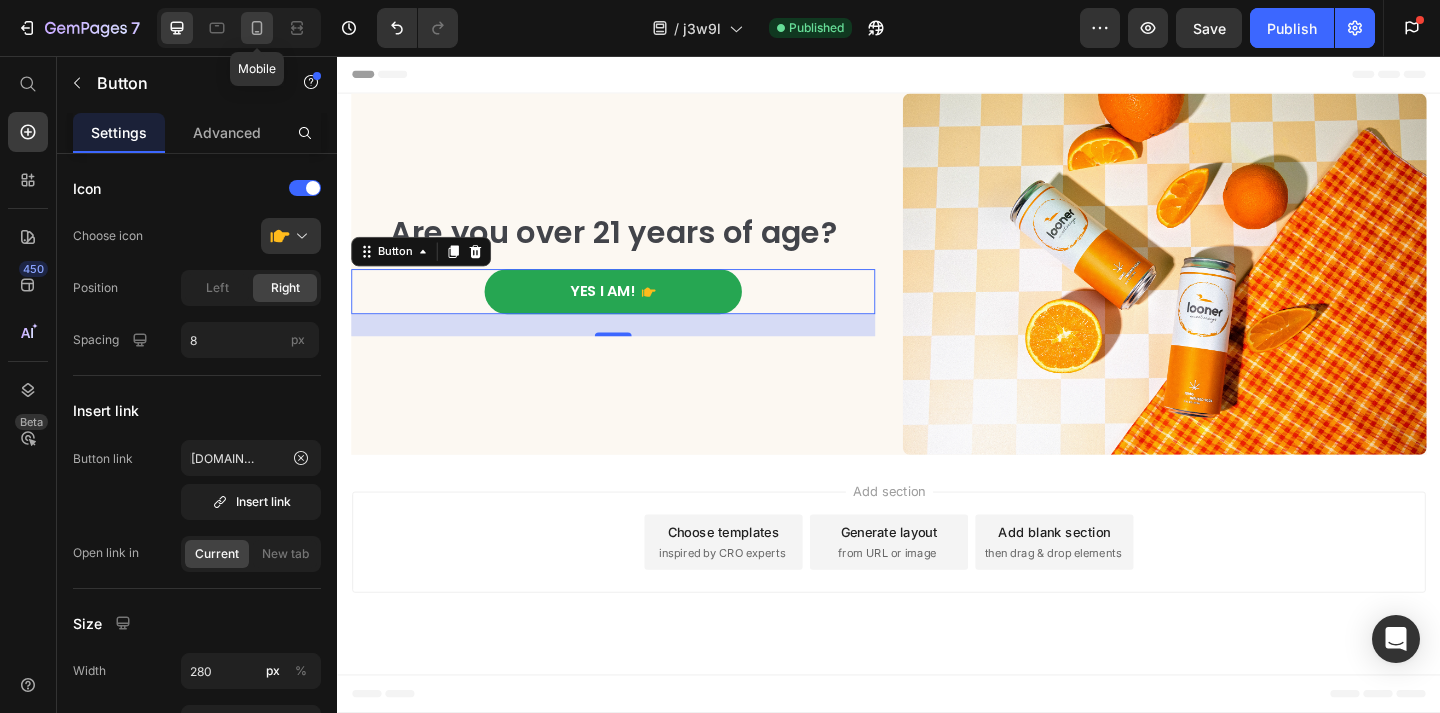 click 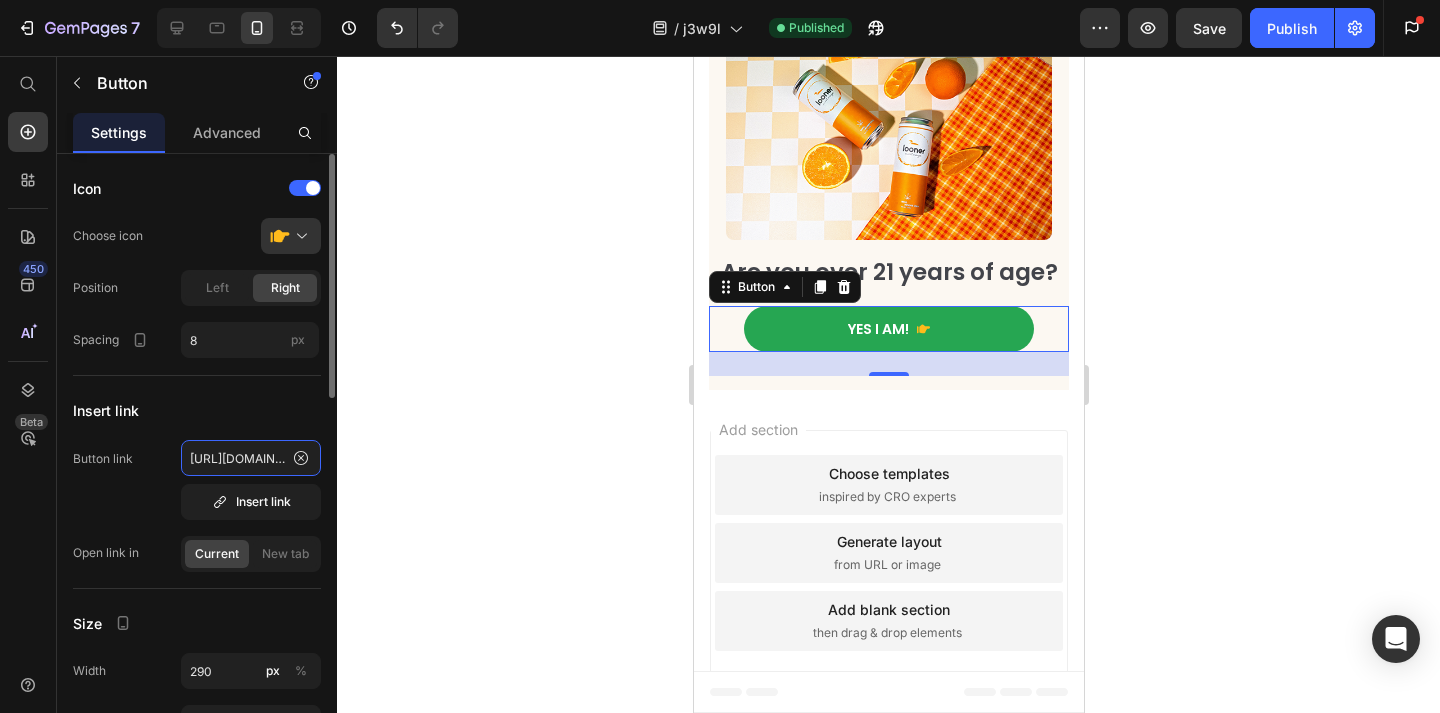scroll, scrollTop: 82, scrollLeft: 0, axis: vertical 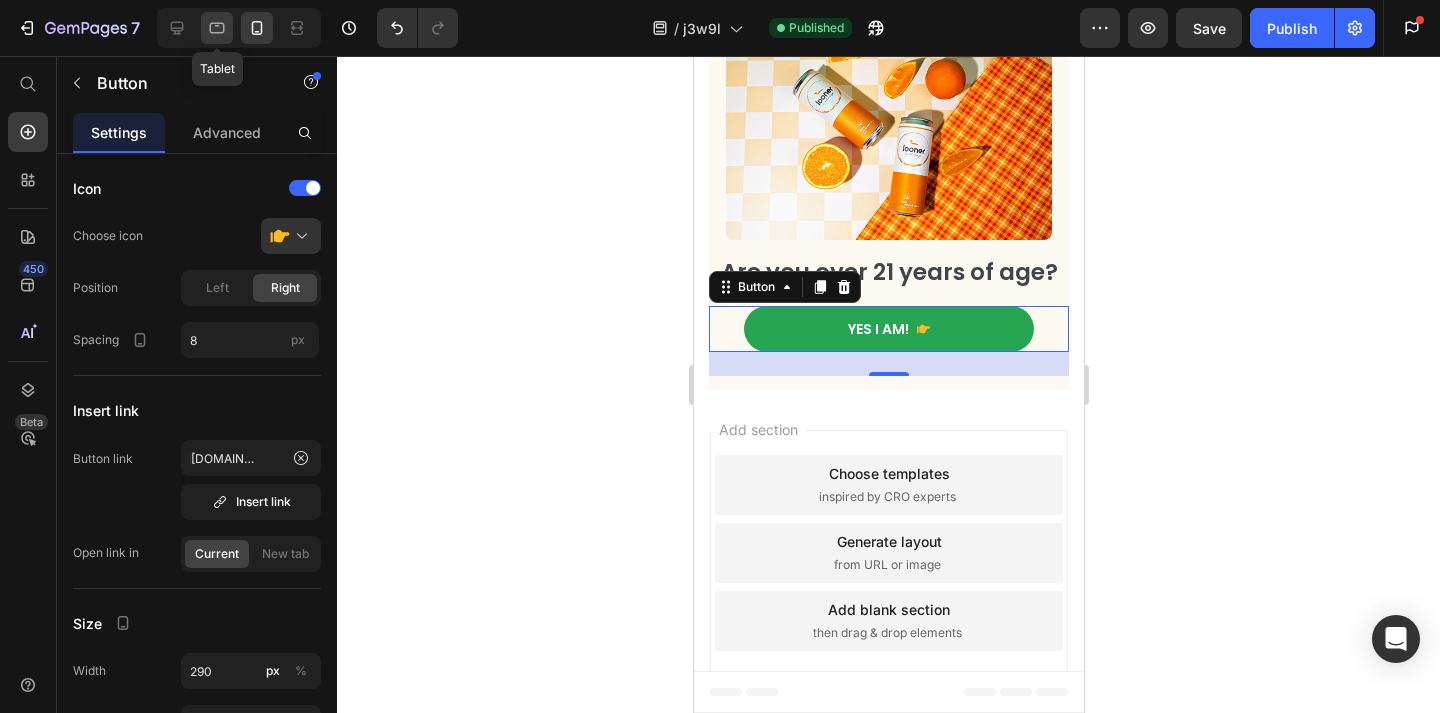 click 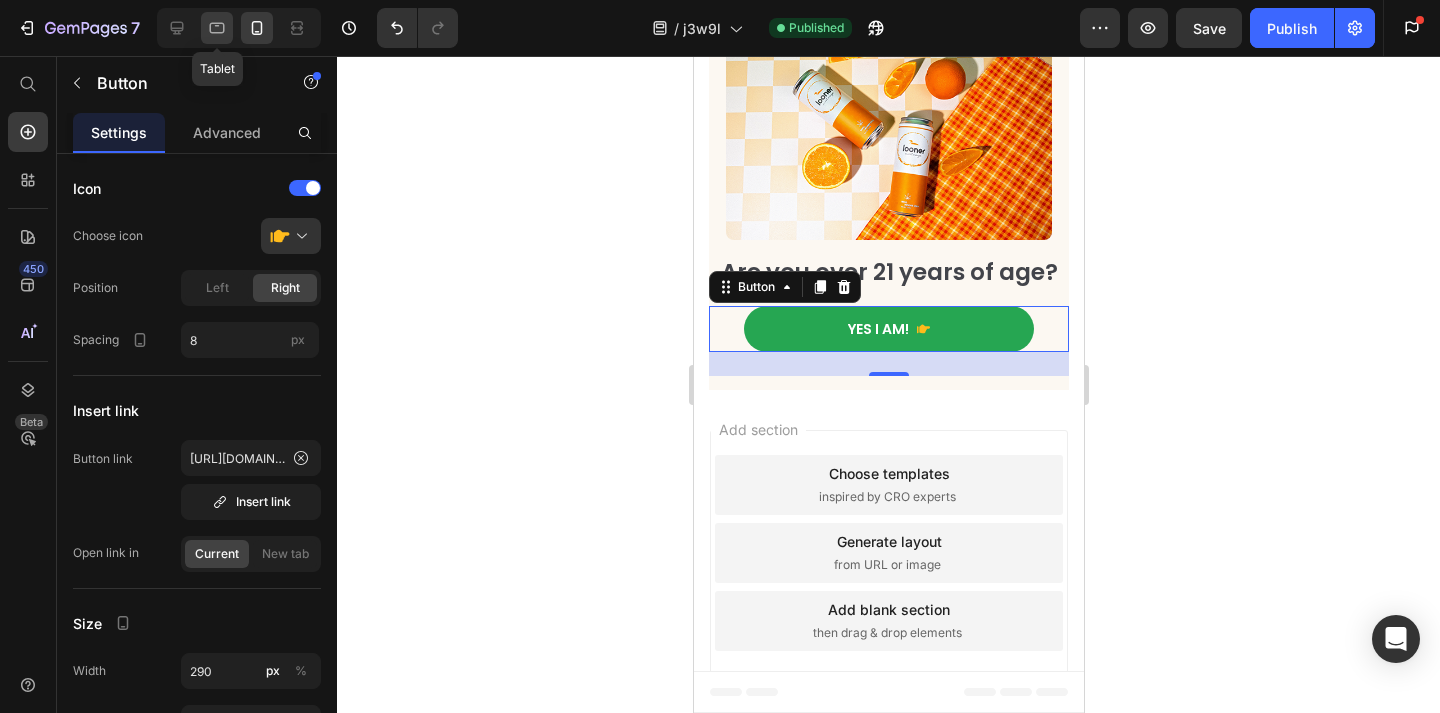scroll, scrollTop: 0, scrollLeft: 0, axis: both 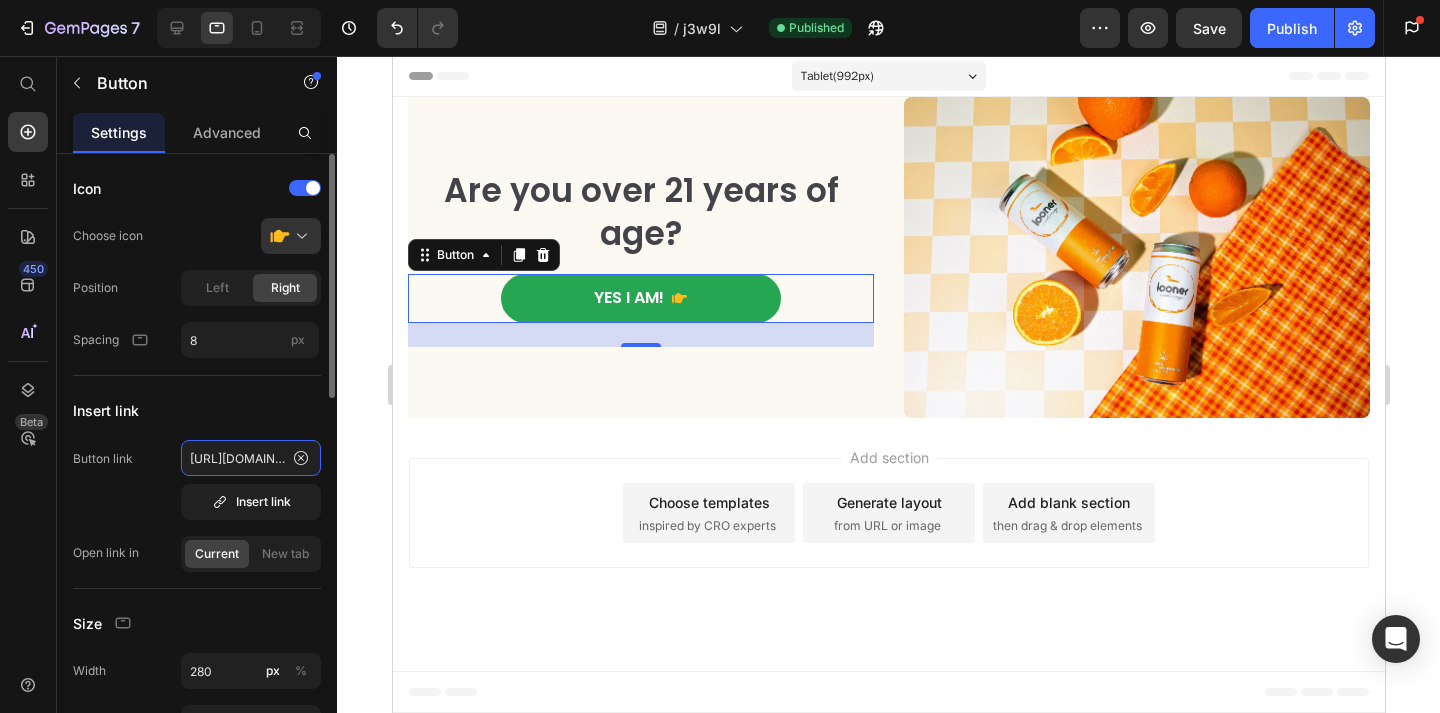 click on "[URL][DOMAIN_NAME]" 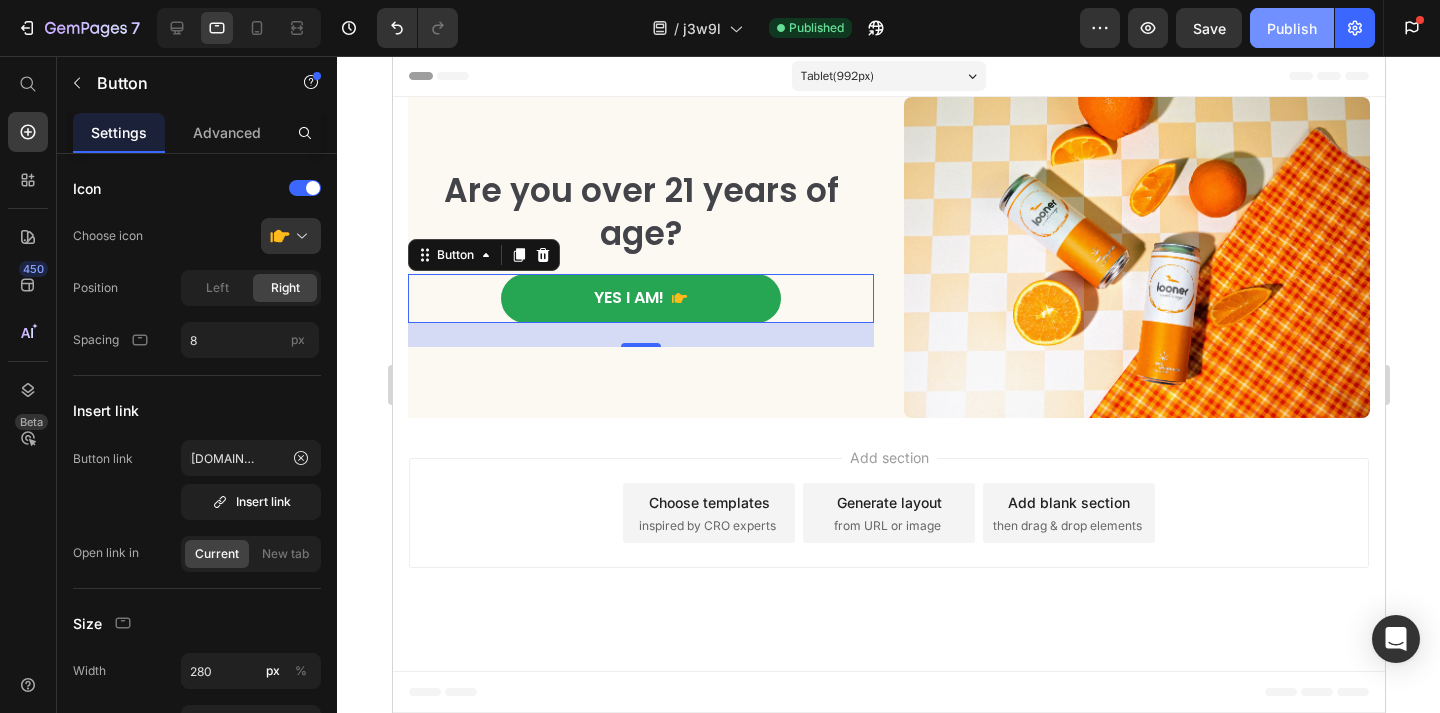 click on "Publish" at bounding box center (1292, 28) 